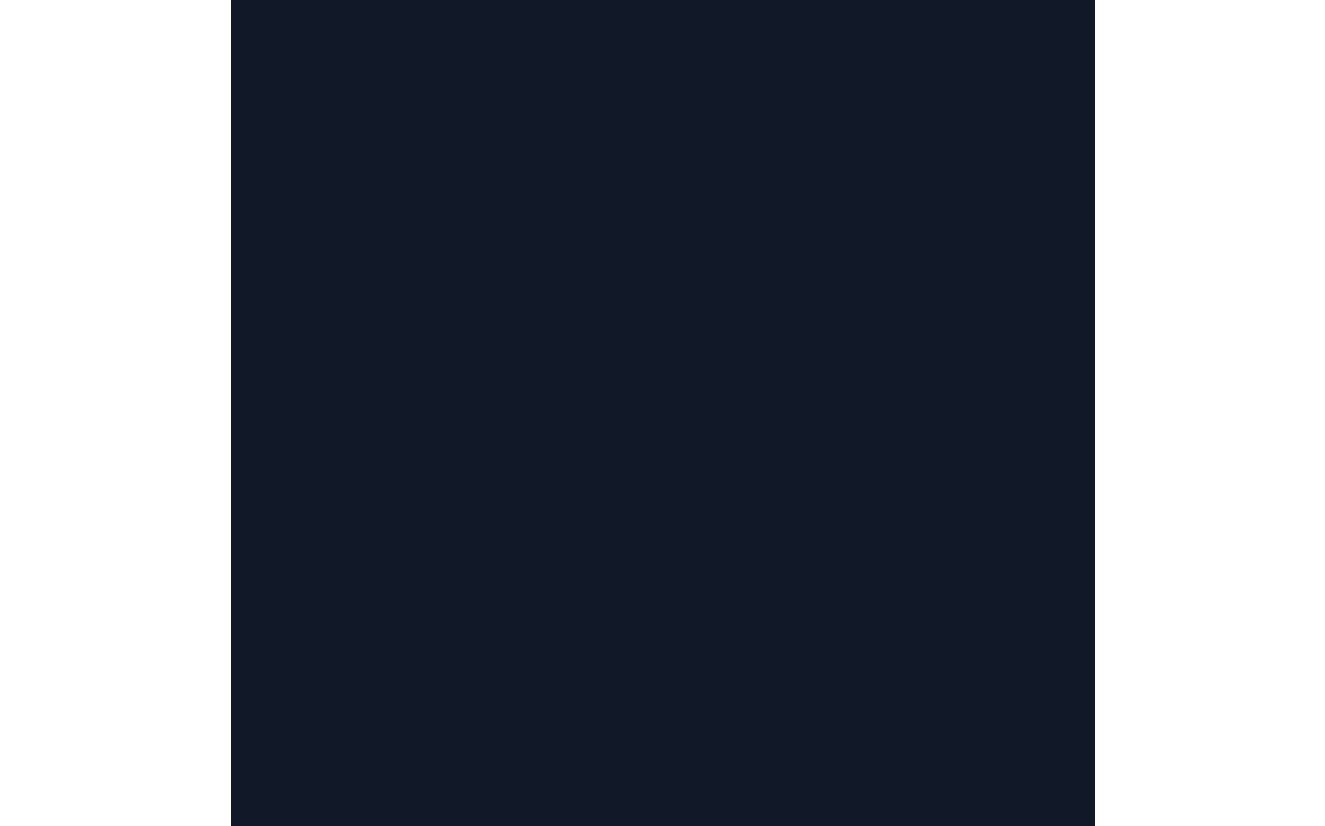 scroll, scrollTop: 0, scrollLeft: 0, axis: both 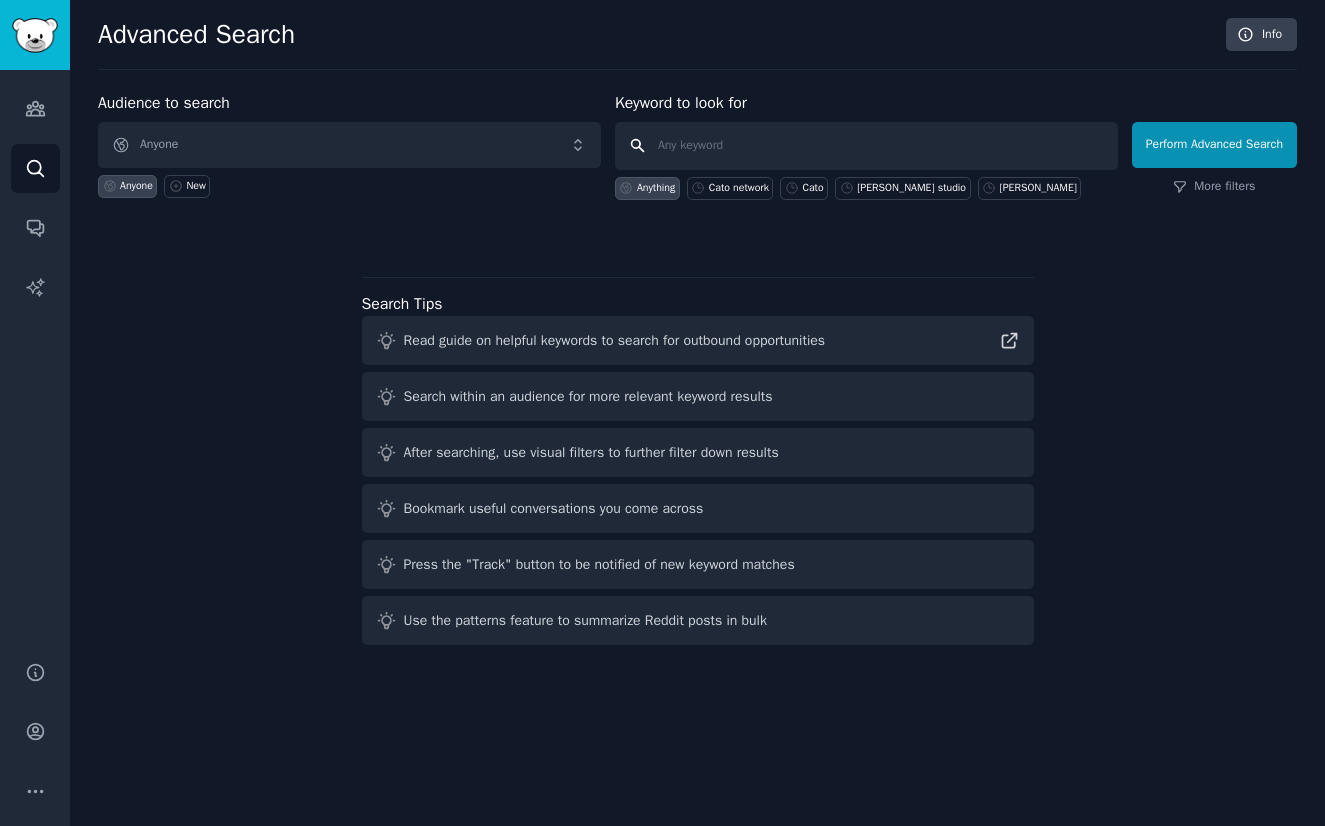 click at bounding box center (866, 146) 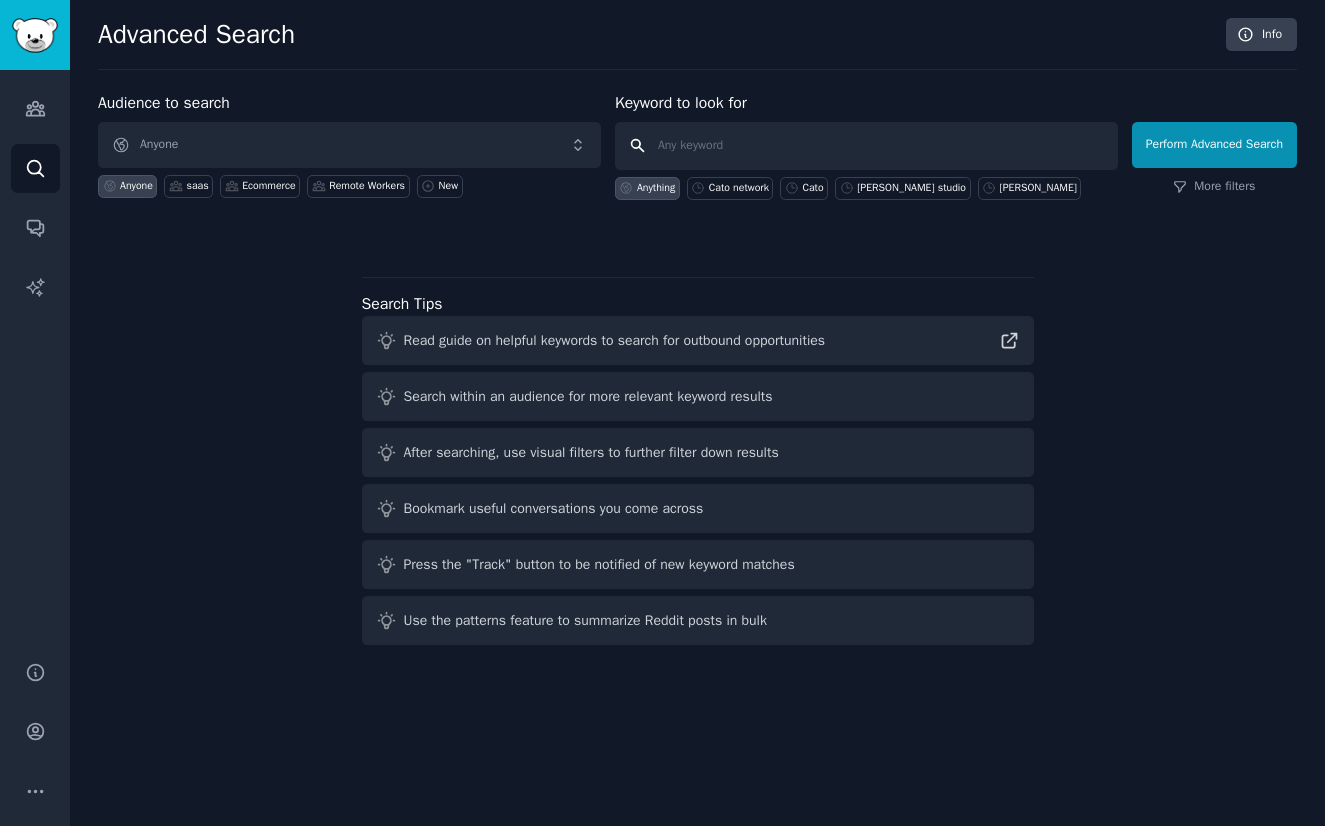paste on "jobboardsearch" 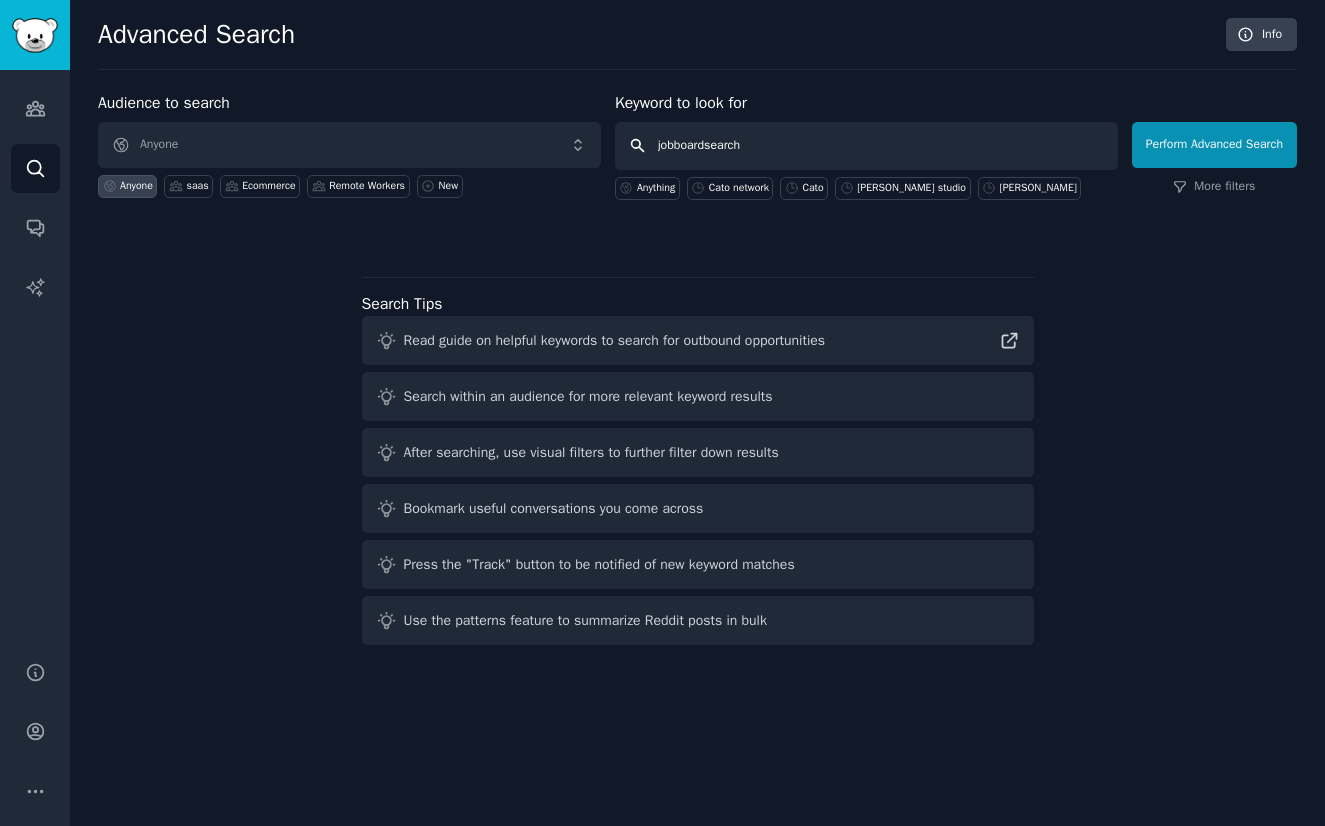 type on "C" 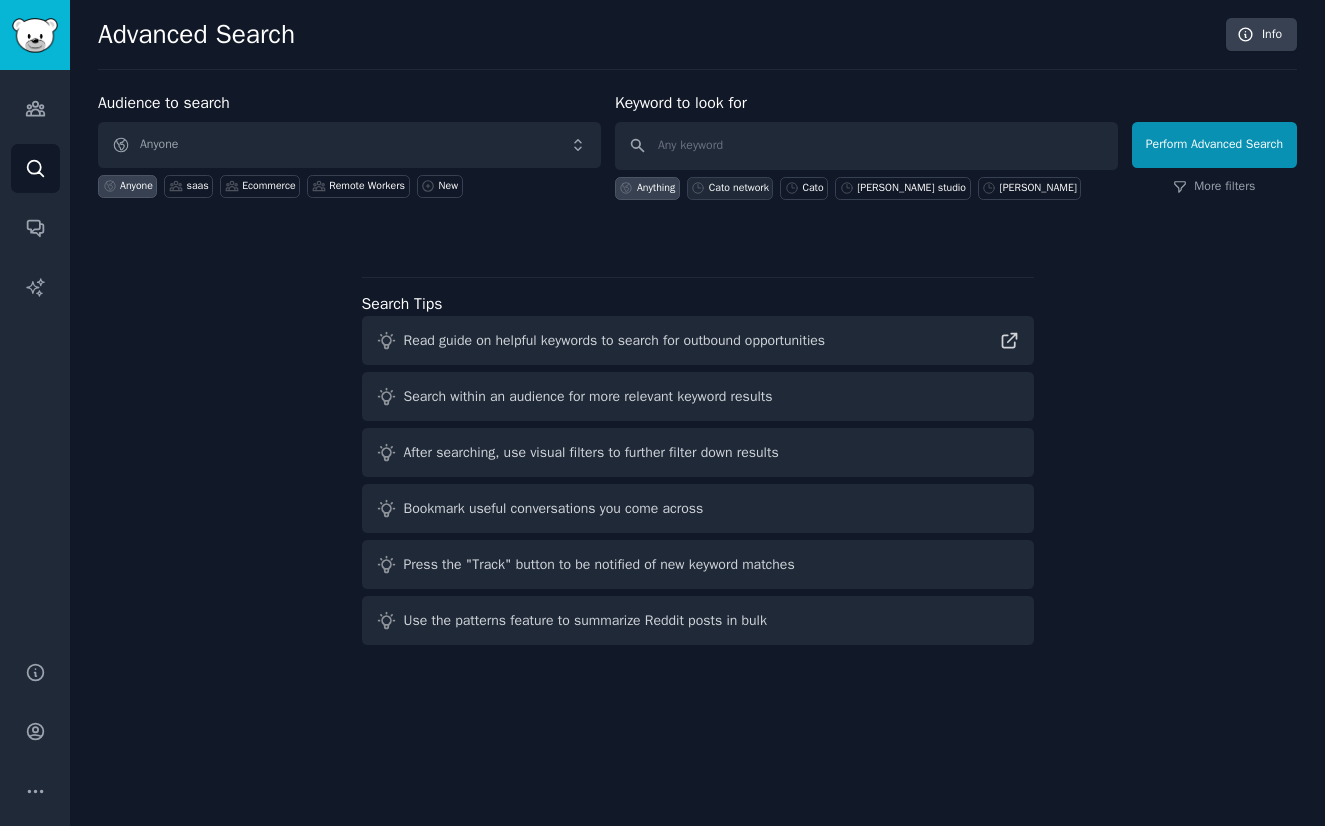 click on "Cato network" at bounding box center (739, 188) 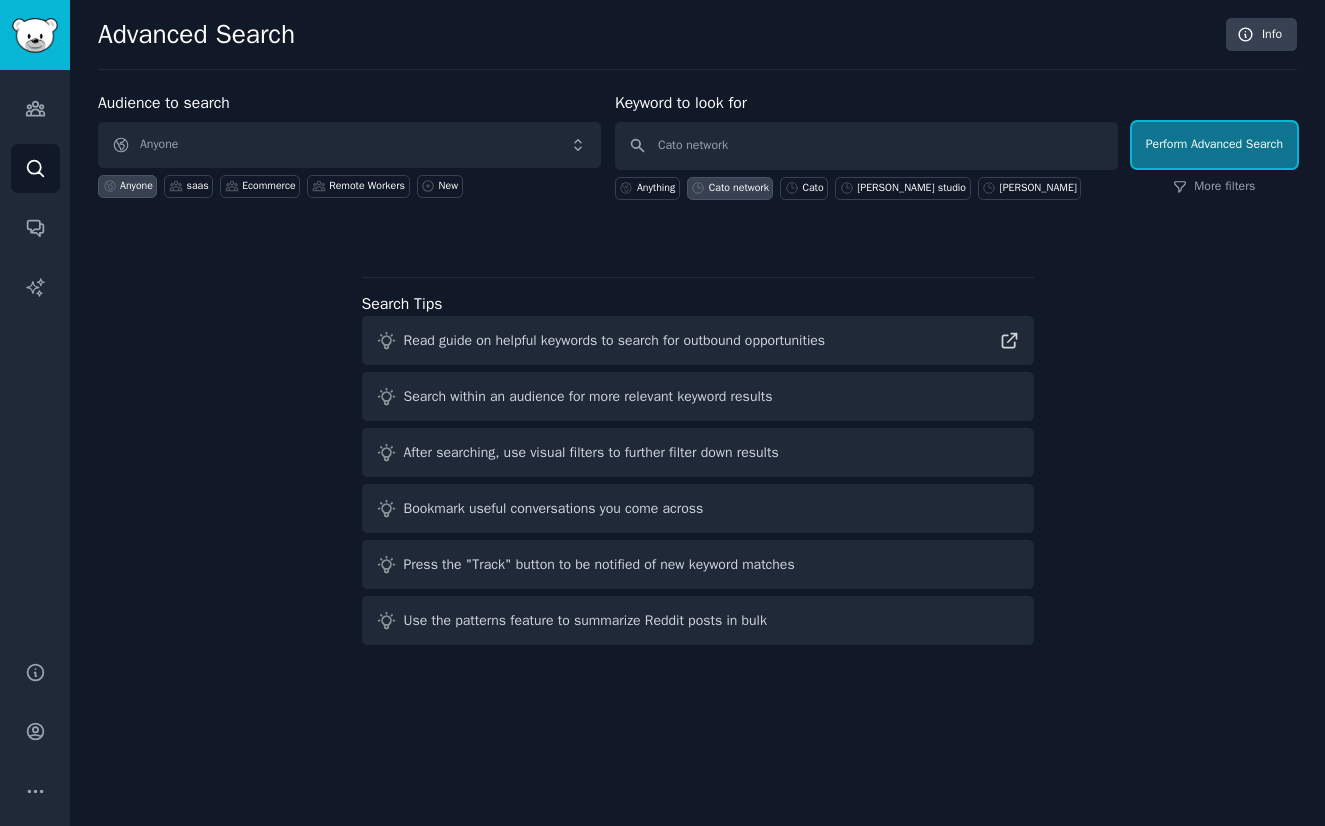 click on "Perform Advanced Search" at bounding box center [1214, 145] 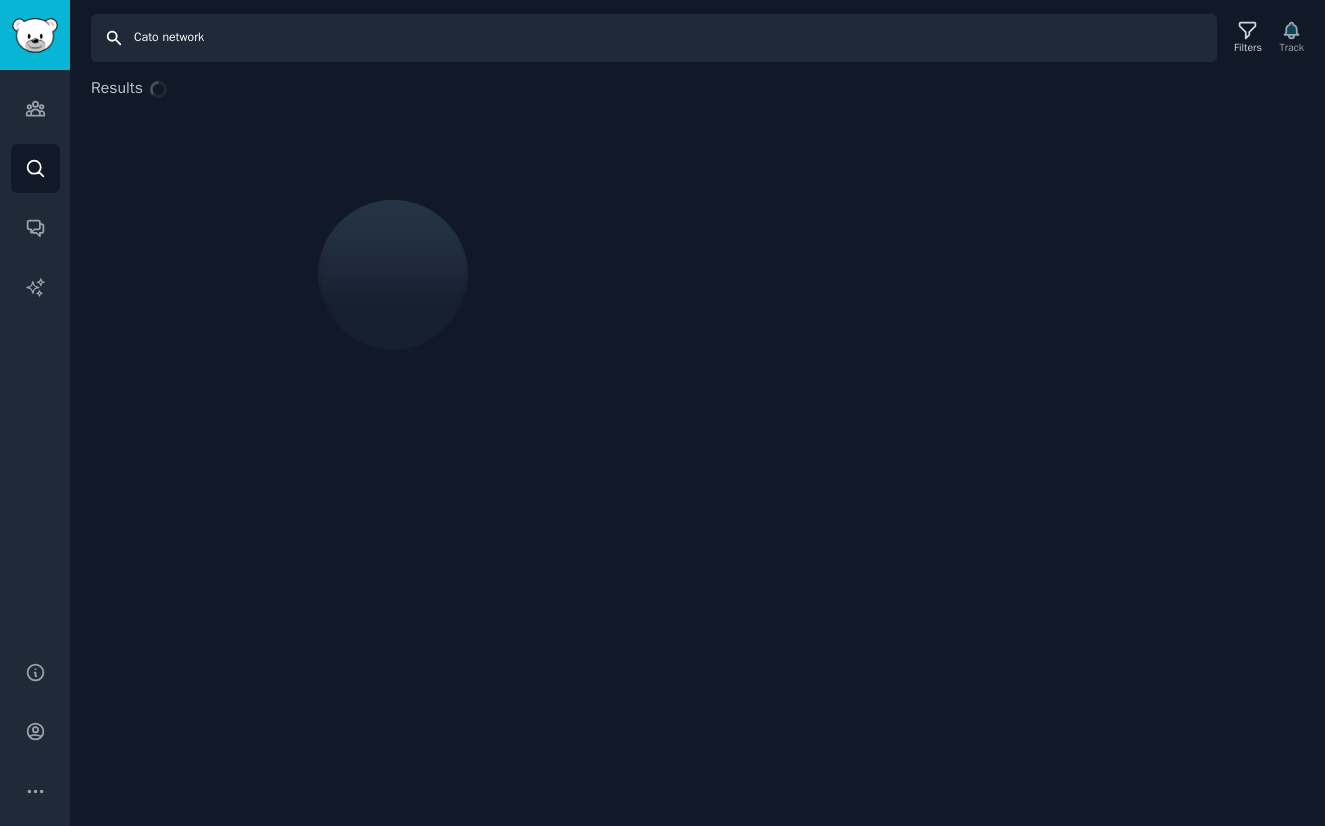 click on "Cato network" at bounding box center [654, 38] 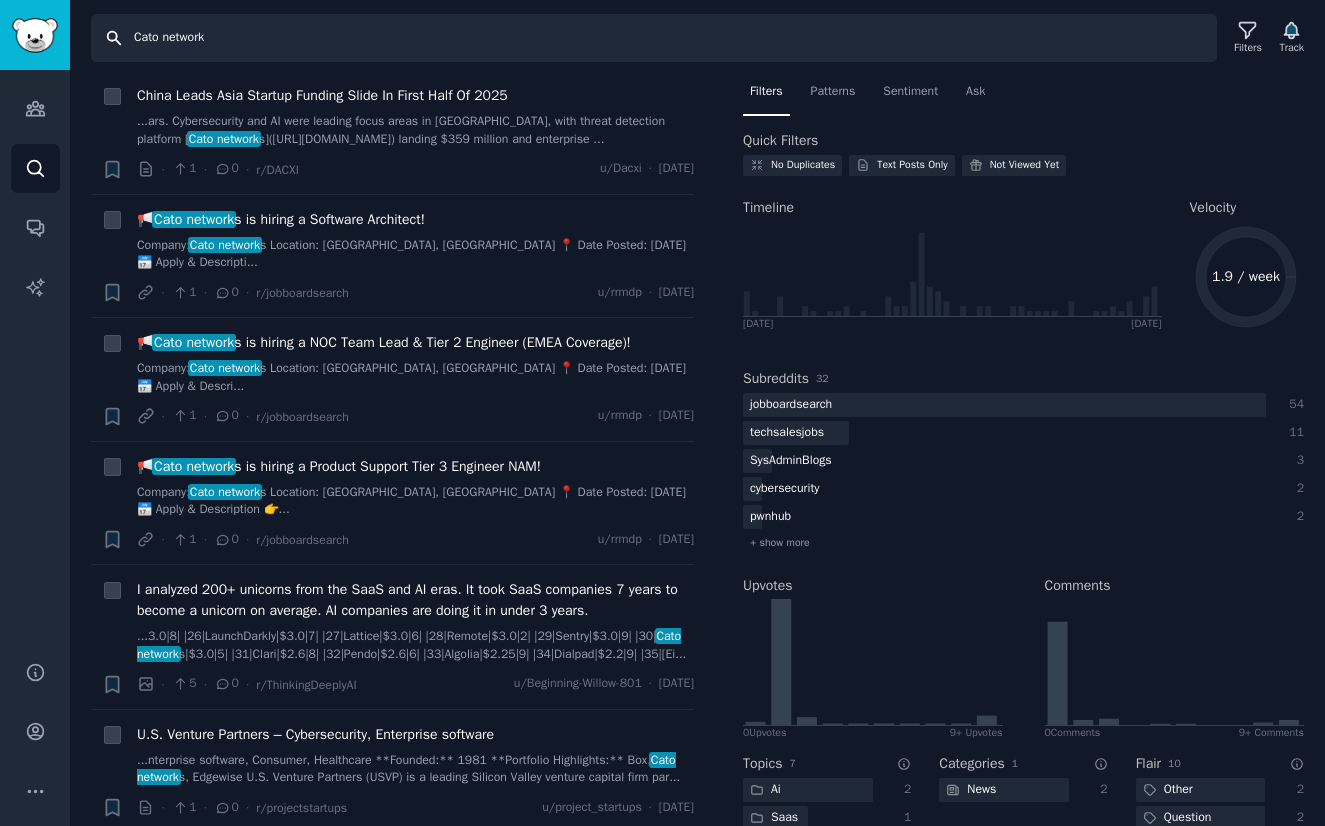 scroll, scrollTop: 0, scrollLeft: 0, axis: both 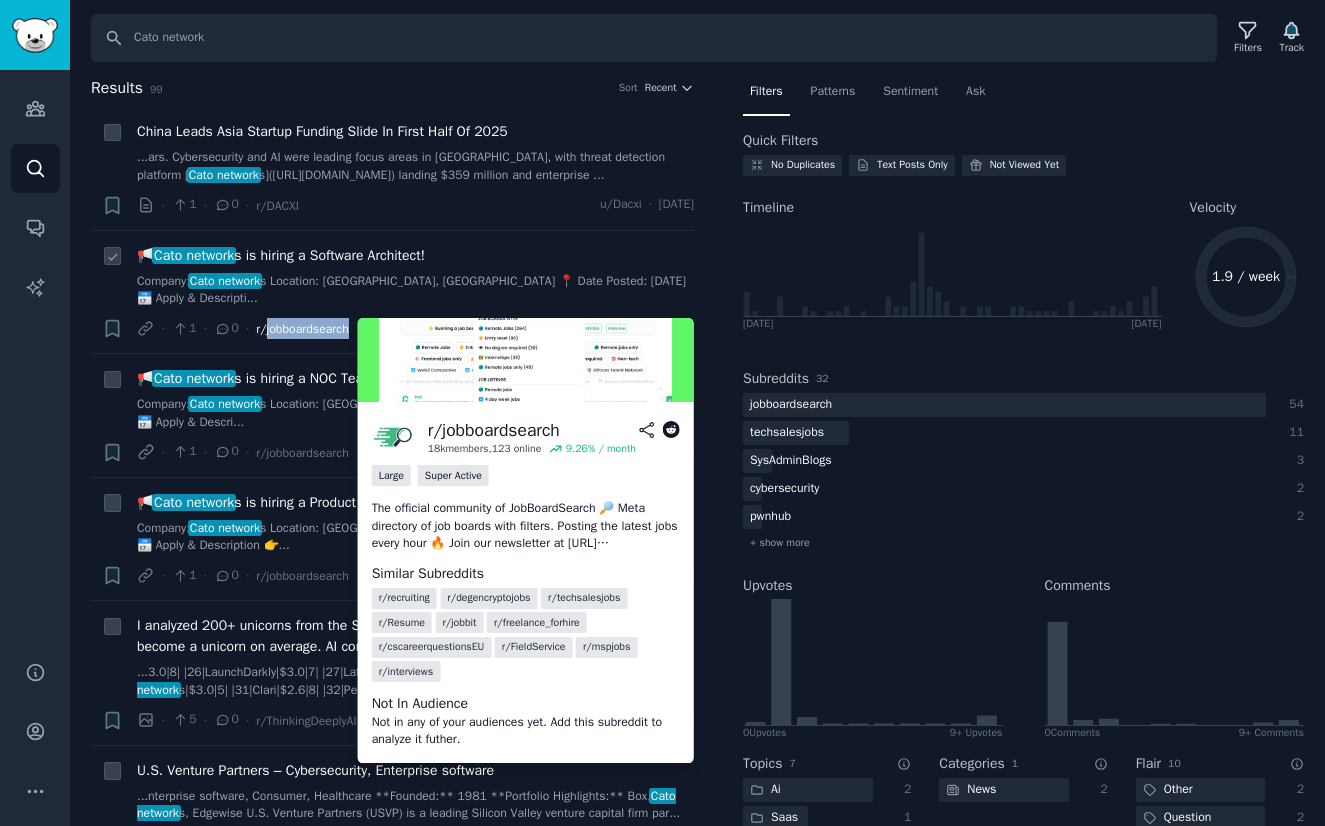 drag, startPoint x: 372, startPoint y: 320, endPoint x: 265, endPoint y: 322, distance: 107.01869 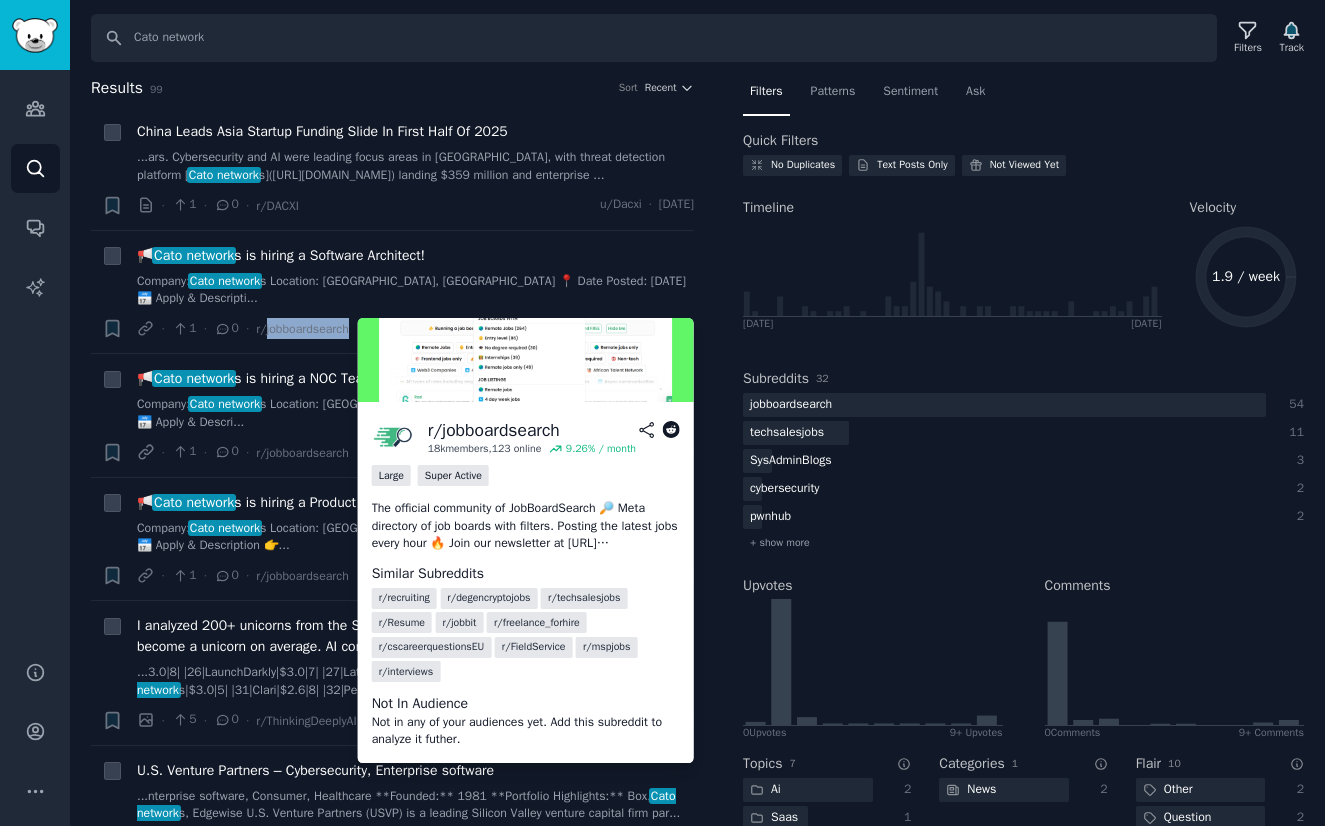 copy on "jobboardsearch" 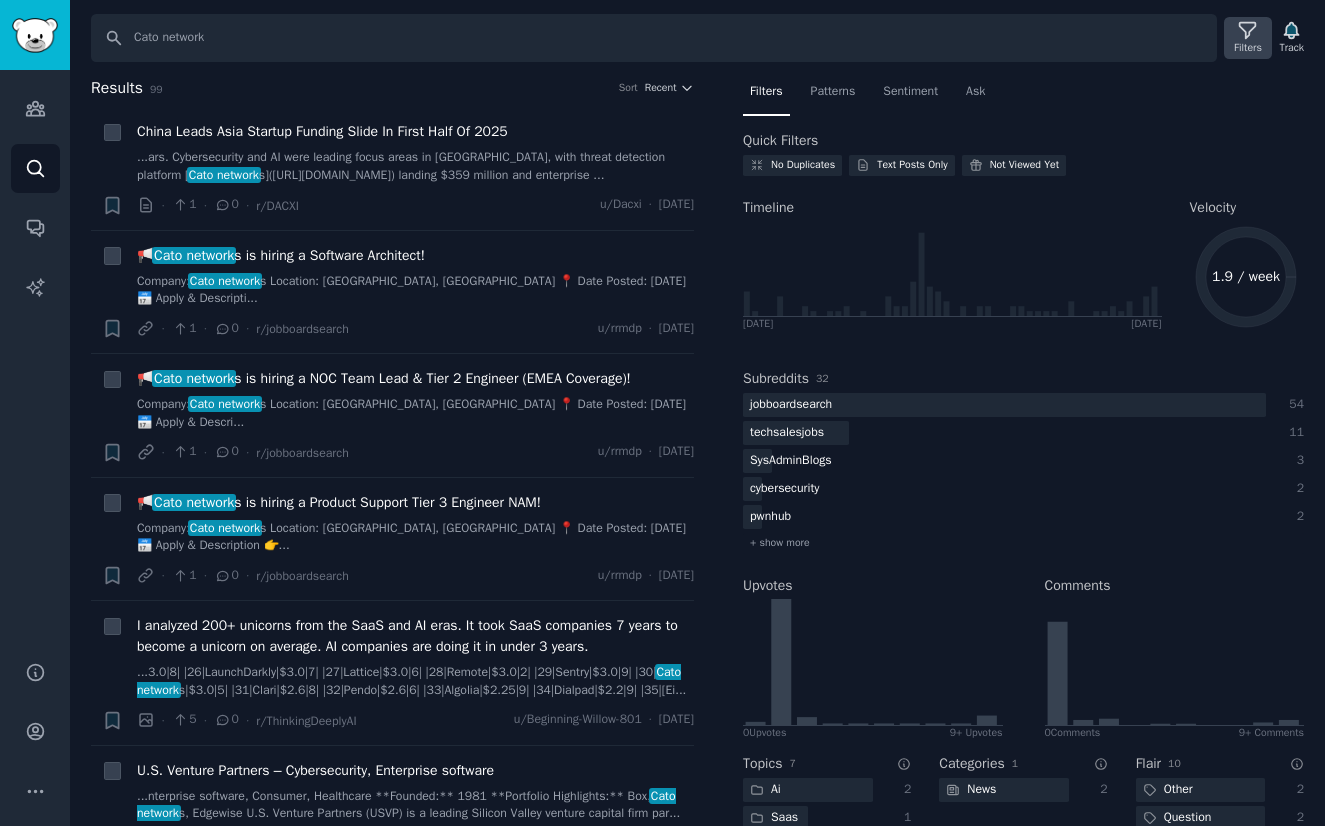 click 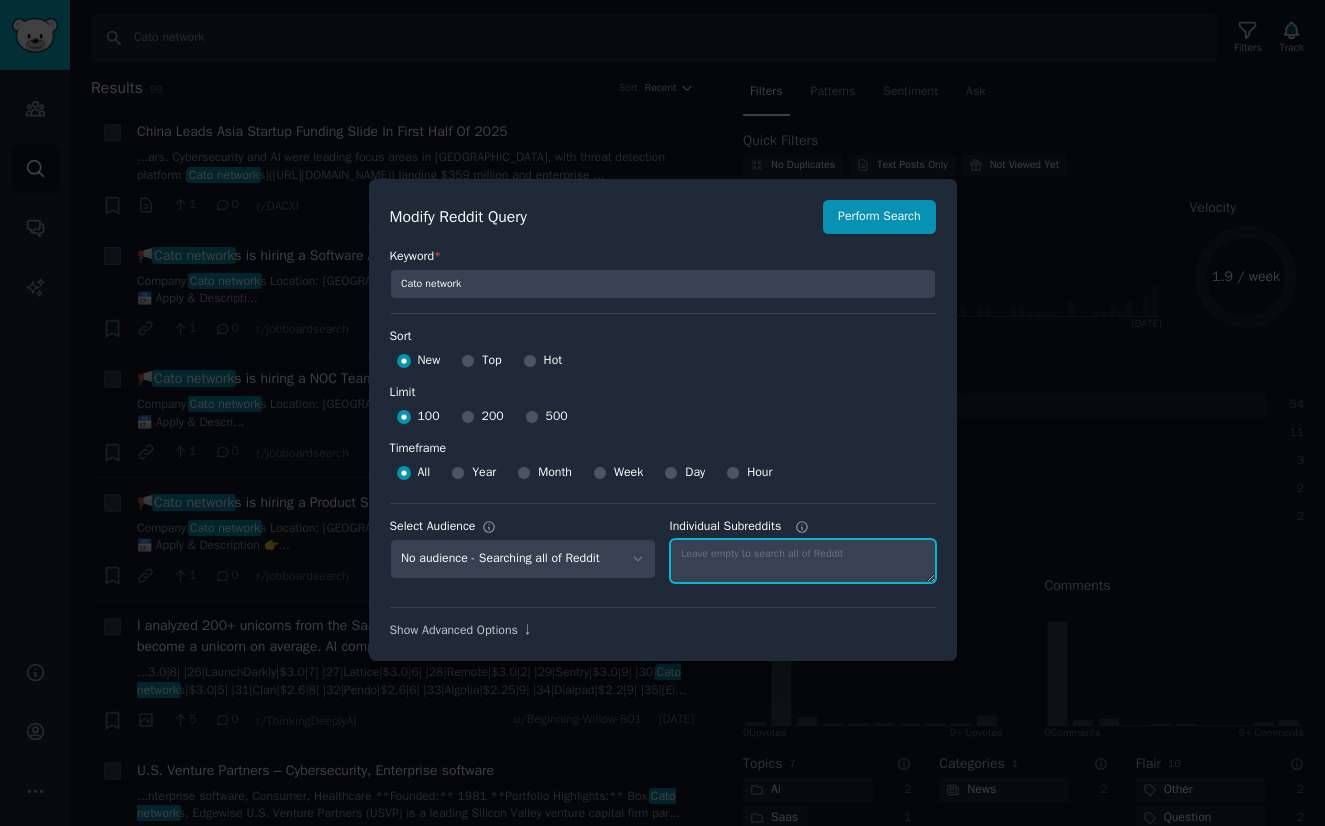 click on "Individual Subreddits" at bounding box center (803, 561) 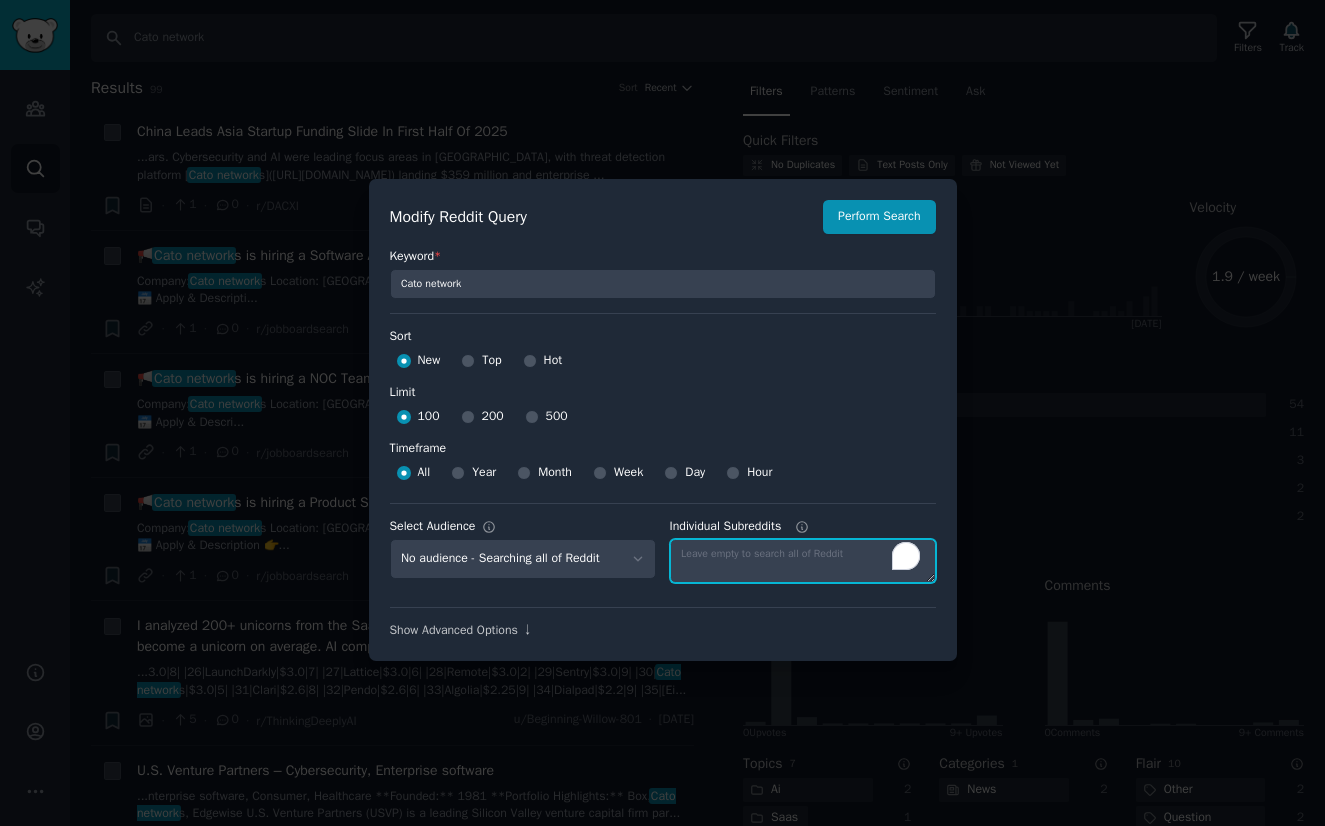 scroll, scrollTop: 14, scrollLeft: 0, axis: vertical 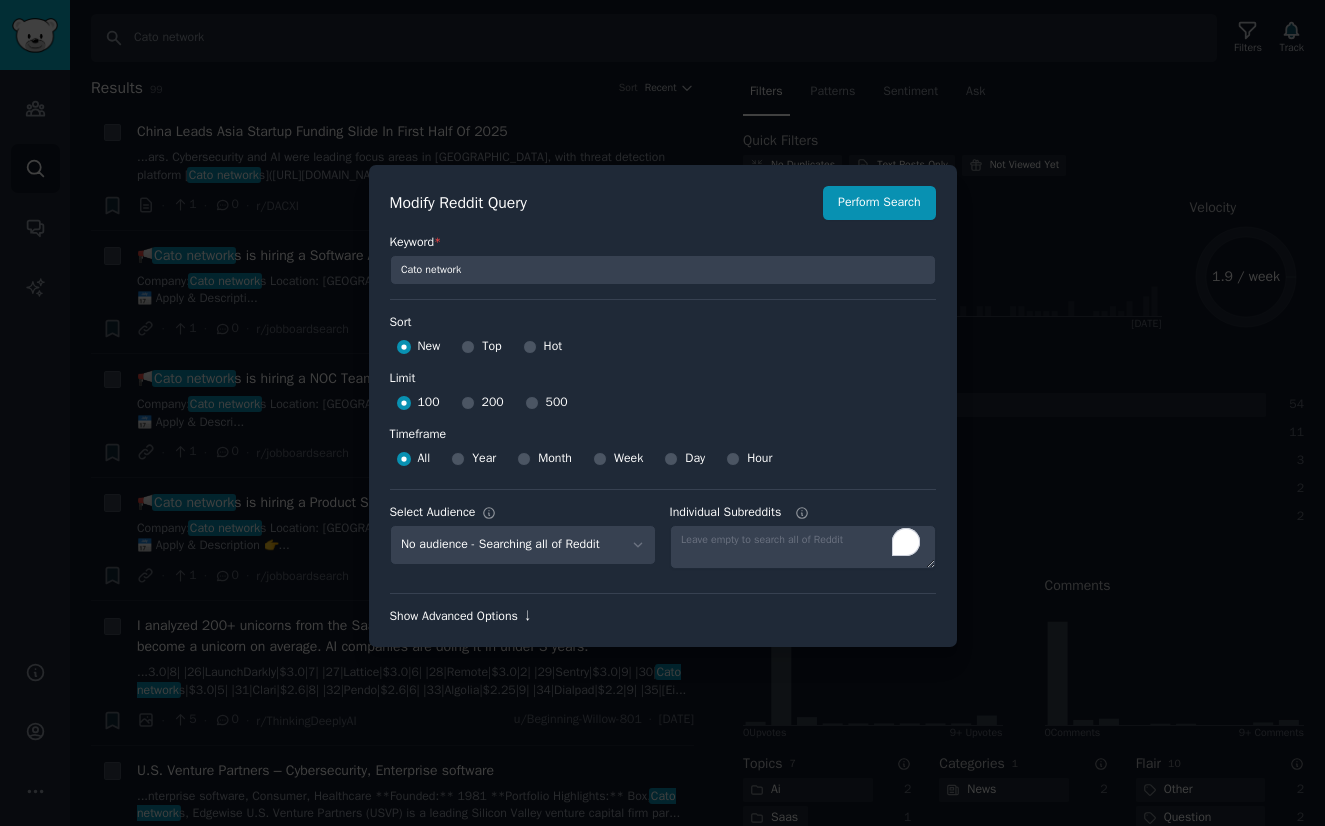click on "Show Advanced Options ↓" at bounding box center (663, 617) 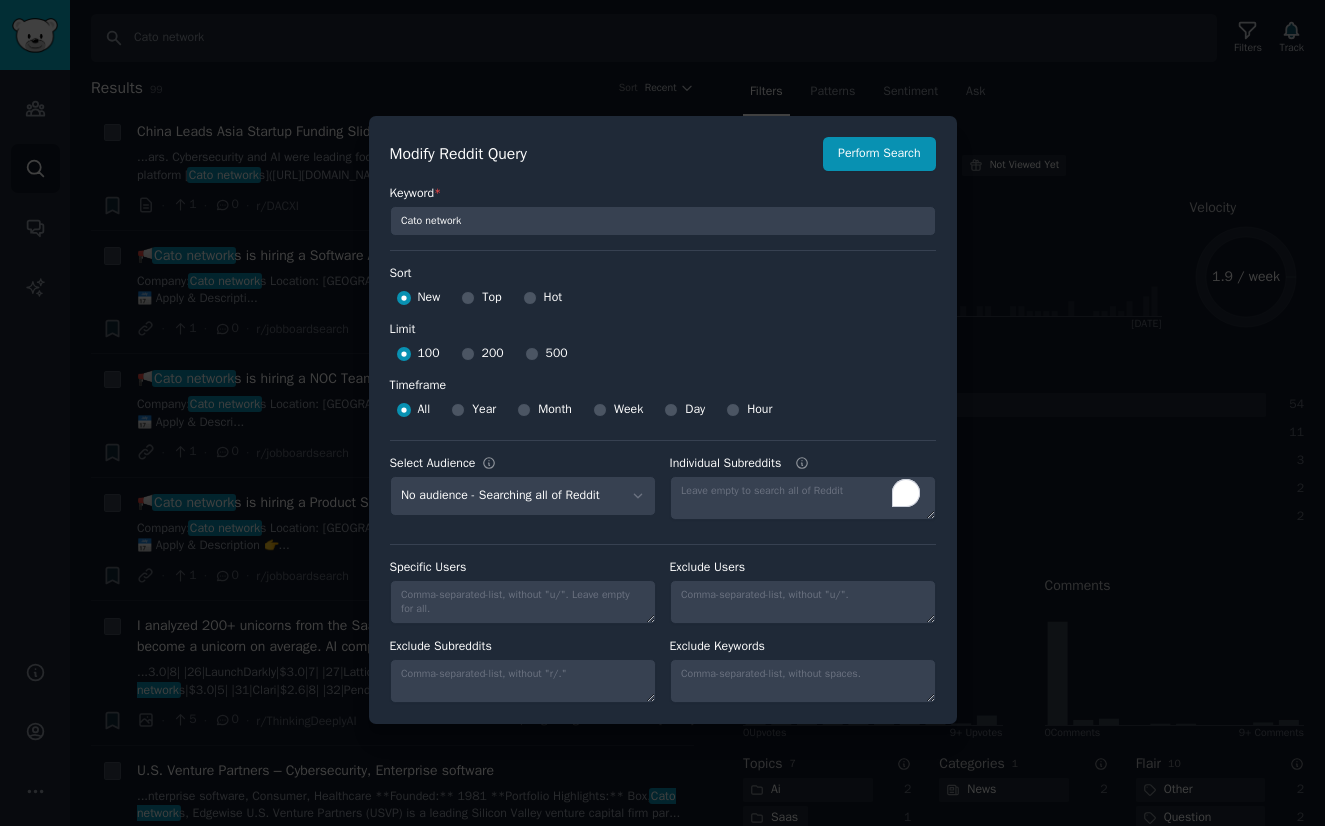 scroll, scrollTop: 14, scrollLeft: 0, axis: vertical 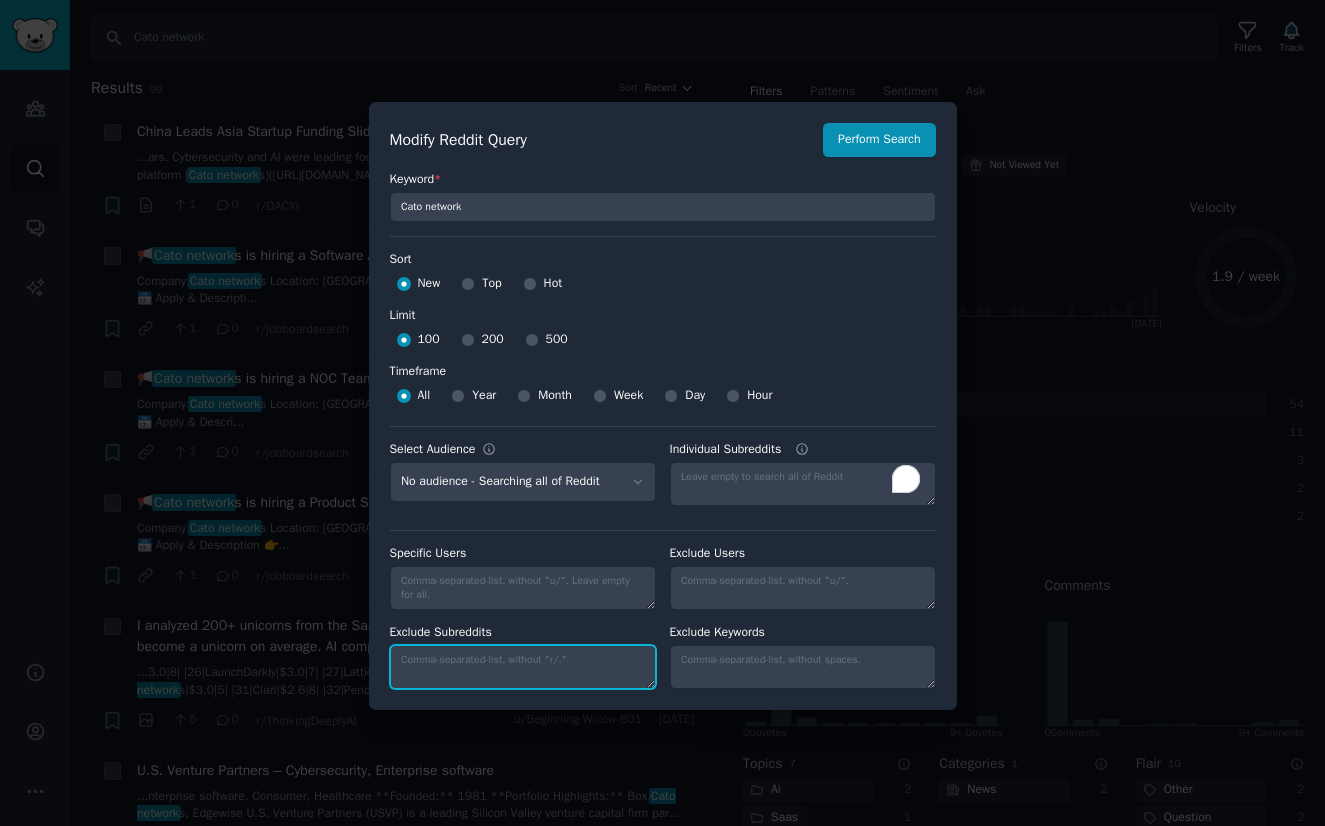 click on "Exclude Subreddits" at bounding box center (523, 667) 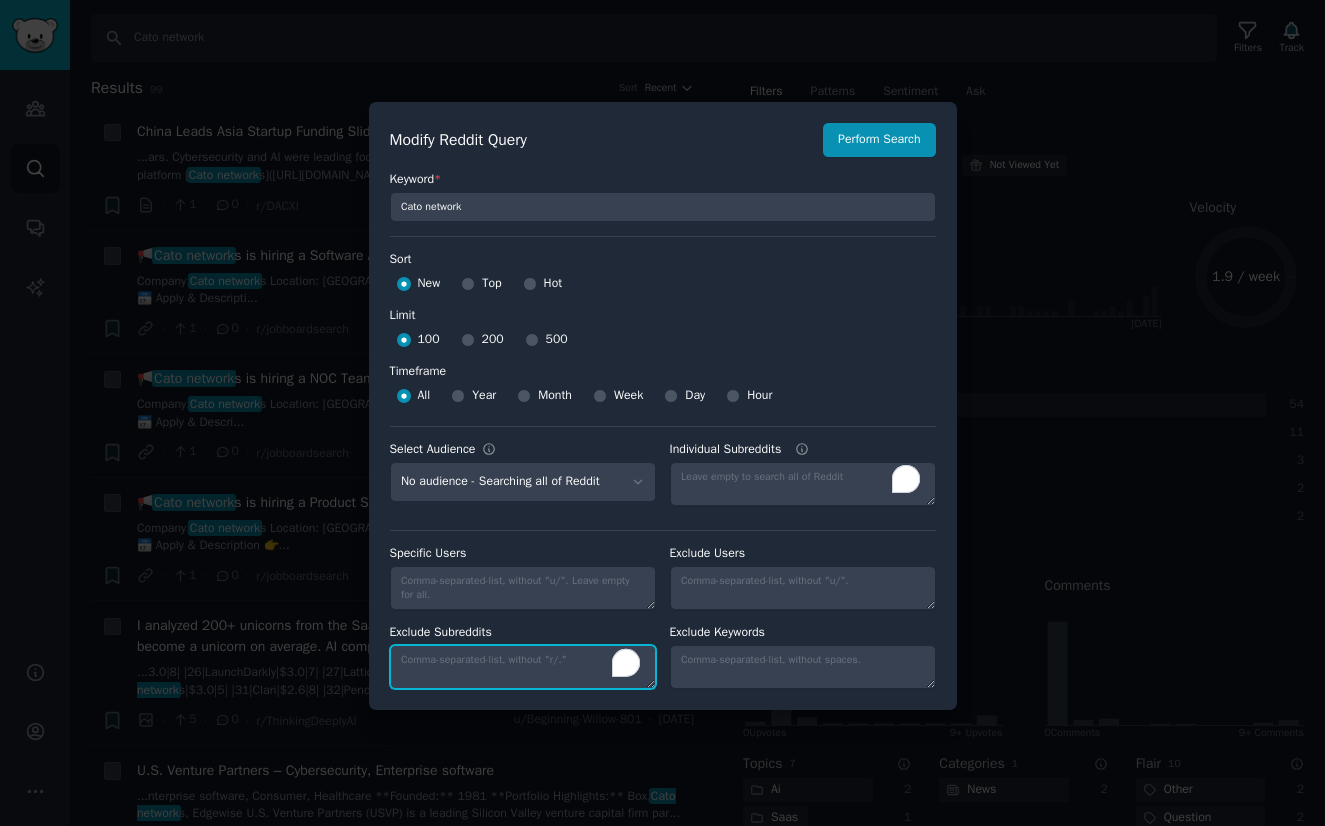 paste on "jobboardsearch" 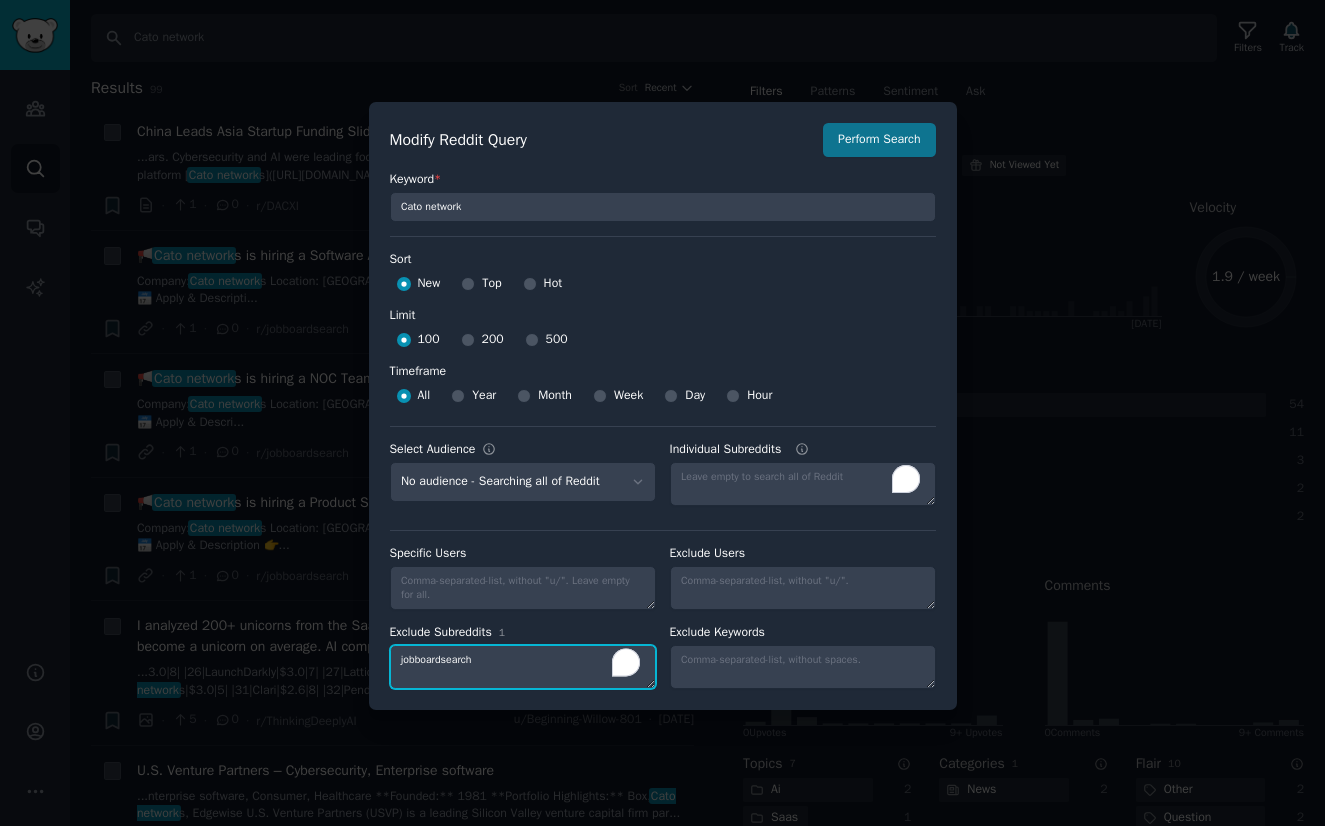 type on "jobboardsearch" 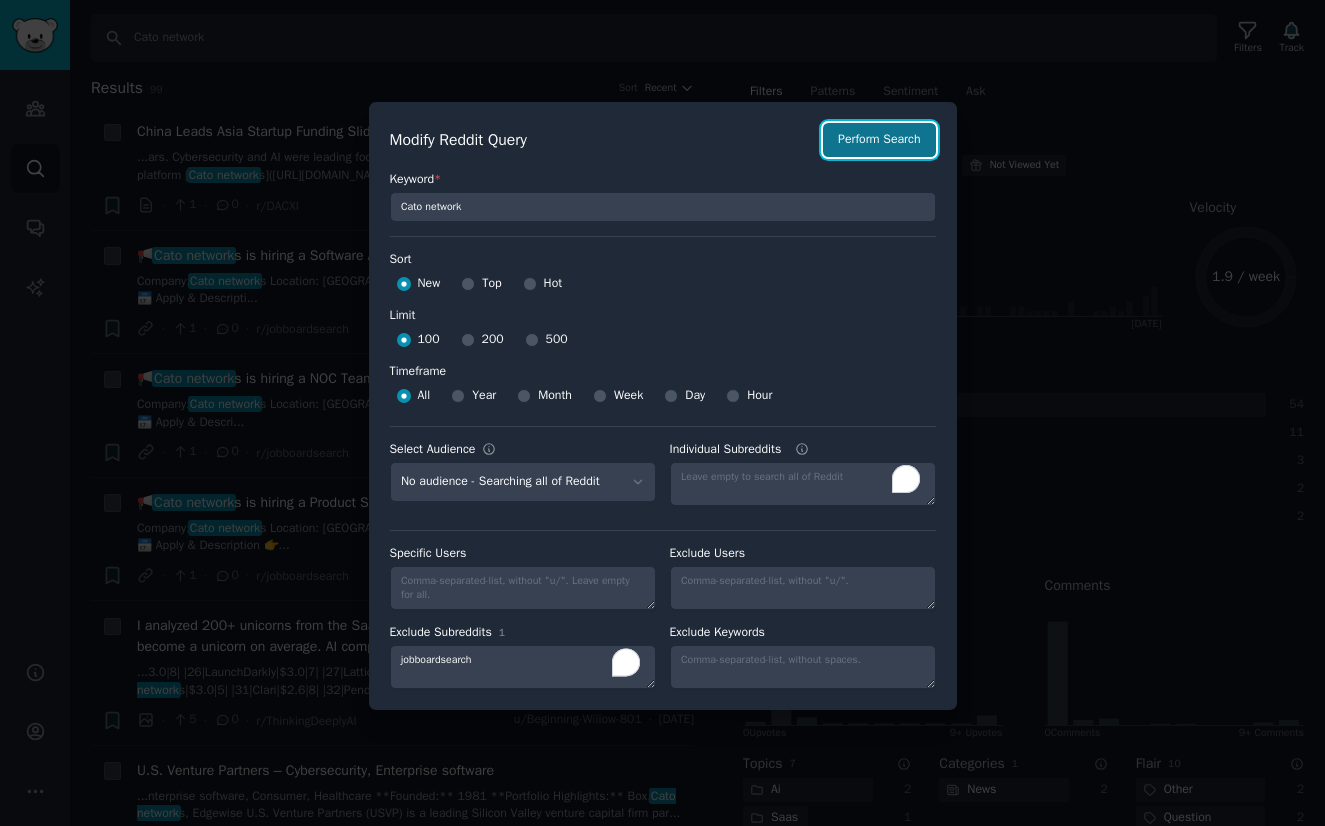 click on "Perform Search" at bounding box center (879, 140) 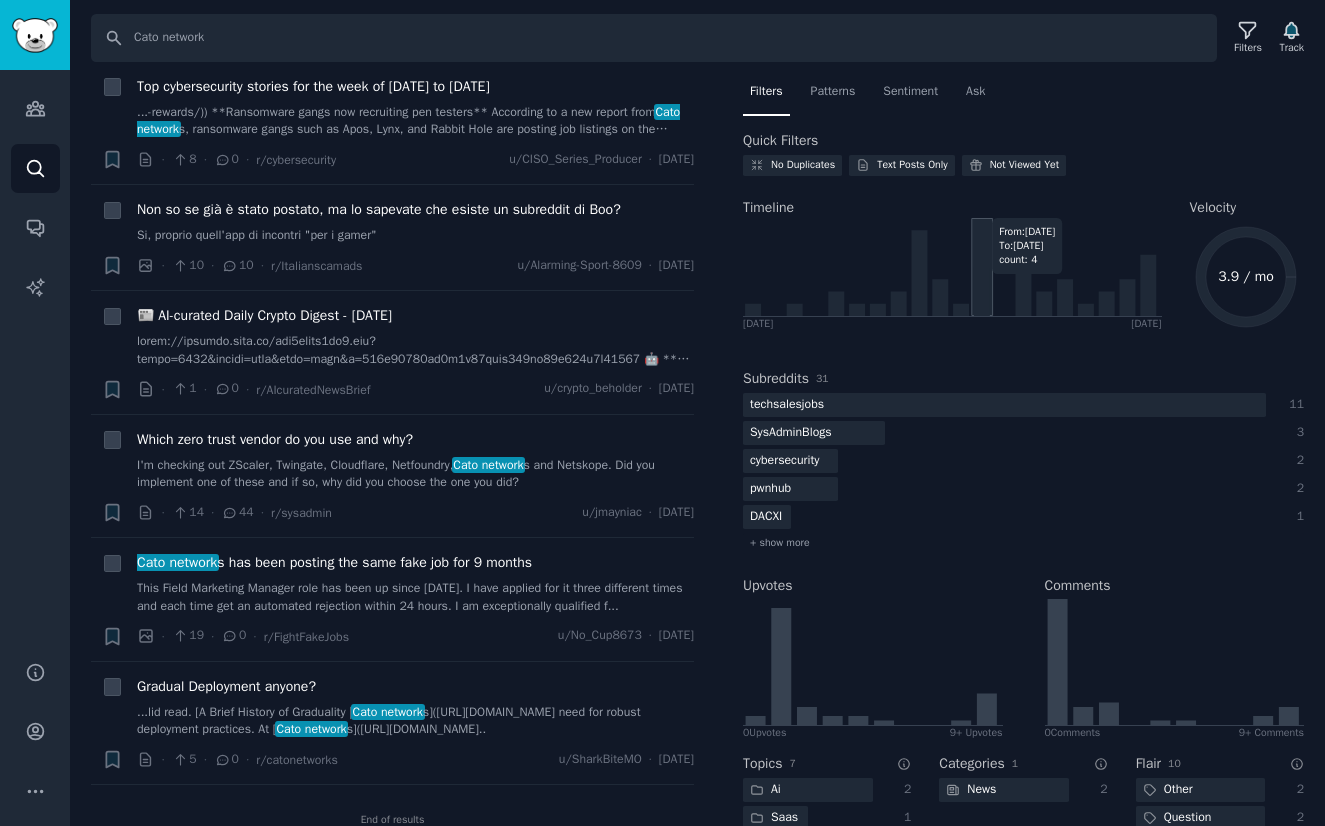 scroll, scrollTop: 0, scrollLeft: 0, axis: both 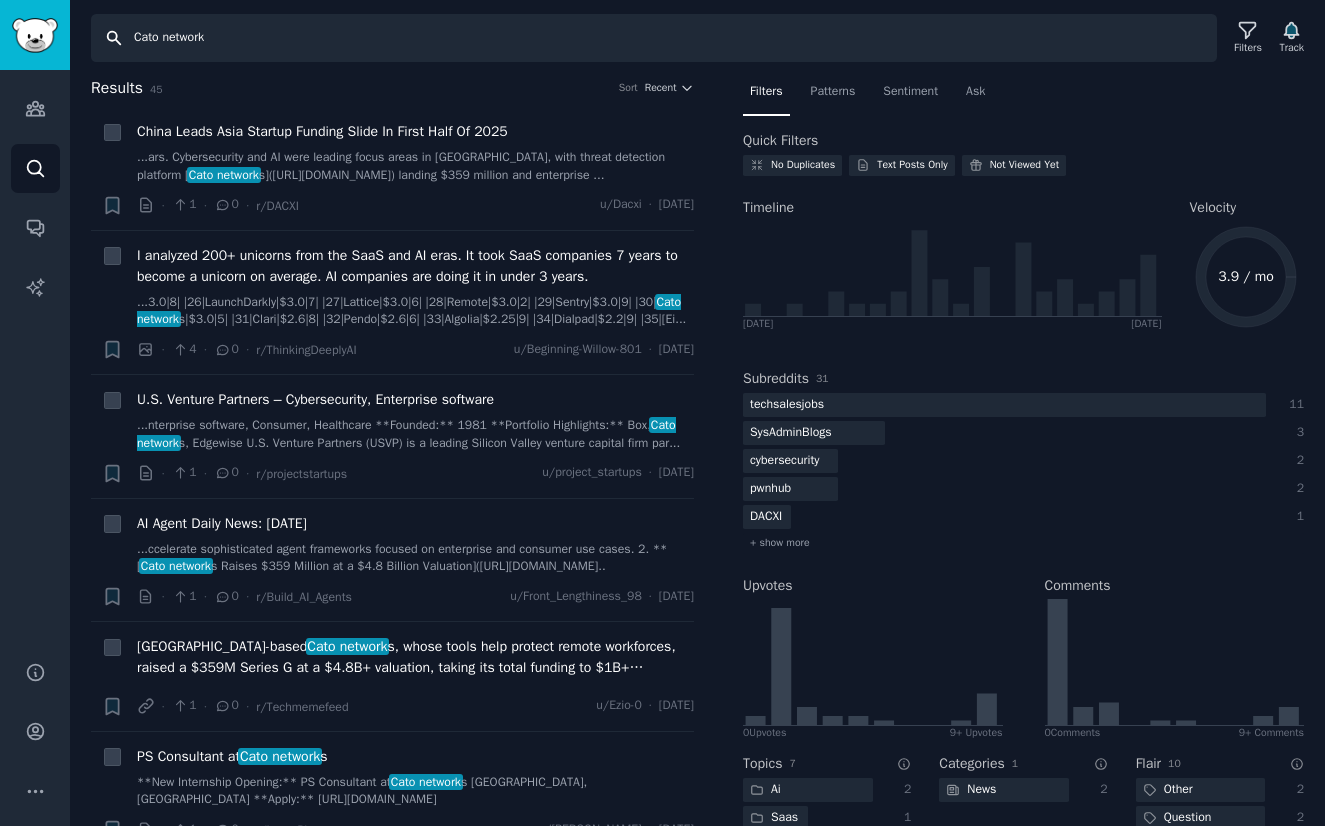 click on "Cato network" at bounding box center [654, 38] 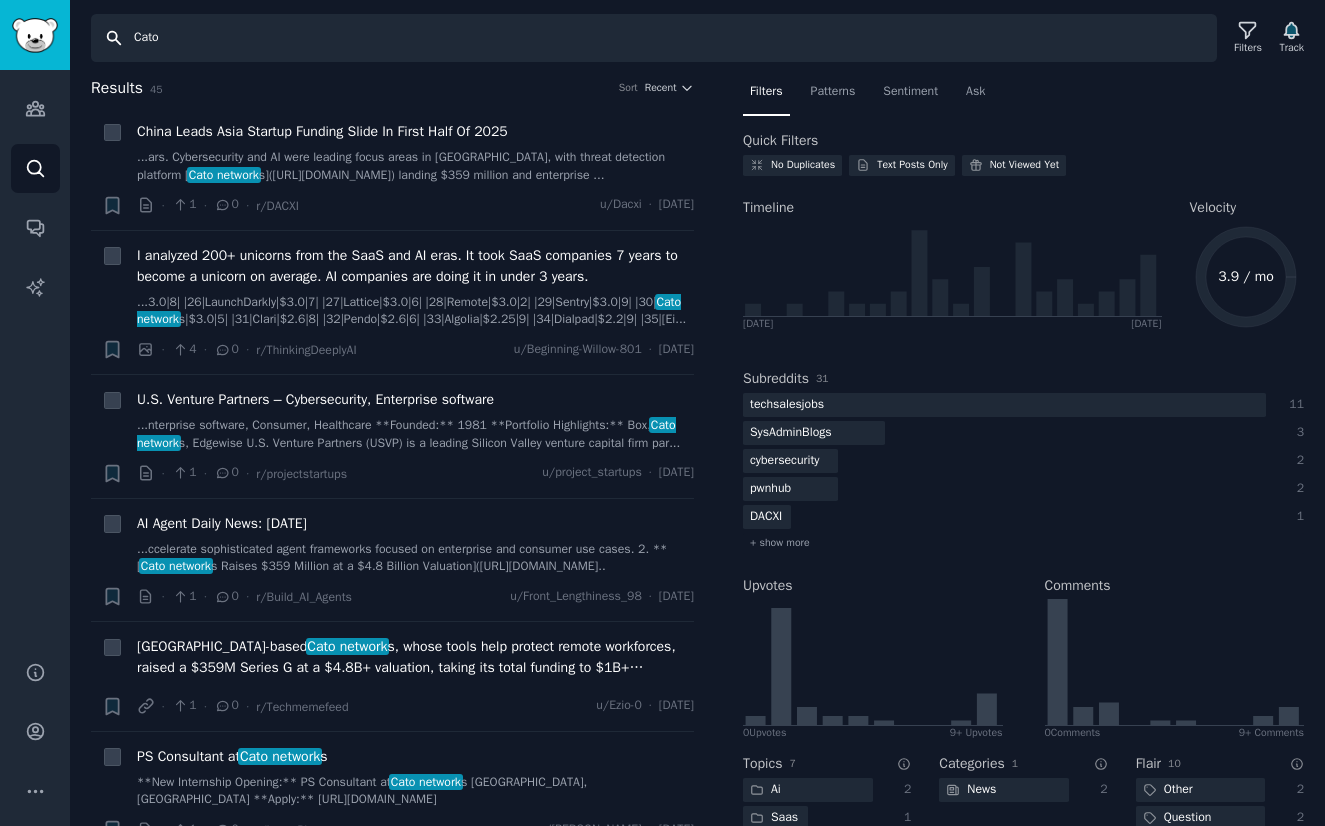 type on "Cato" 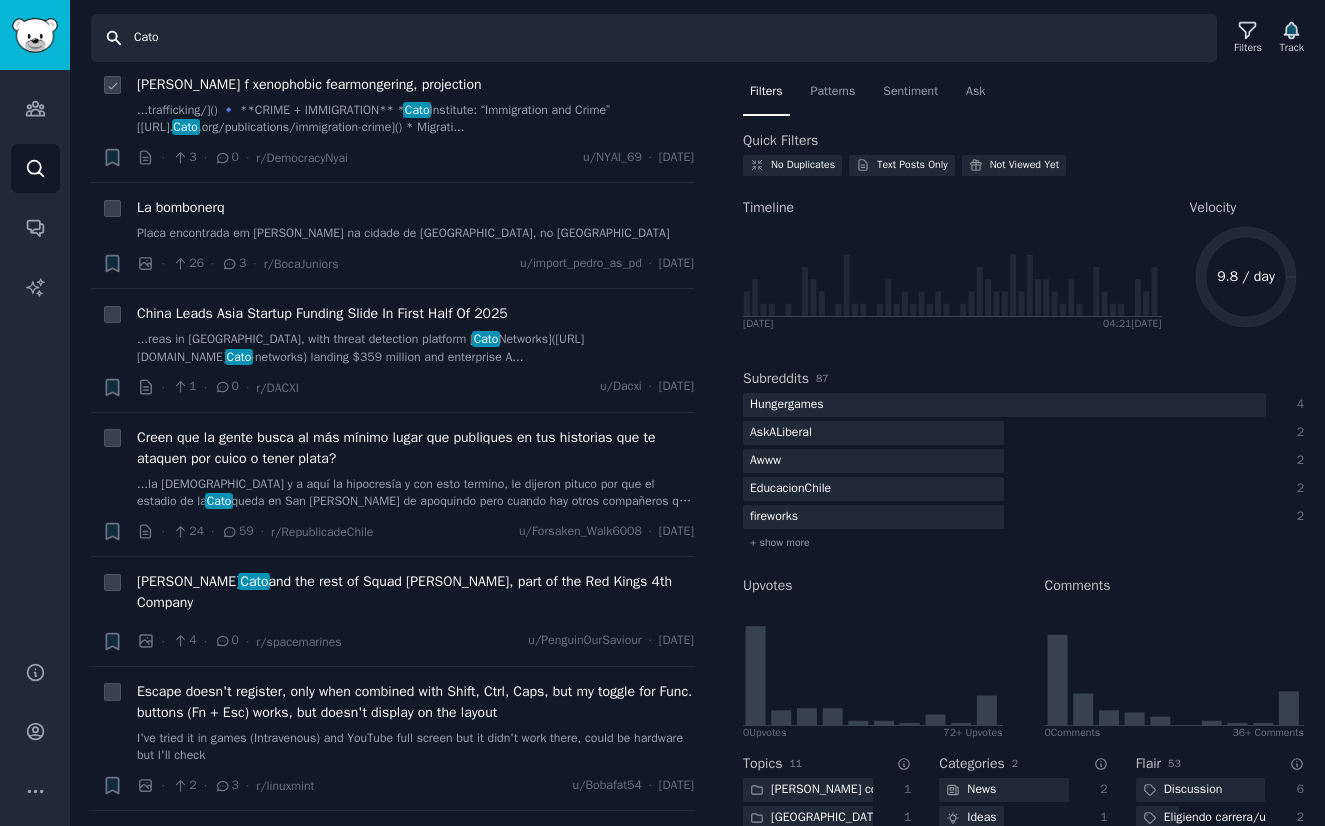 scroll, scrollTop: 170, scrollLeft: 0, axis: vertical 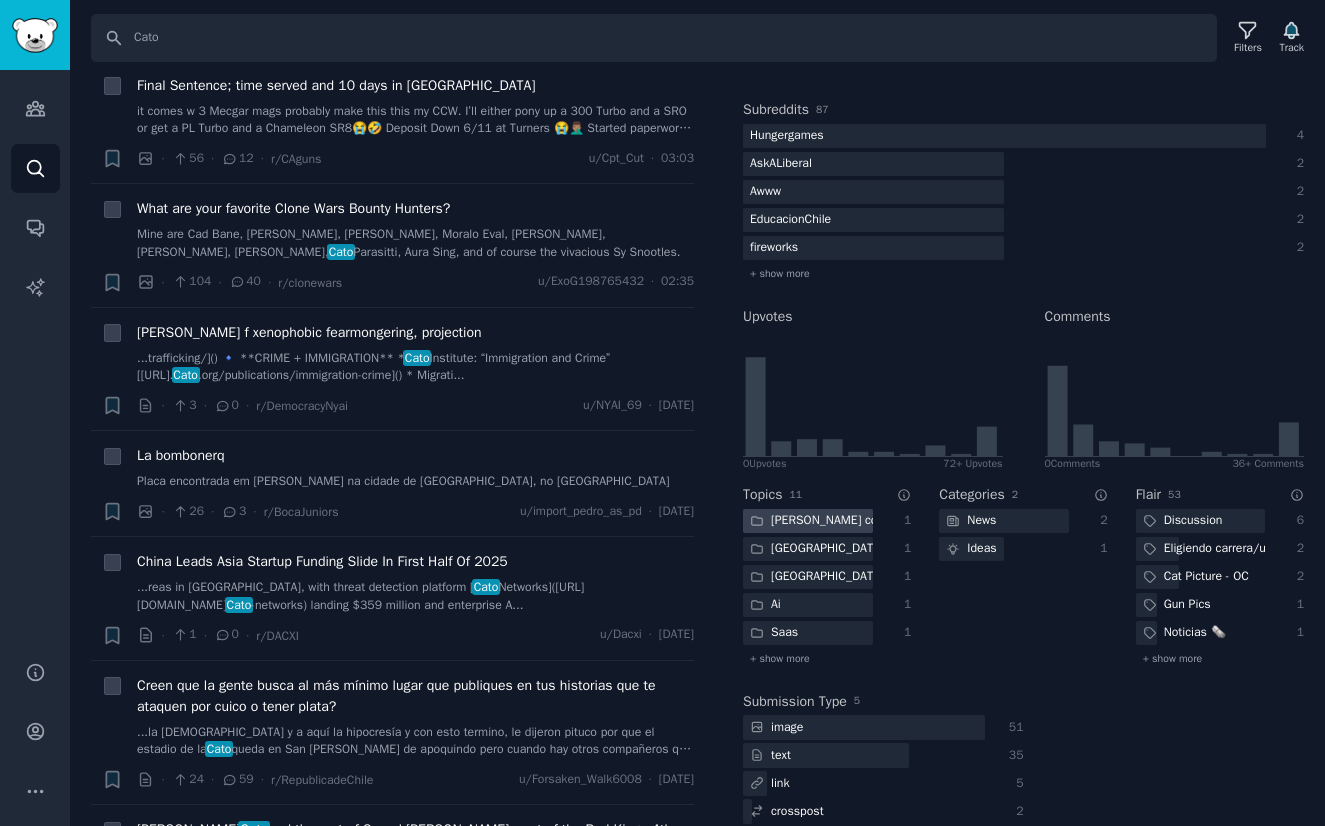 click on "[PERSON_NAME] connection" 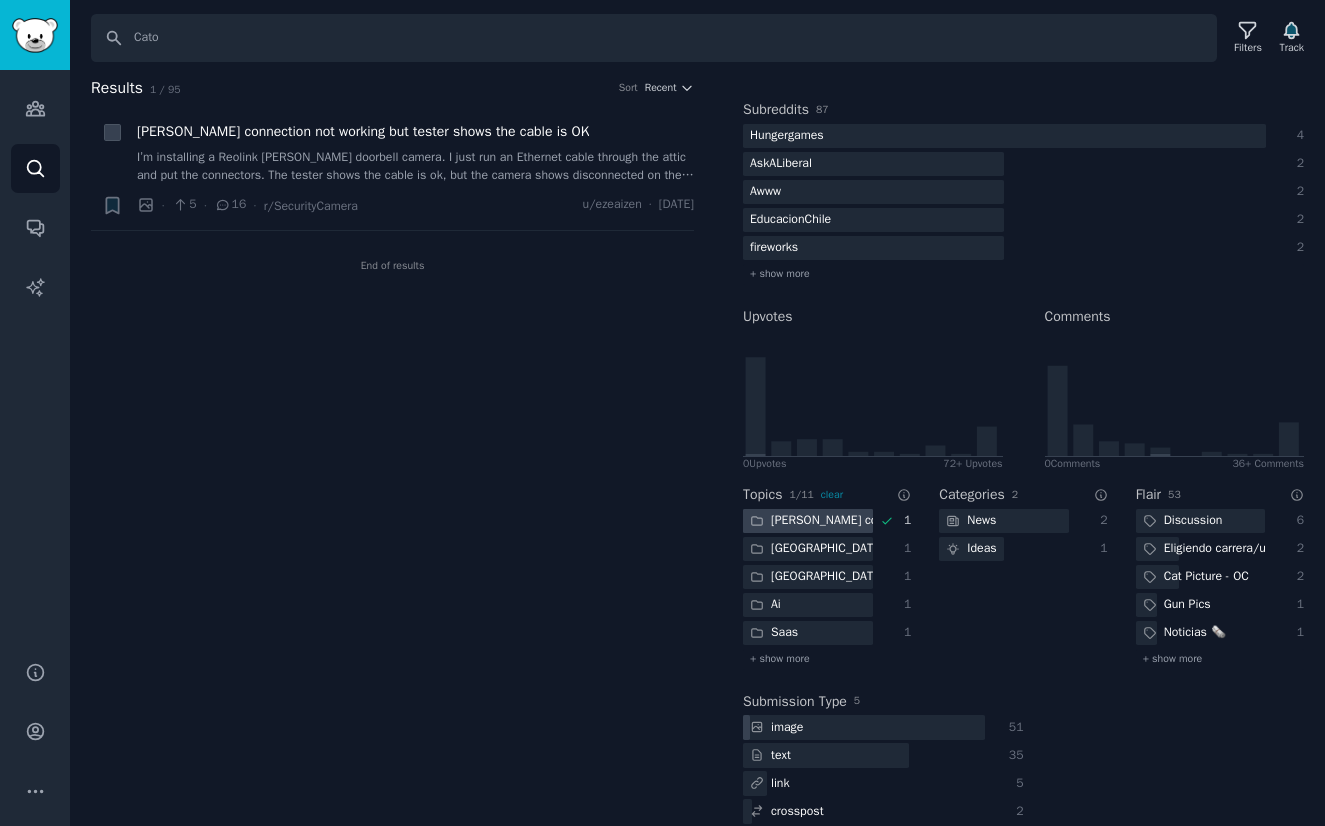 click on "[PERSON_NAME] connection" at bounding box center [808, 521] 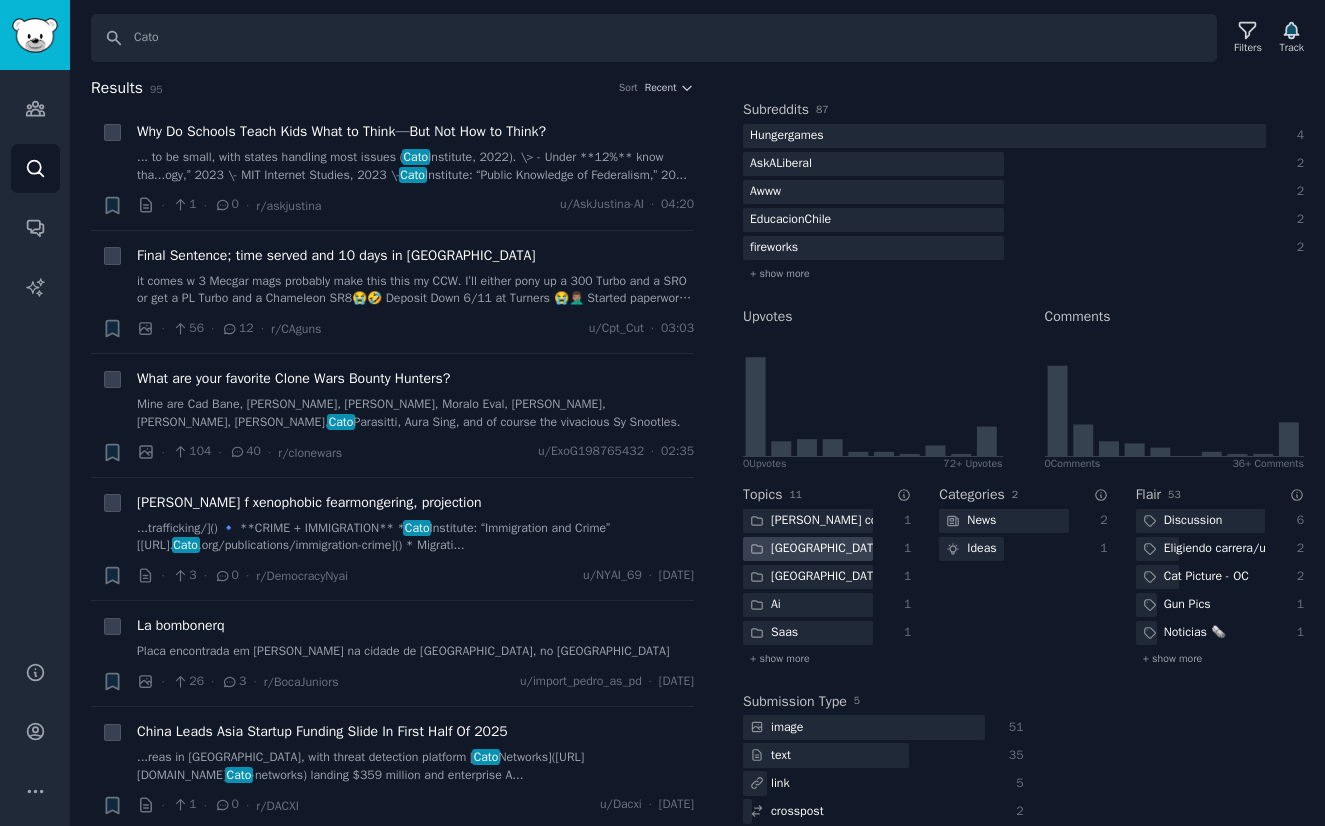 click at bounding box center (808, 549) 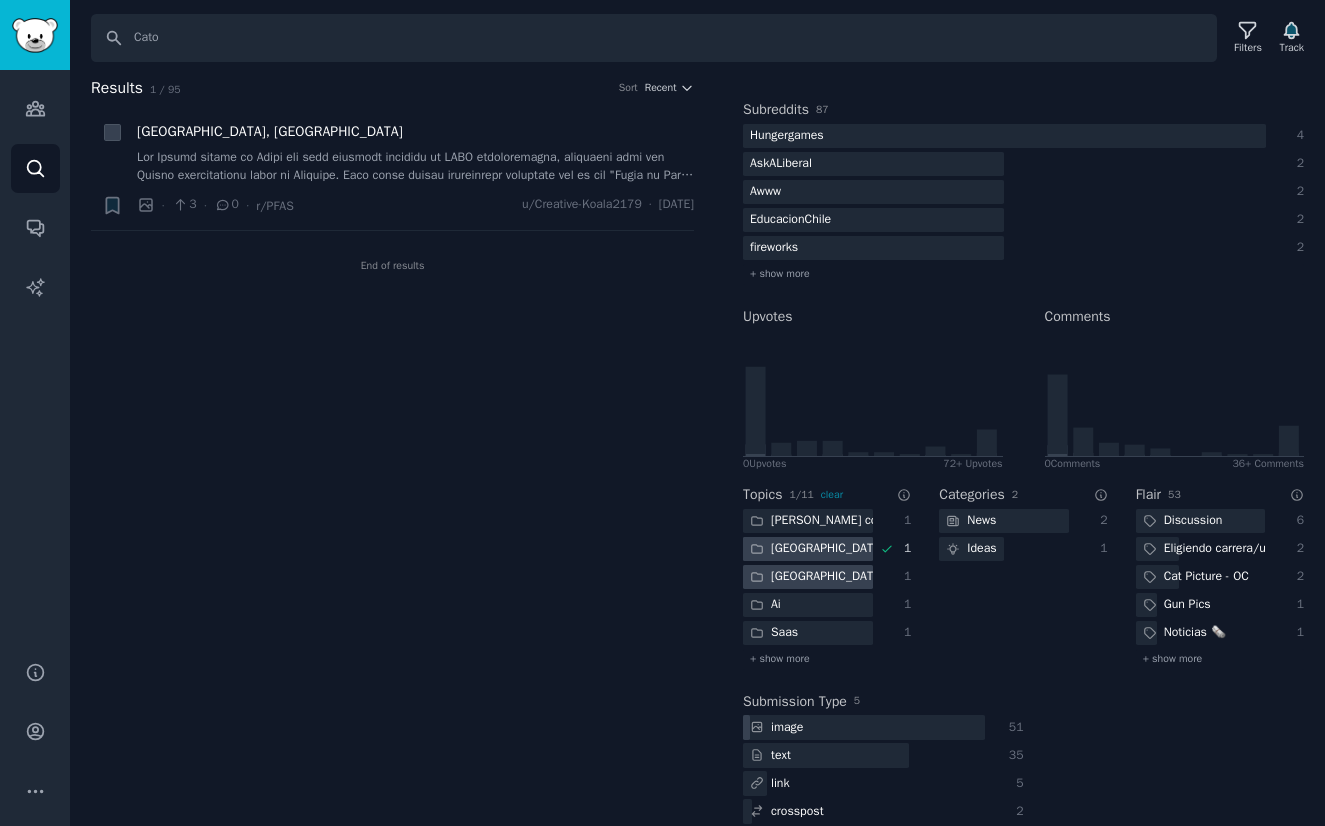 click at bounding box center [808, 549] 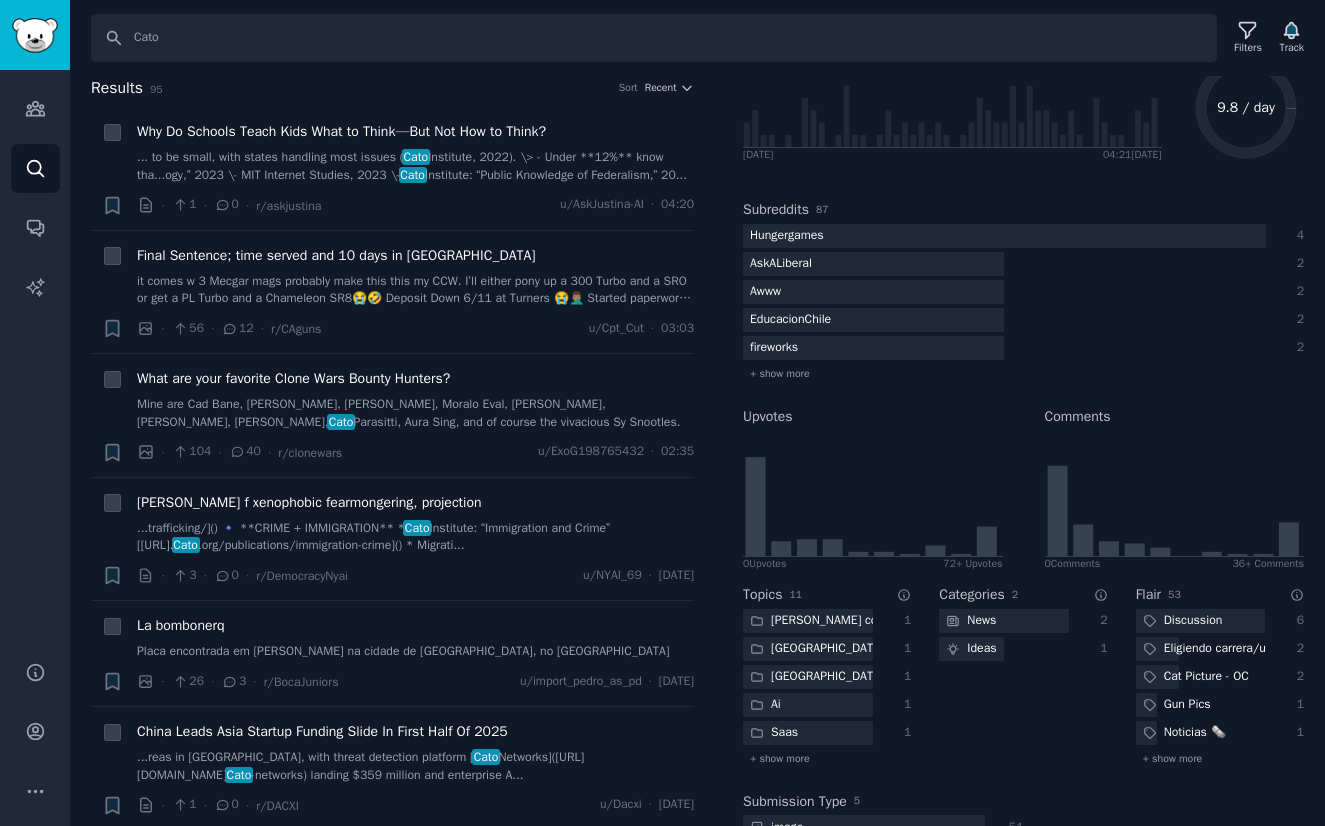 scroll, scrollTop: 155, scrollLeft: 0, axis: vertical 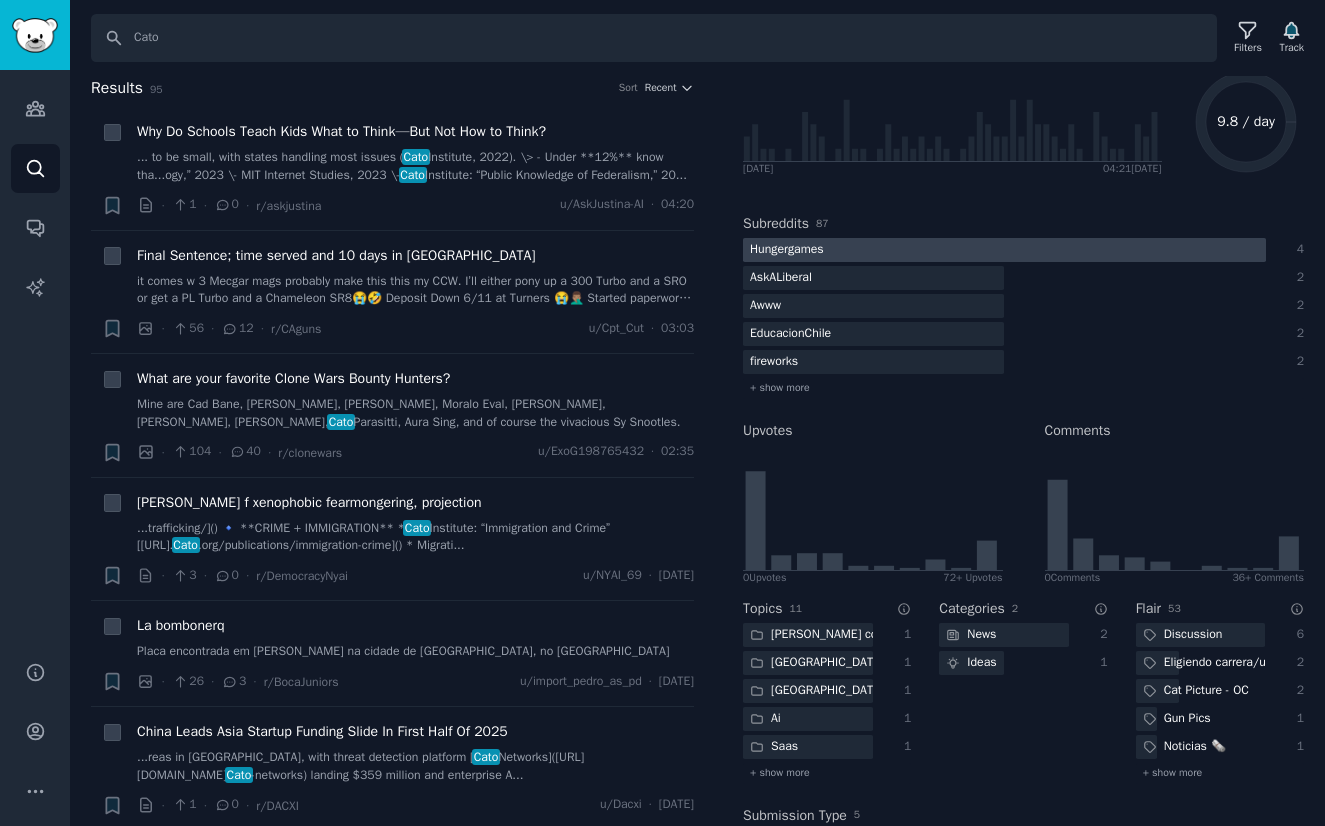 click at bounding box center (1004, 250) 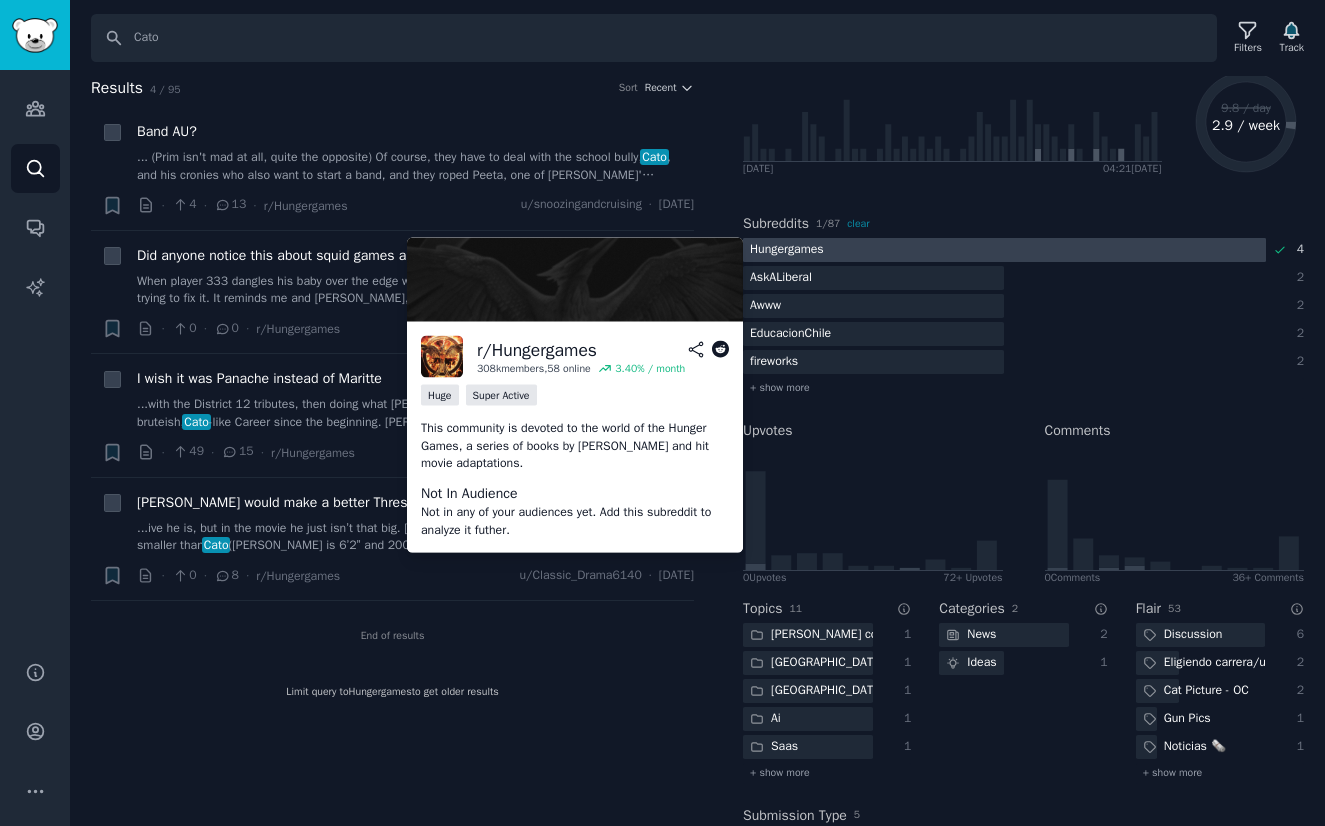 click at bounding box center [1004, 250] 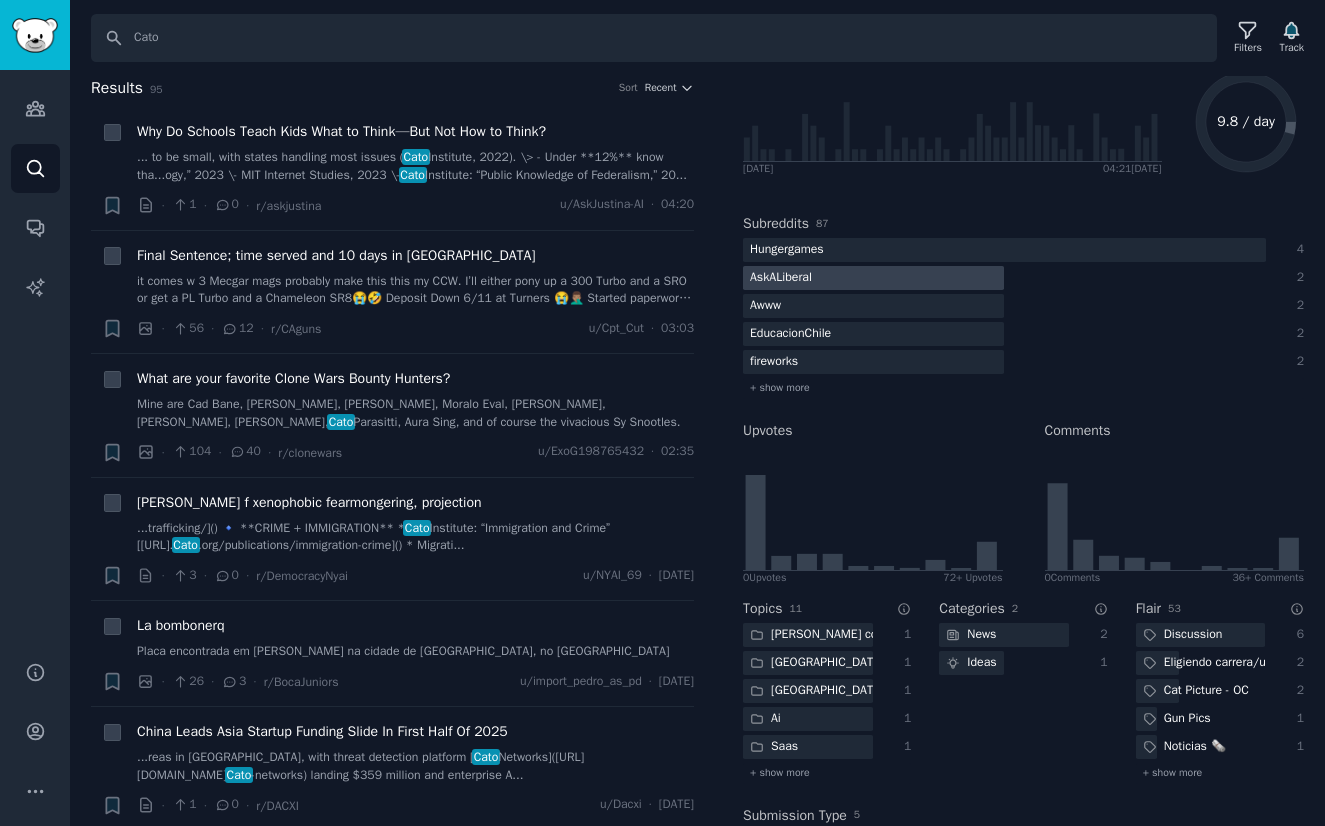click at bounding box center (873, 278) 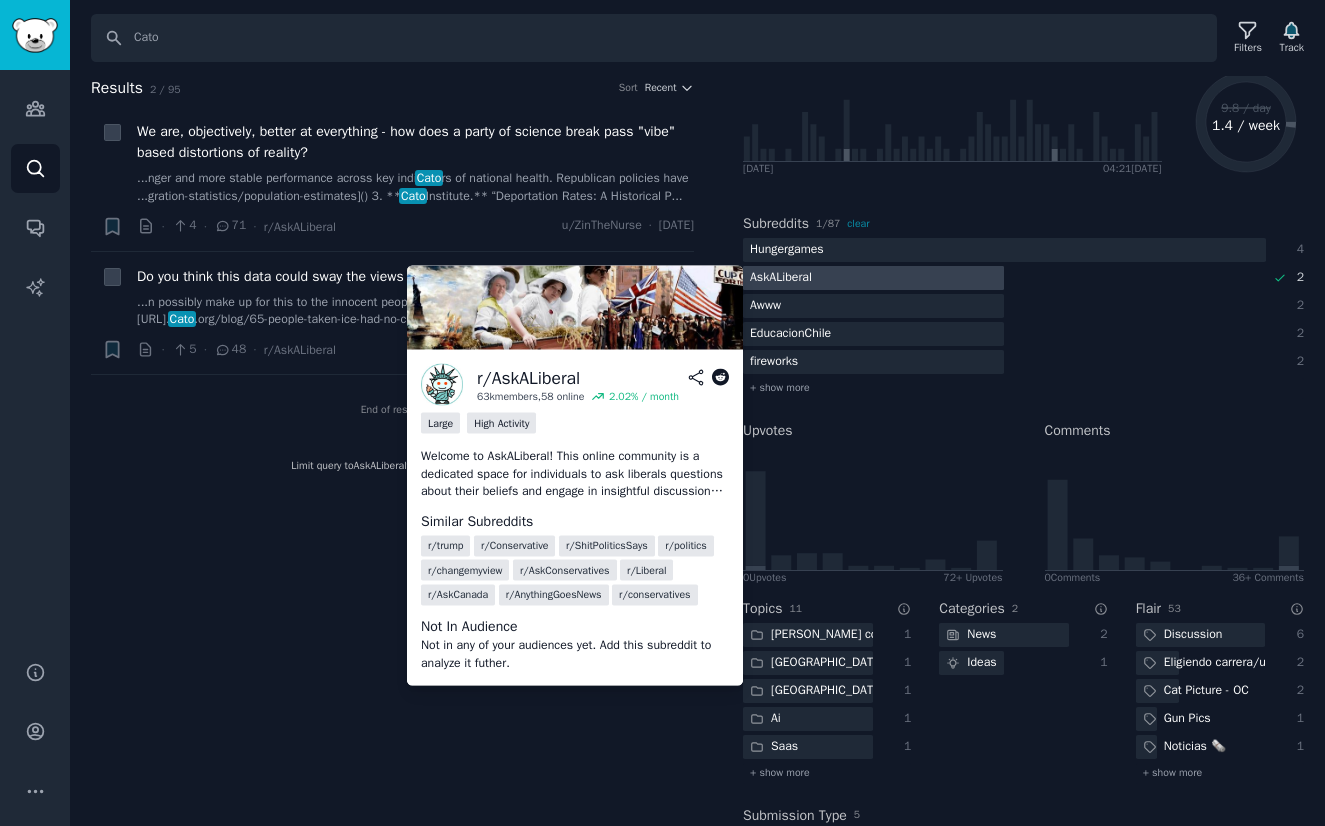 click at bounding box center (873, 278) 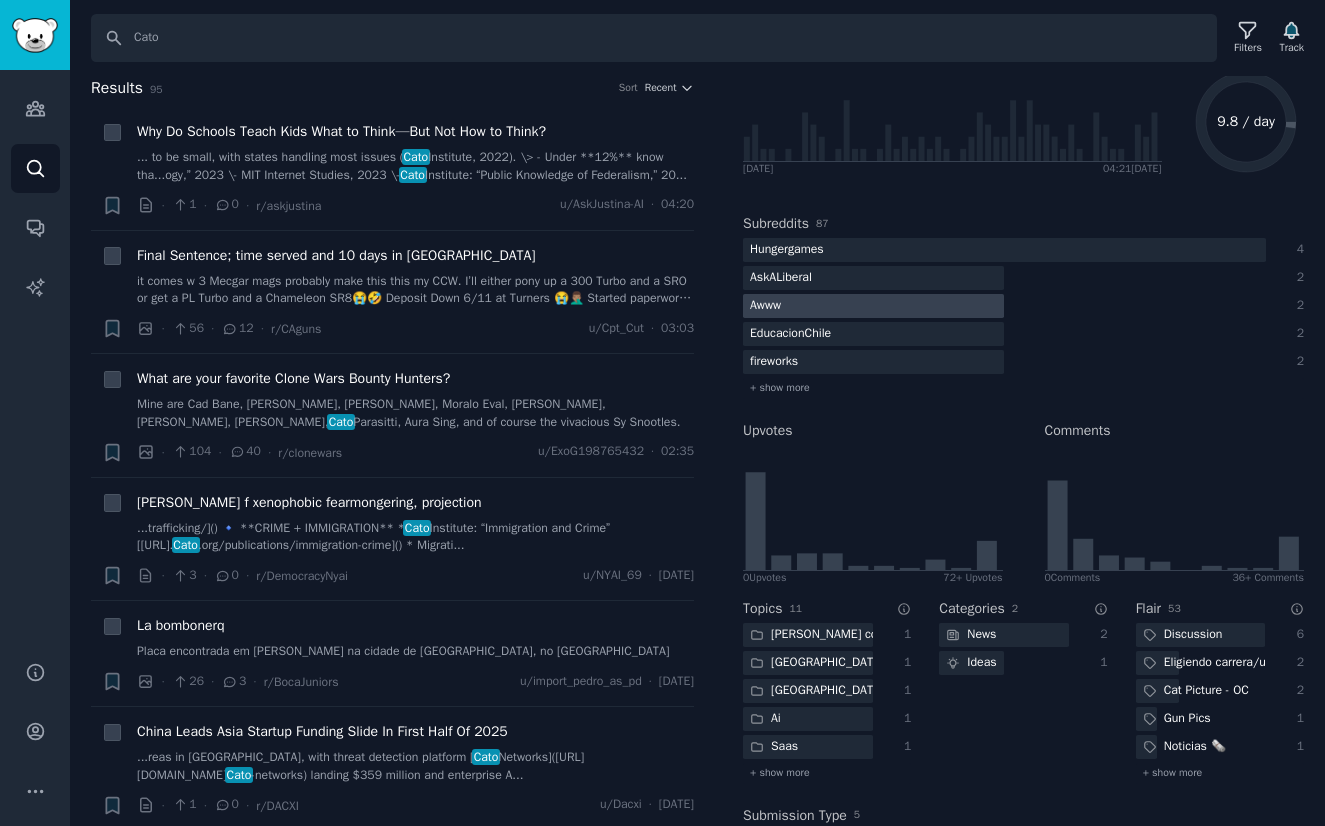 click at bounding box center [873, 306] 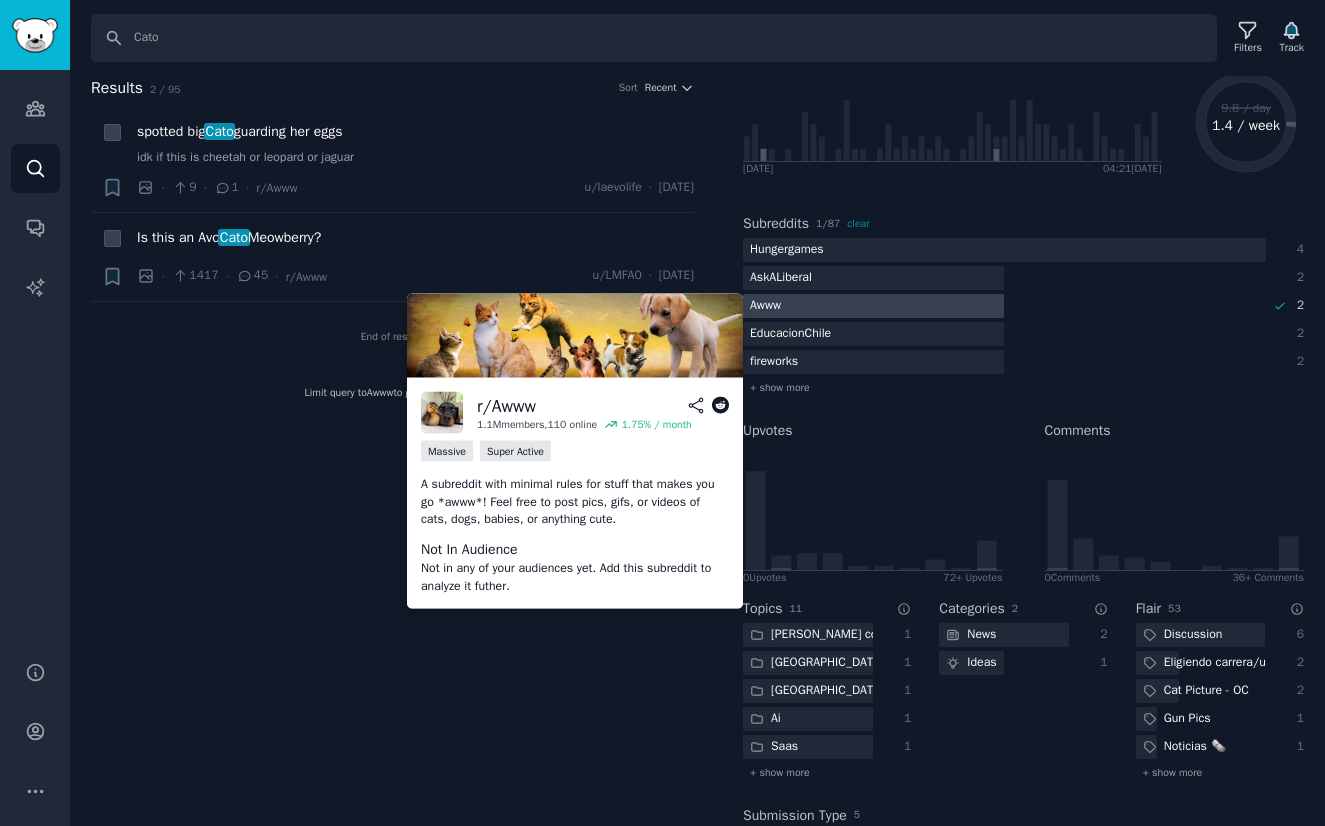 click at bounding box center [873, 306] 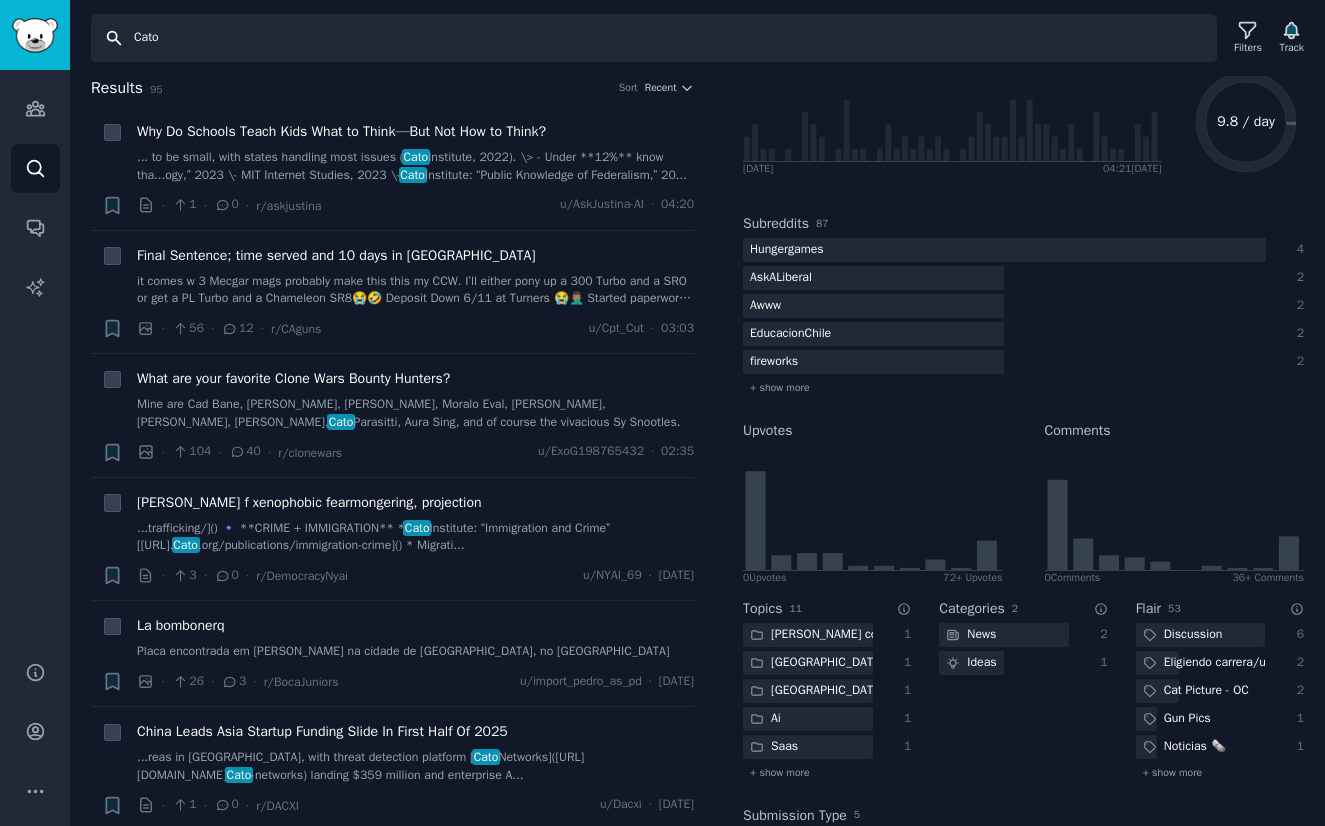 click on "Cato" at bounding box center (654, 38) 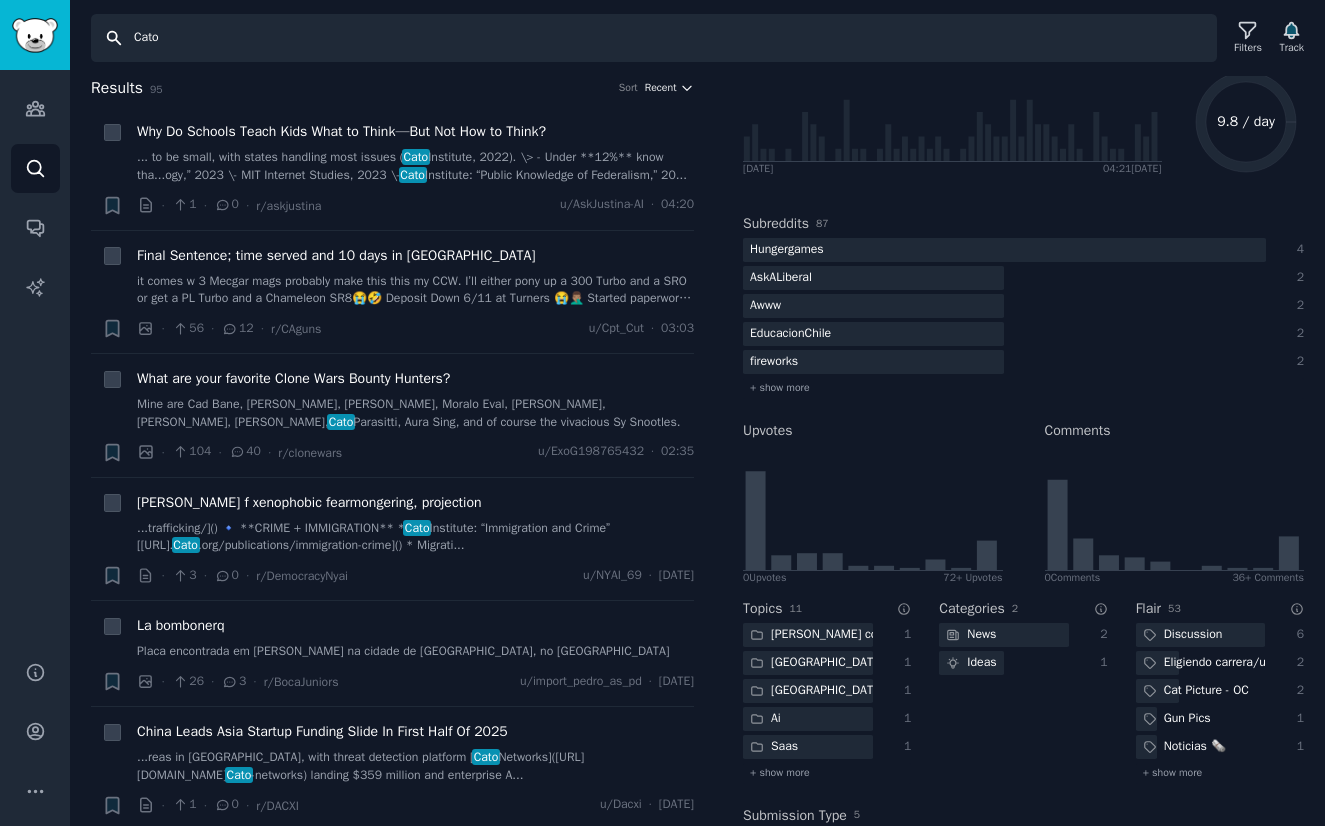 click on "Recent" at bounding box center (669, 88) 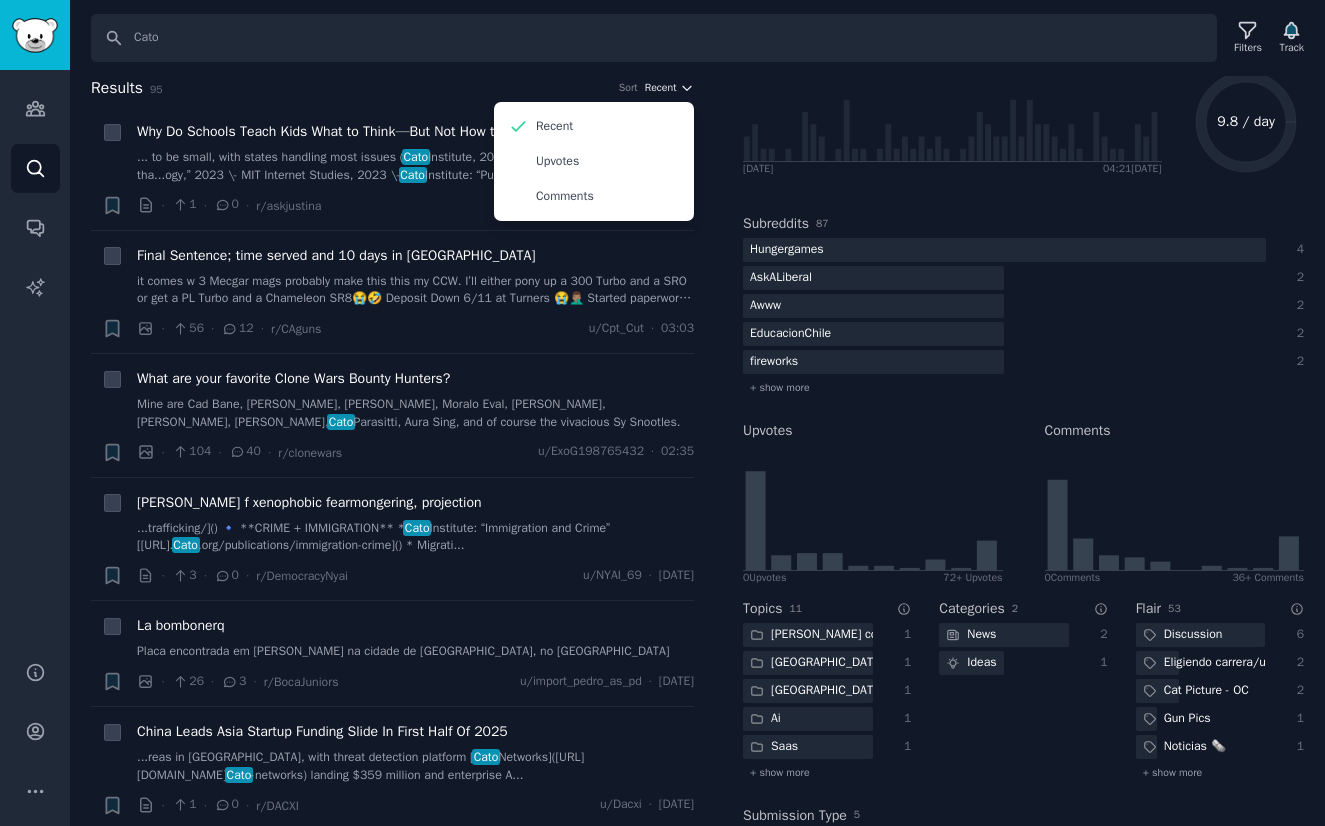 click on "Recent" at bounding box center [669, 88] 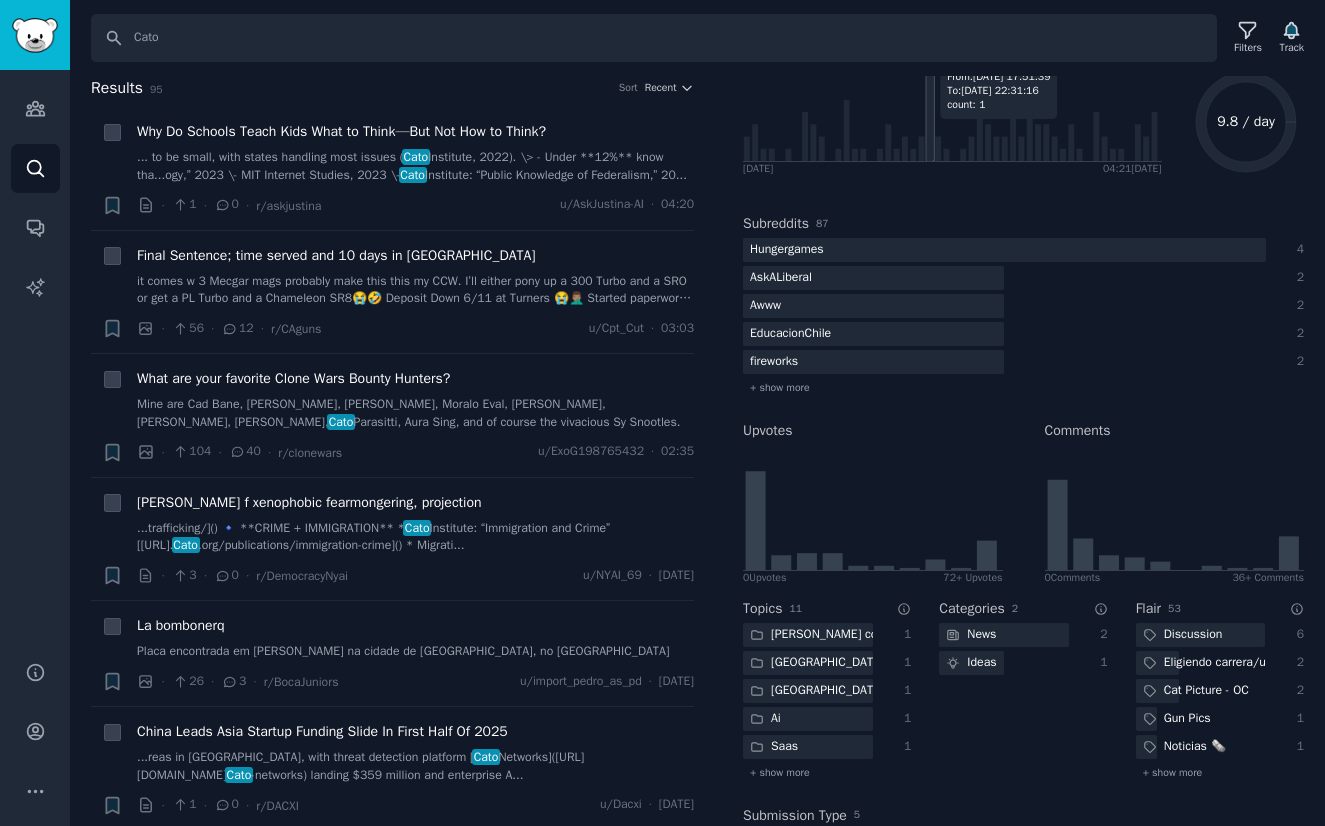 scroll, scrollTop: 0, scrollLeft: 0, axis: both 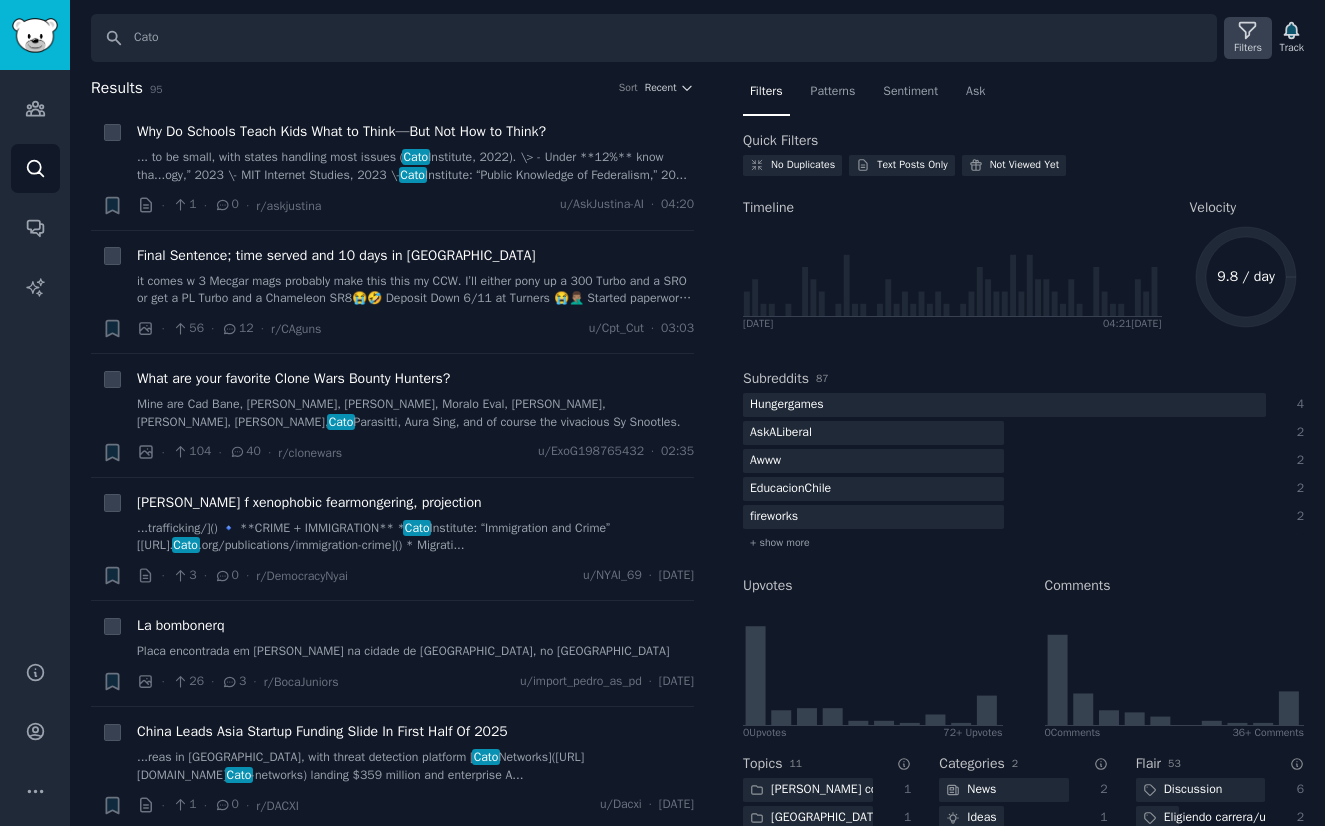 click on "Filters" at bounding box center [1248, 48] 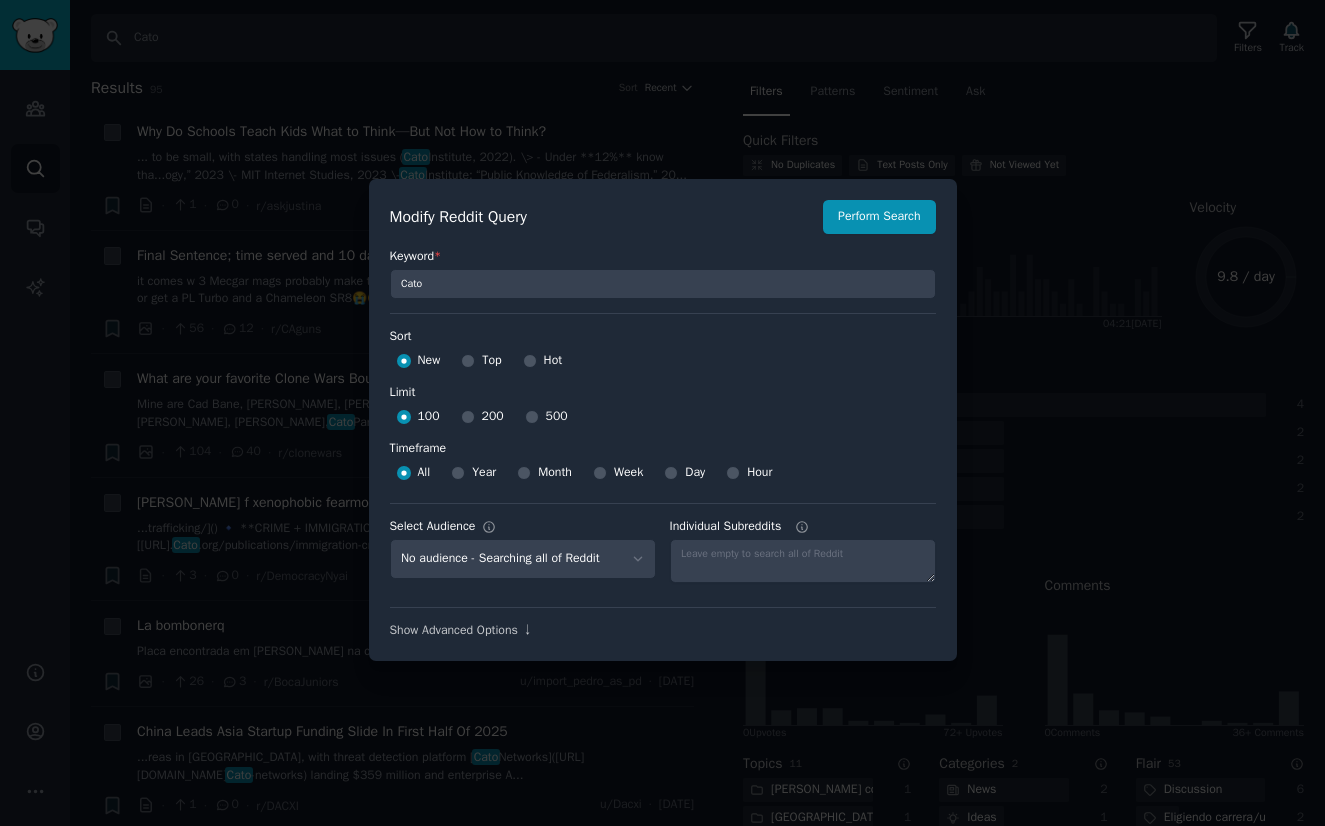scroll, scrollTop: 14, scrollLeft: 0, axis: vertical 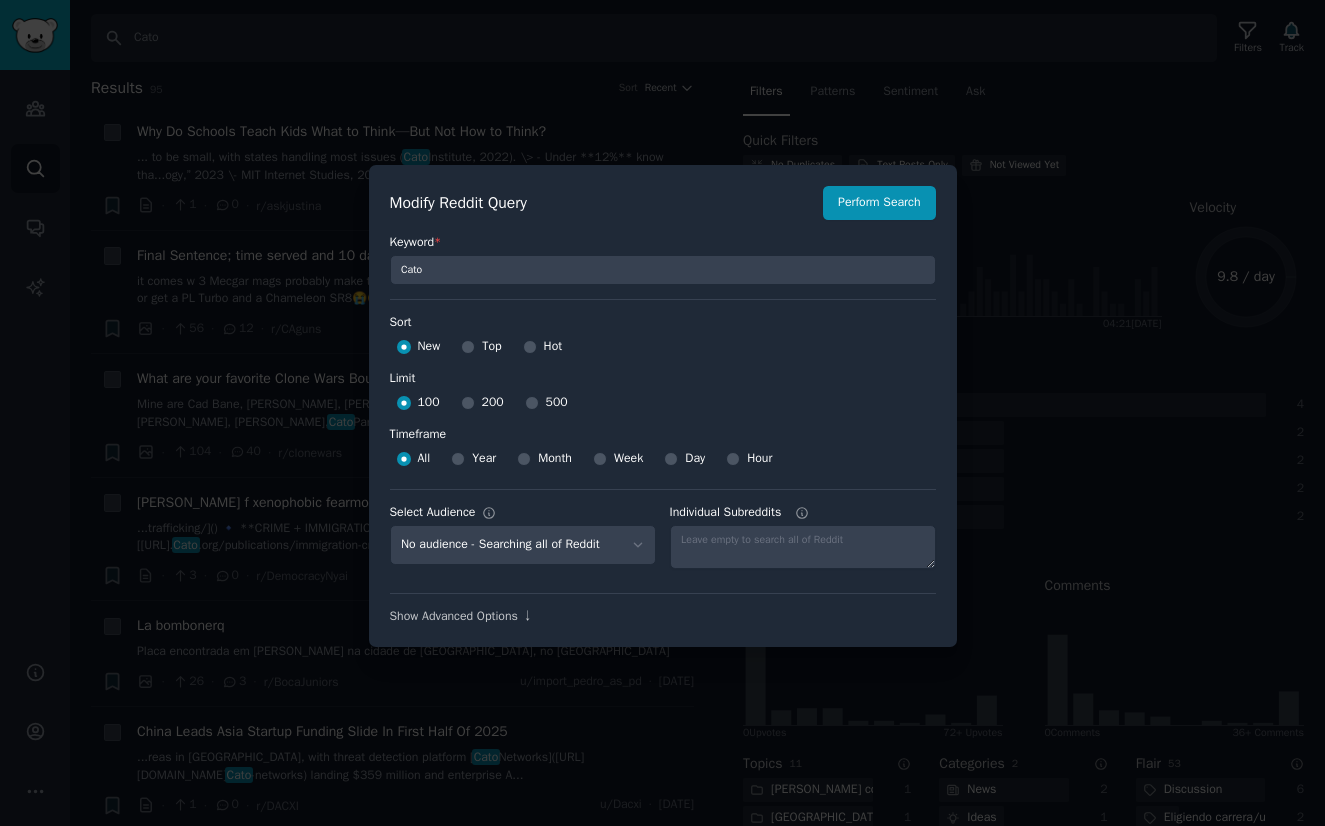 click at bounding box center [532, 403] 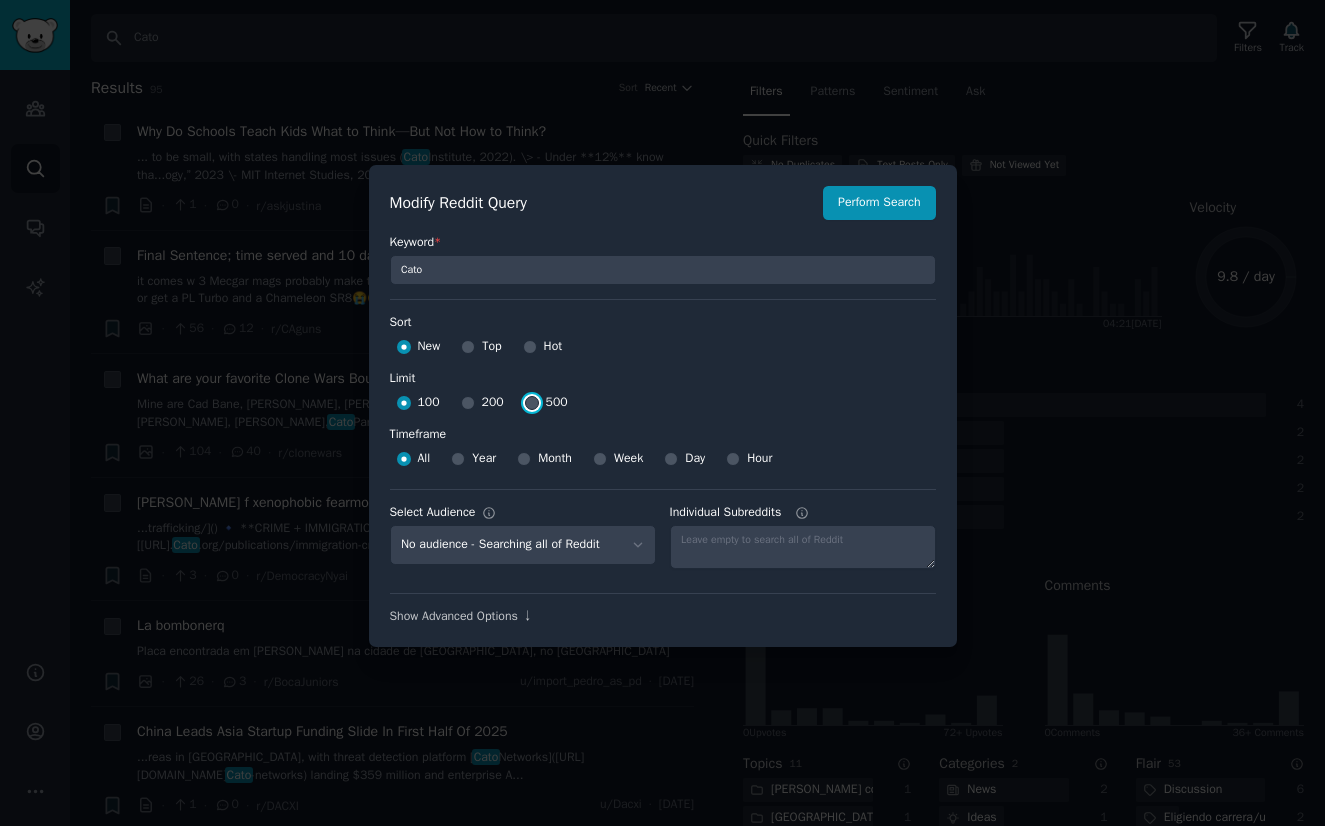 click on "500" at bounding box center [532, 403] 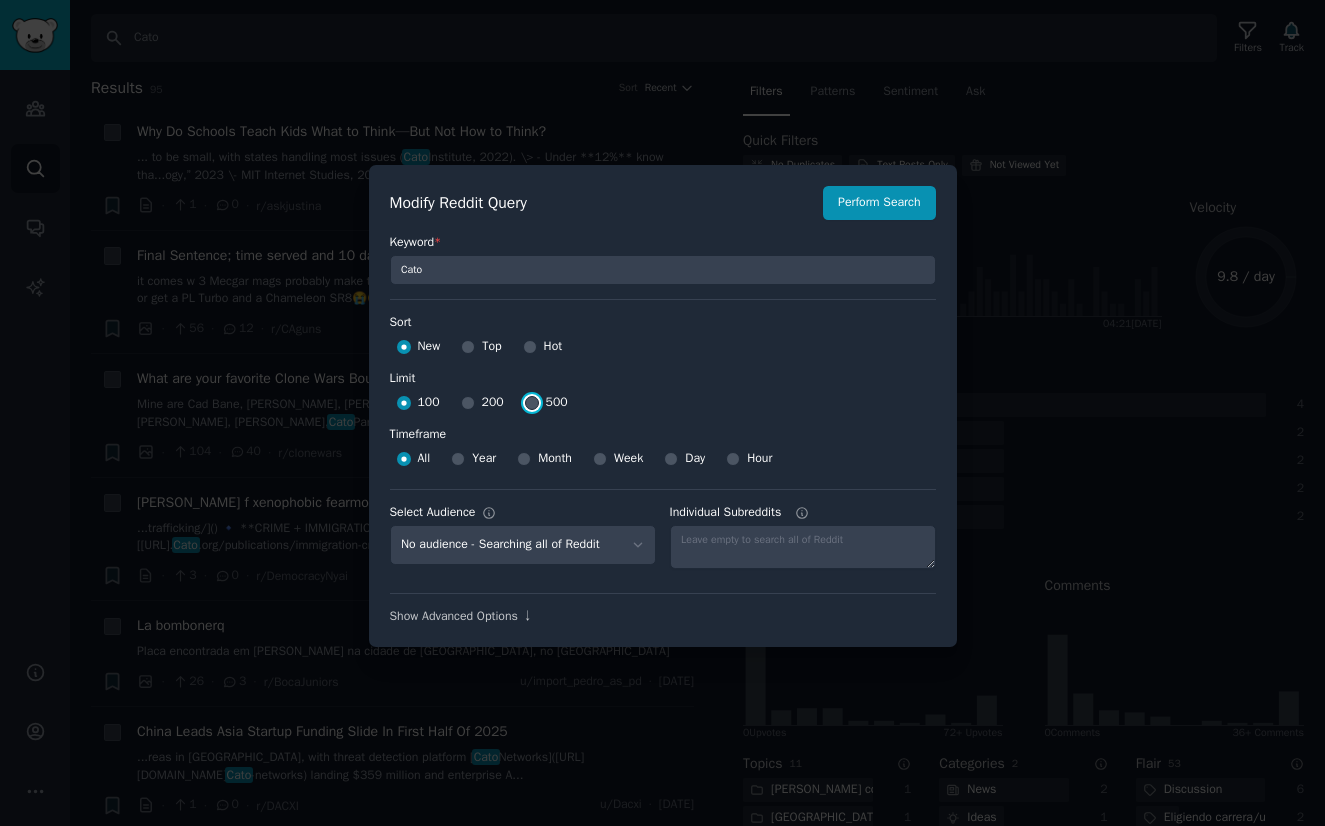 radio on "true" 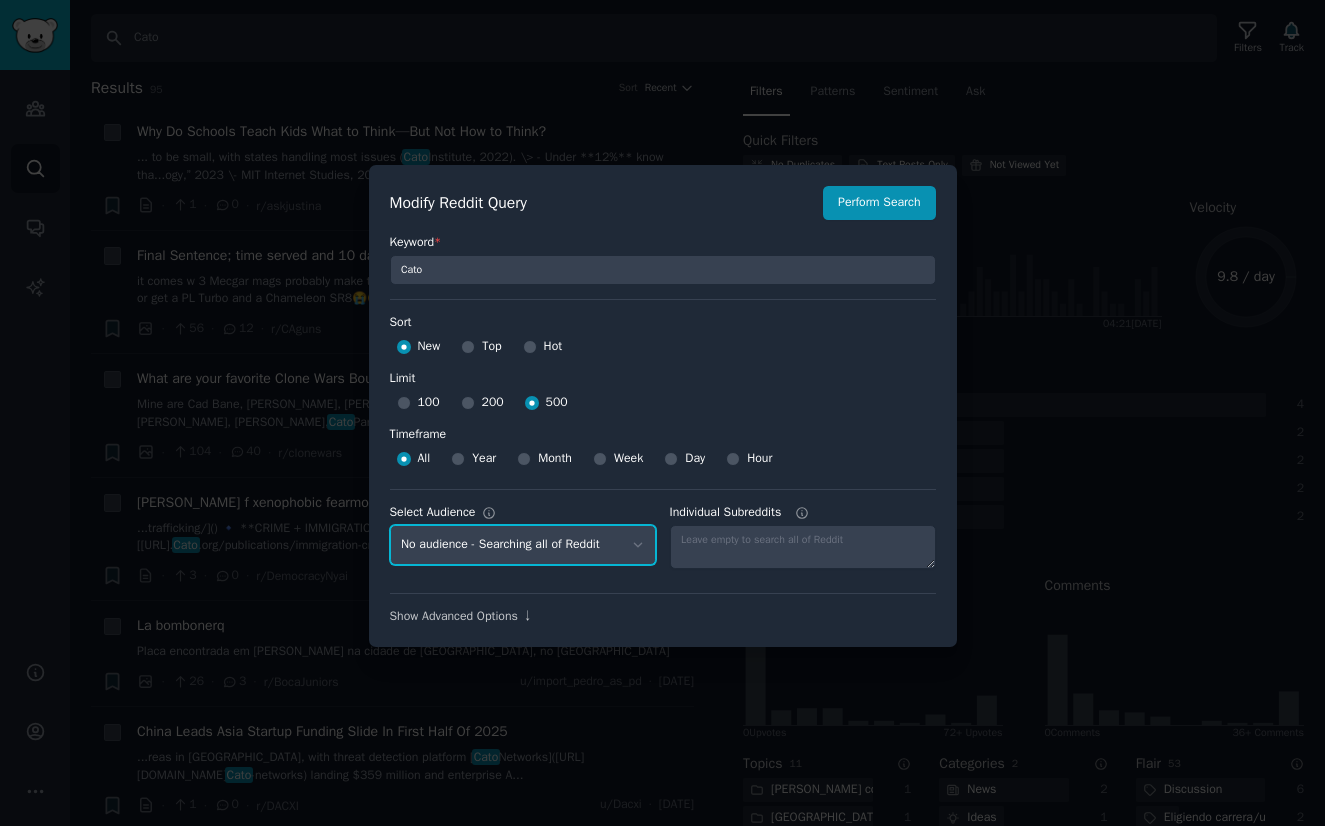 click on "No audience - Searching all of Reddit saas - 3 Subreddits Ecommerce - 10 Subreddits Remote Workers - 6 Subreddits Generative AI - 16 Subreddits AI Developers - 15 Subreddits No-code - 9 Subreddits SaaS founders - 6 Subreddits Startup Founders - 16 Subreddits AI Enthusiasts - 25 Subreddits Software Developers - 26 Subreddits" at bounding box center [523, 545] 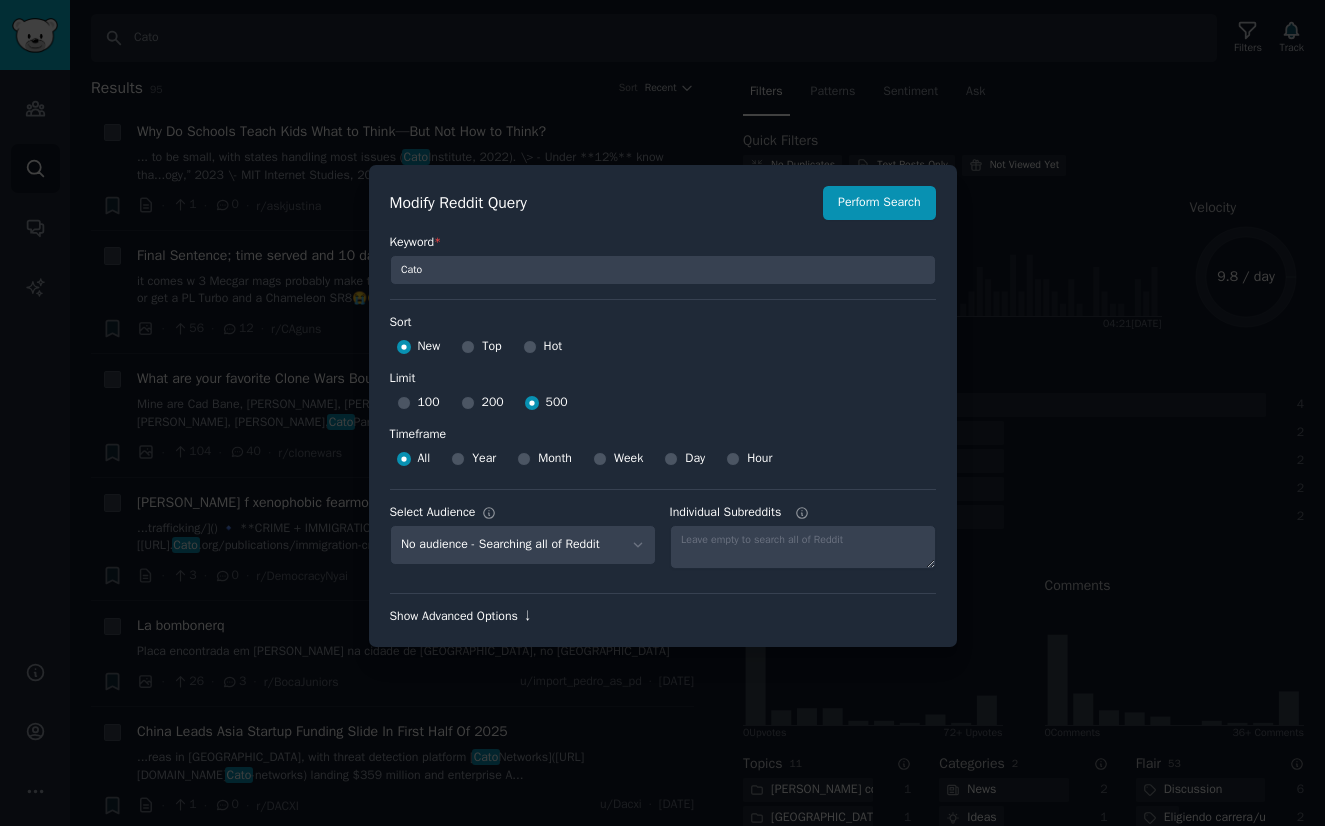 click on "Show Advanced Options ↓" at bounding box center [663, 617] 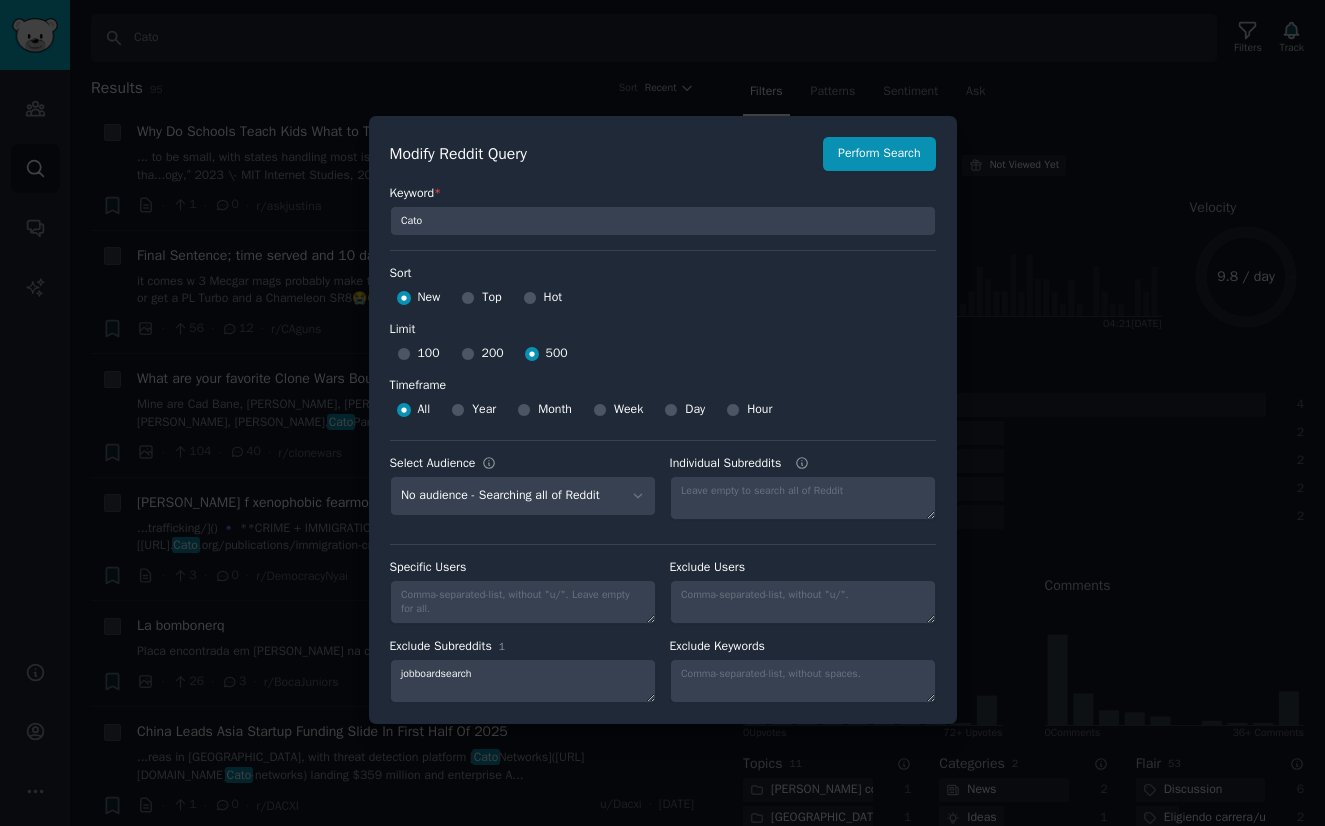 scroll, scrollTop: 14, scrollLeft: 0, axis: vertical 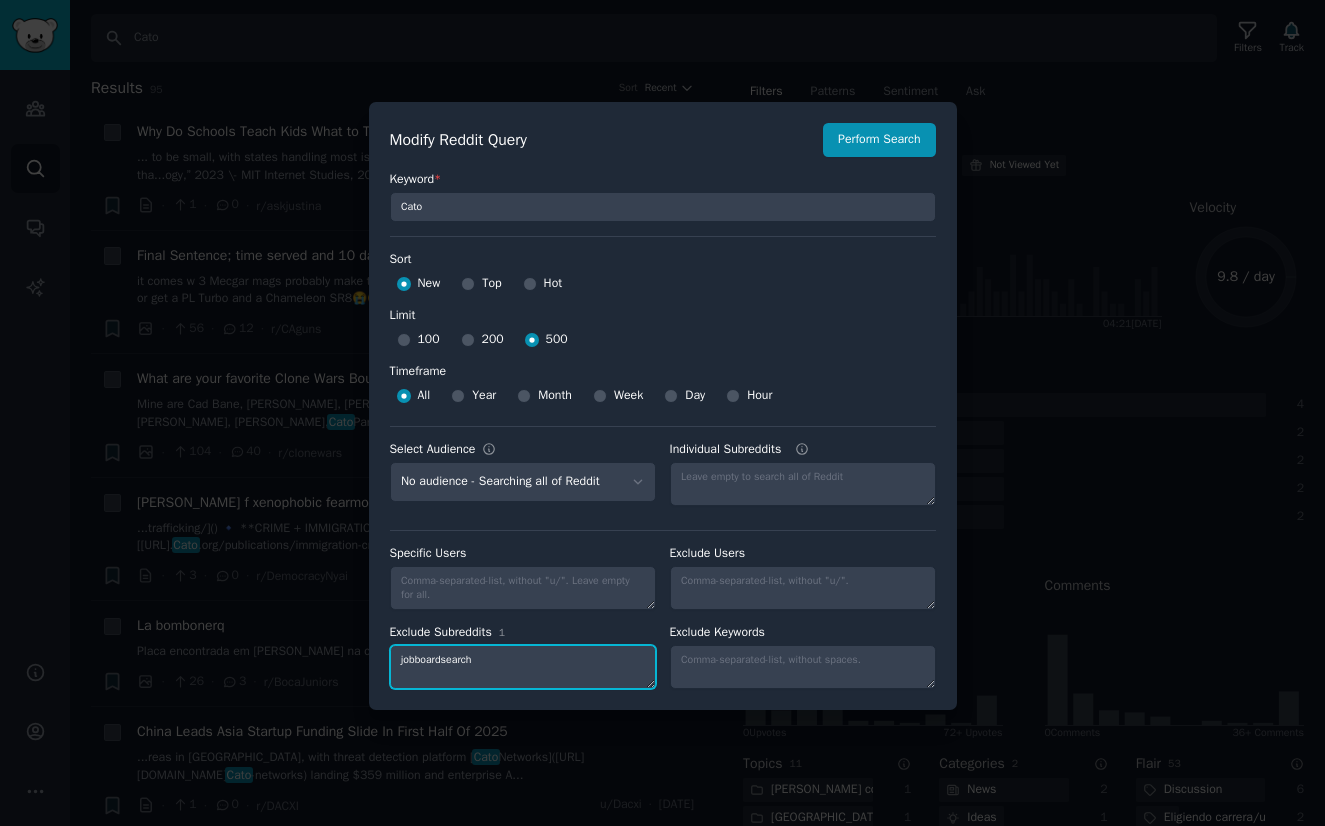 click on "jobboardsearch" at bounding box center [523, 667] 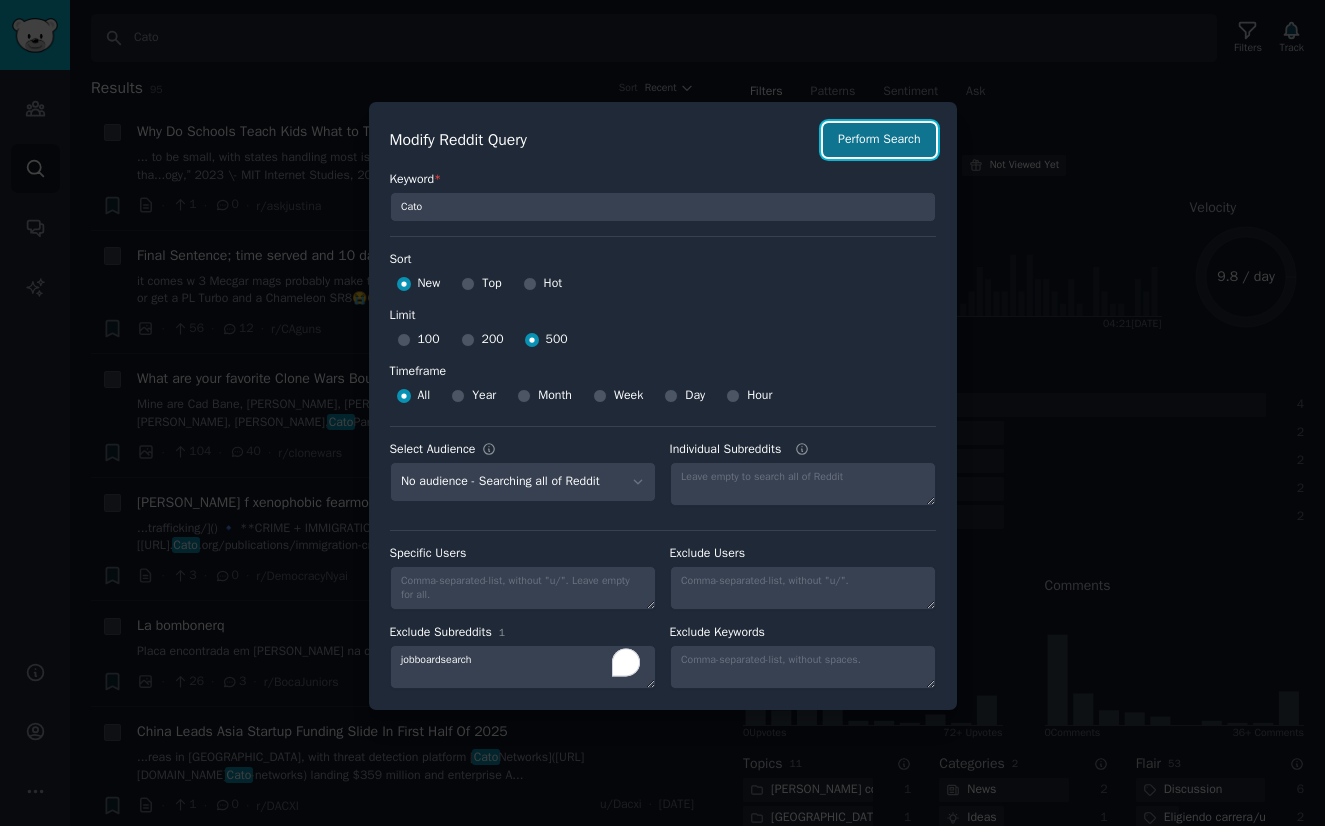 click on "Perform Search" at bounding box center (879, 140) 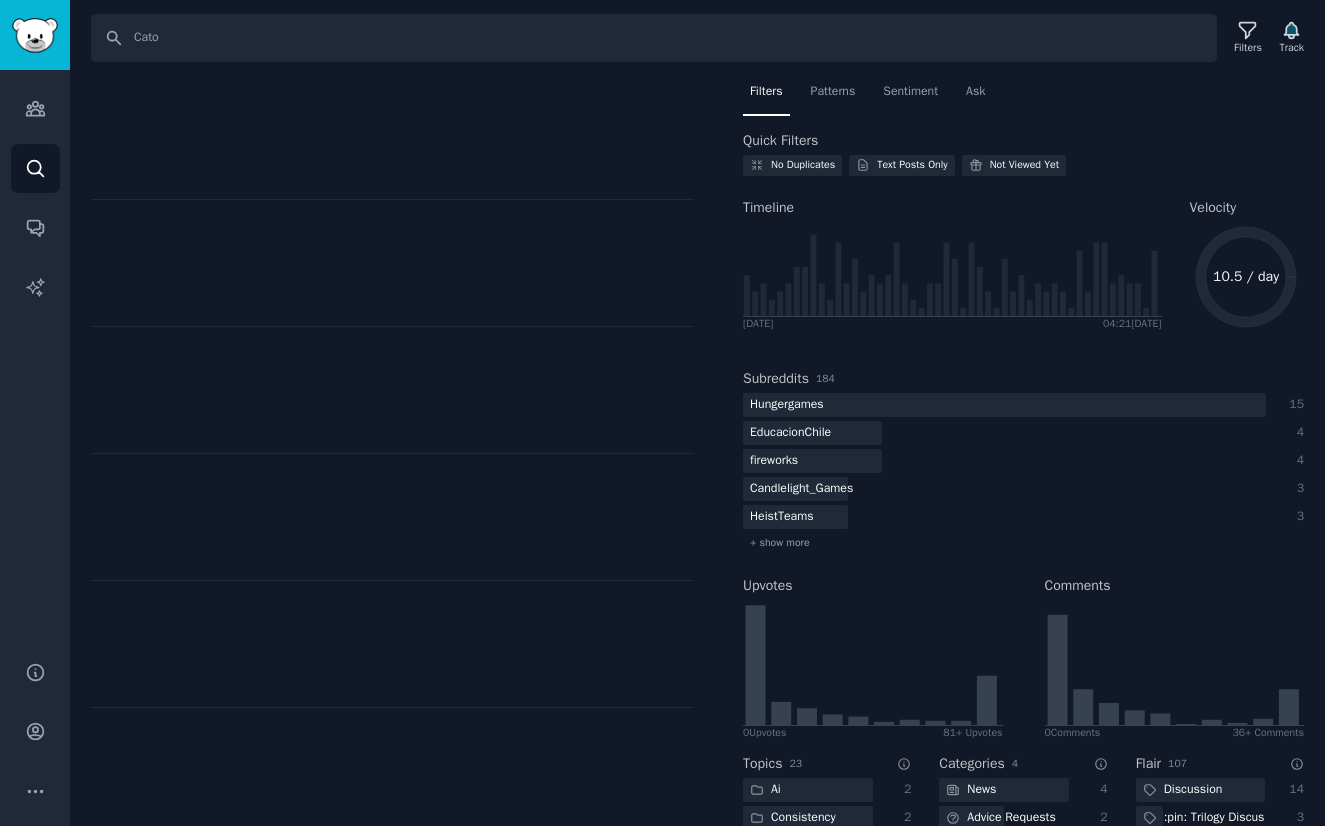 scroll, scrollTop: 0, scrollLeft: 0, axis: both 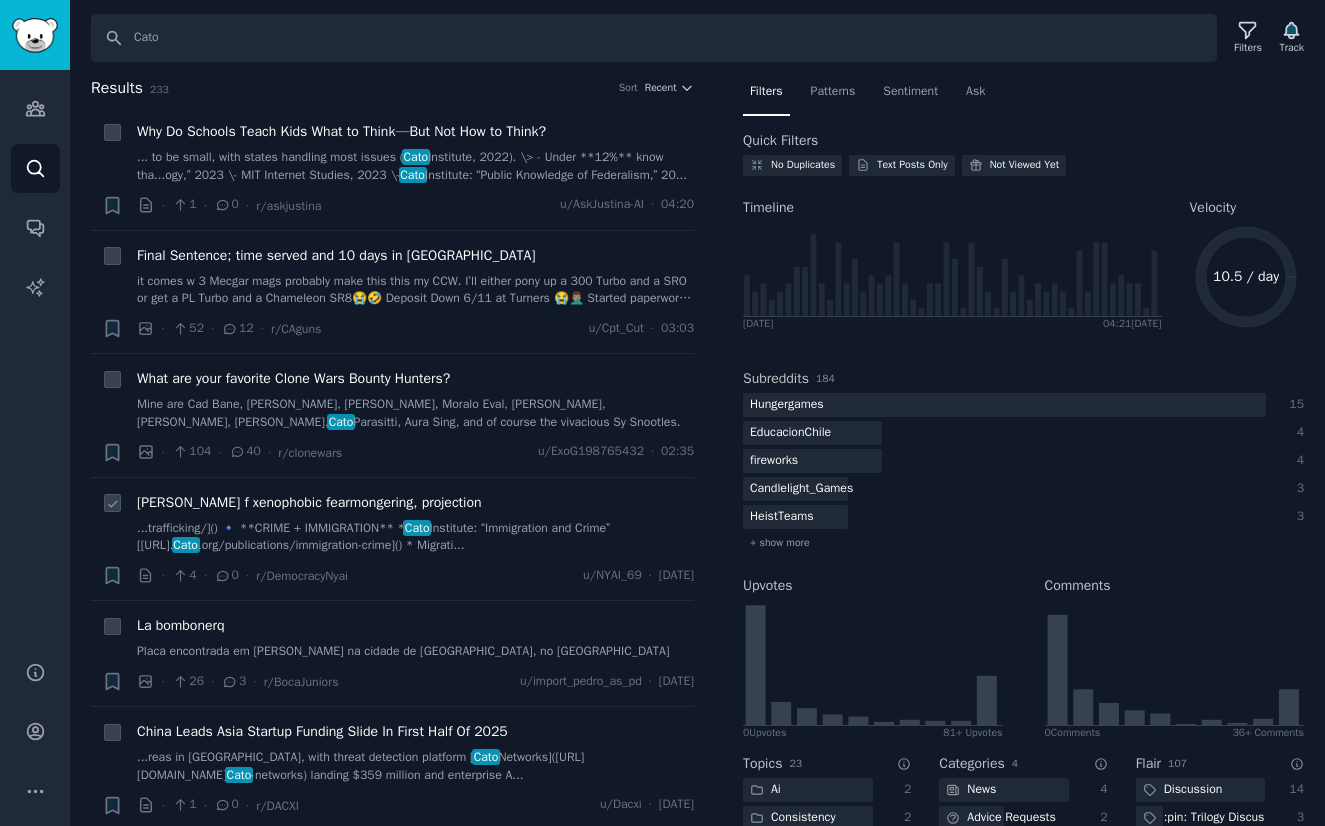 click 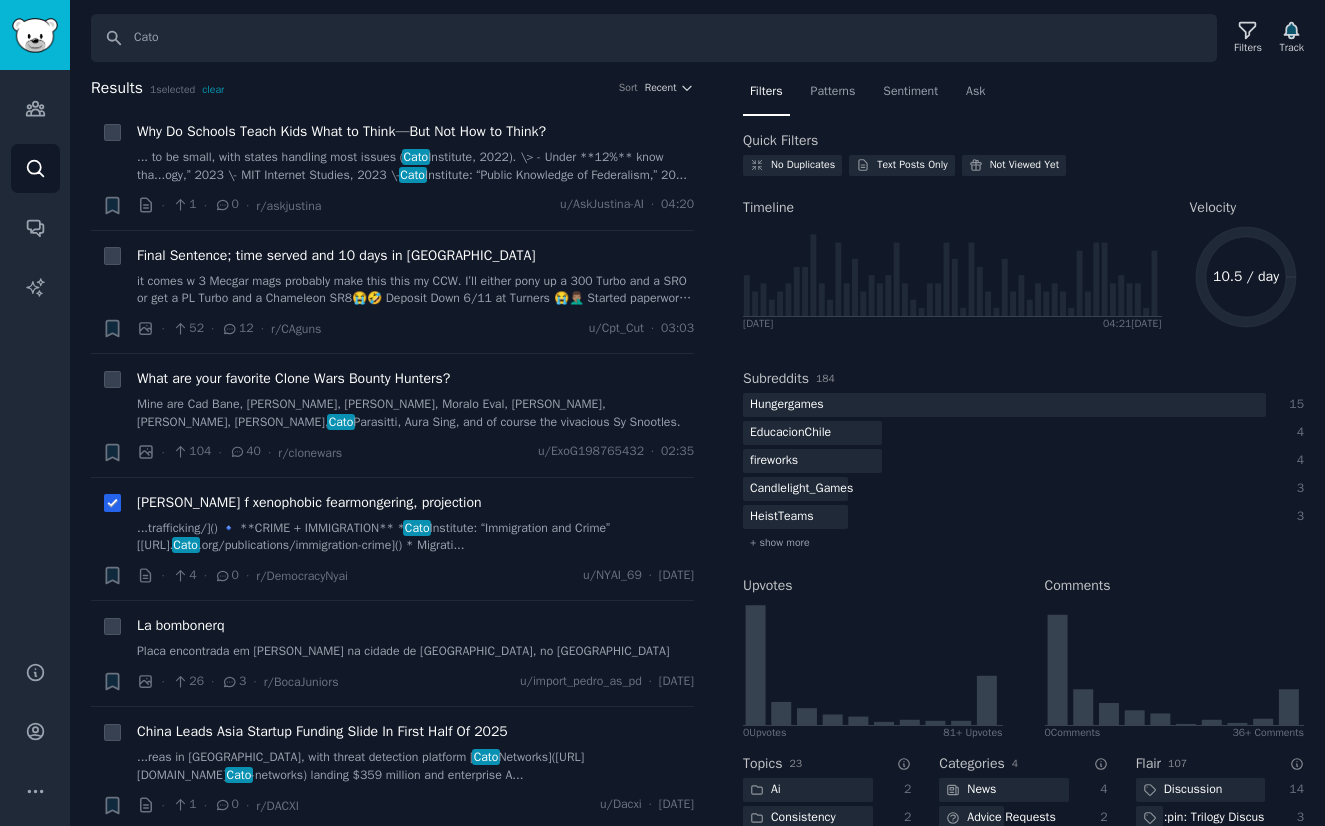 click 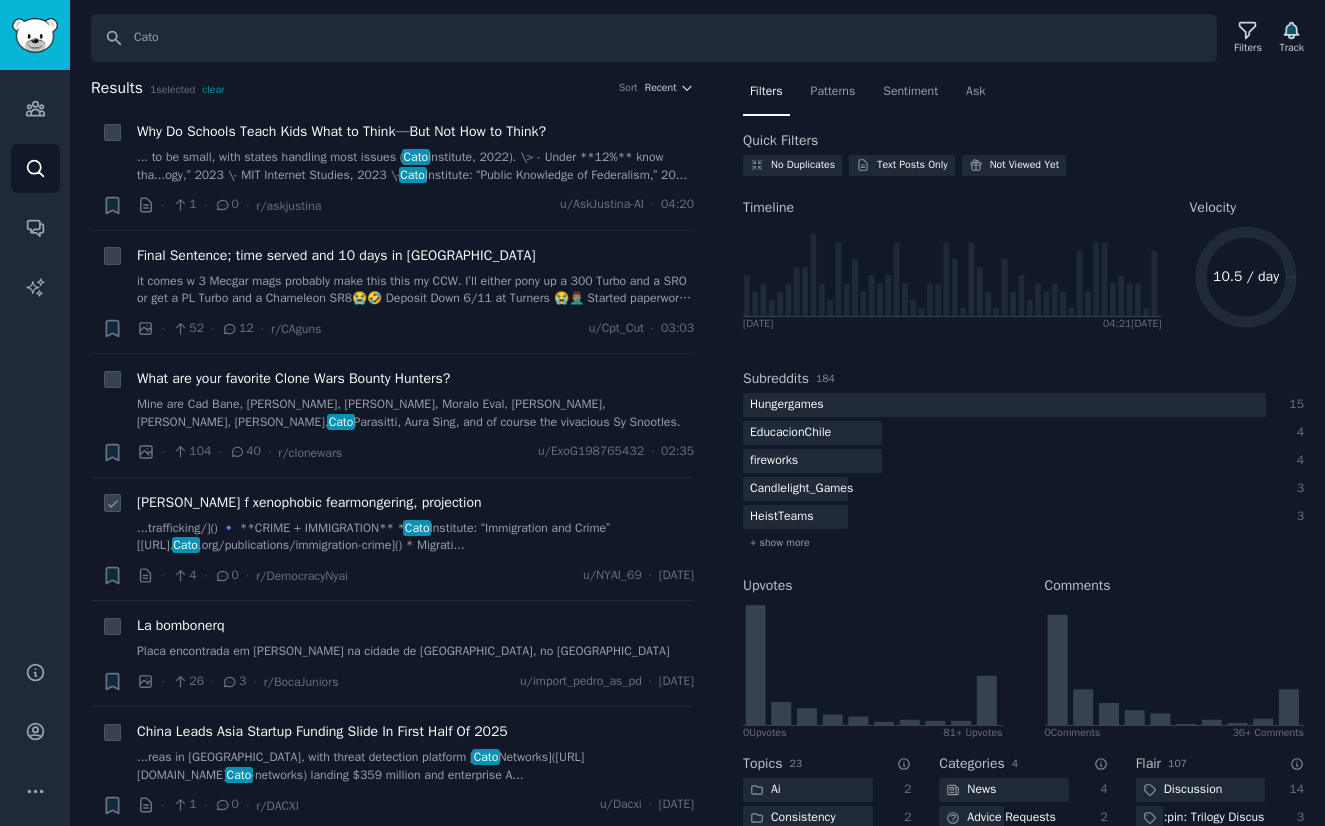 checkbox on "false" 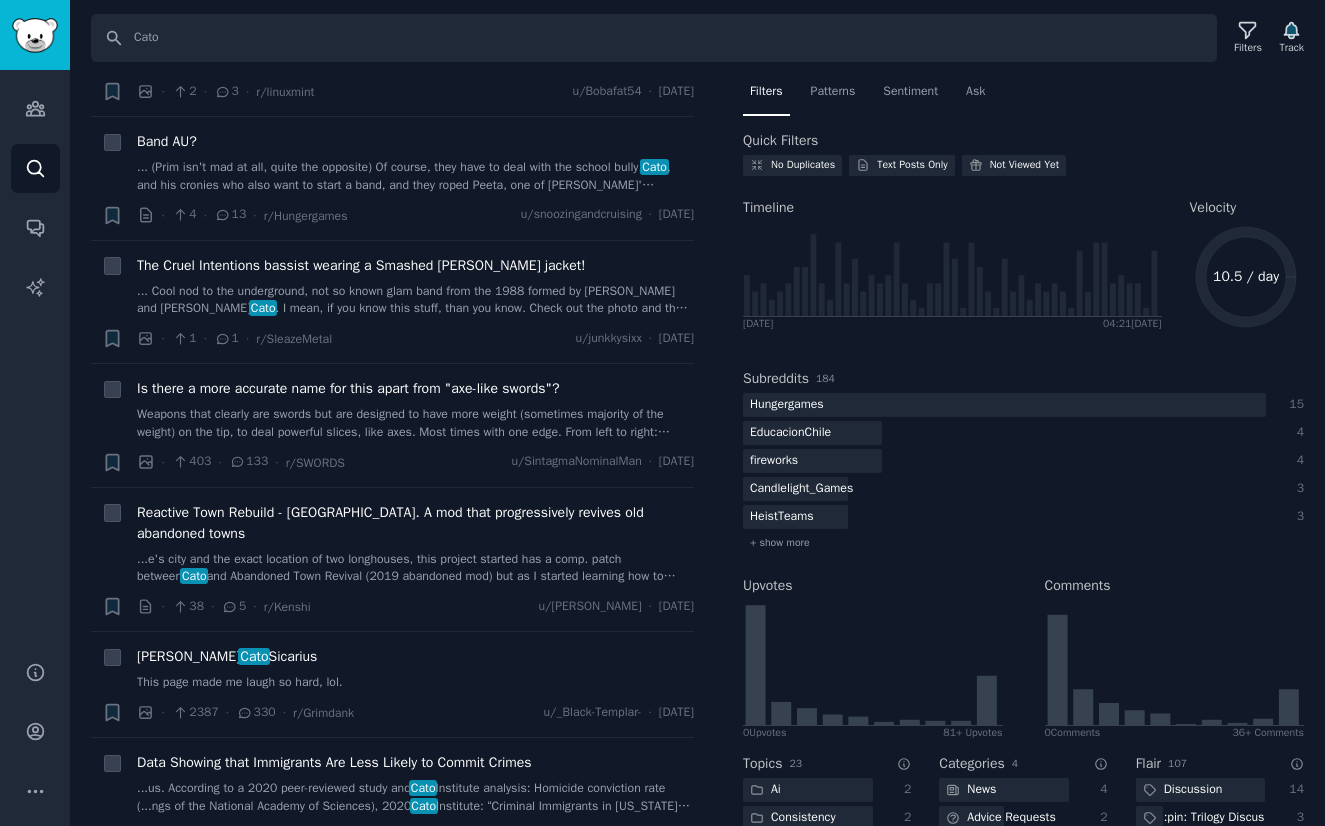 scroll, scrollTop: 1121, scrollLeft: 0, axis: vertical 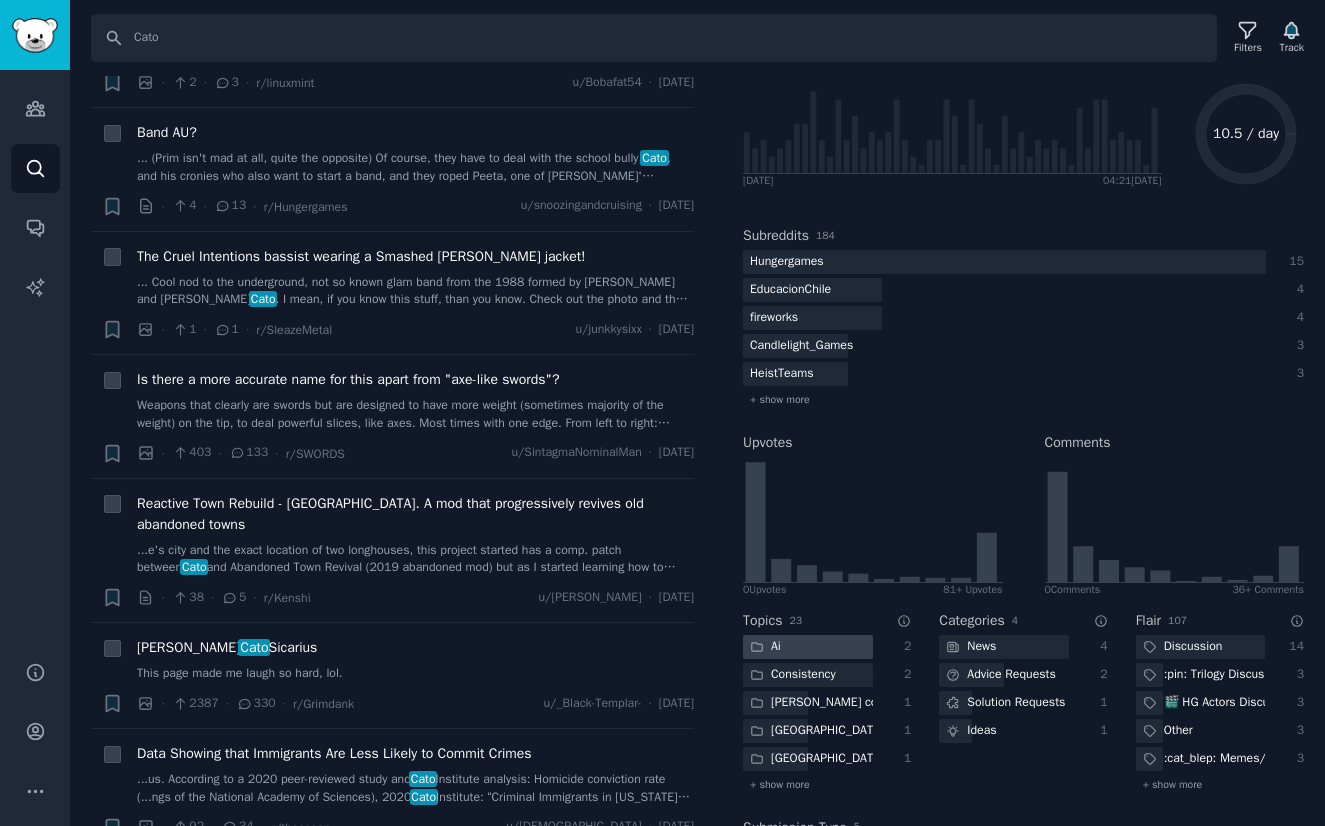 click at bounding box center [808, 647] 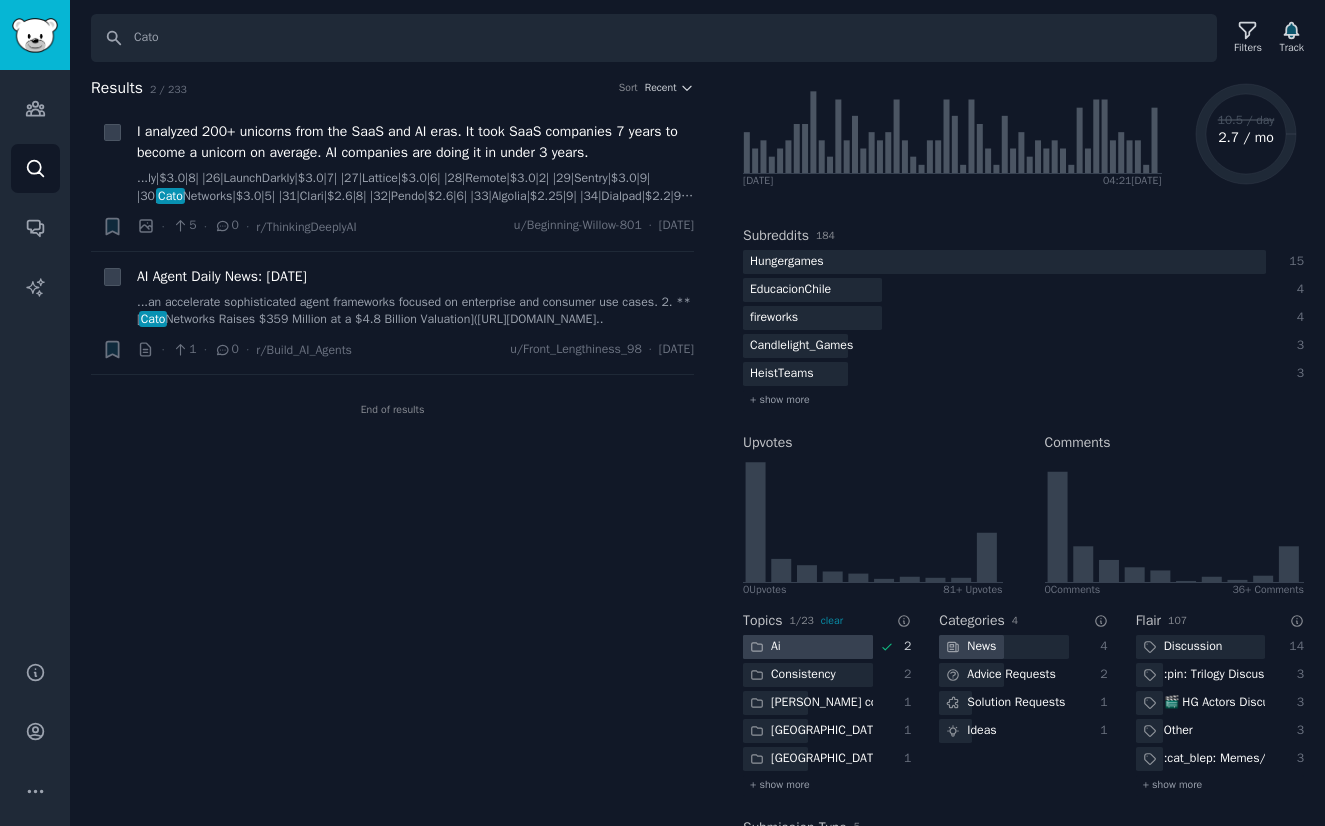 scroll, scrollTop: 0, scrollLeft: 0, axis: both 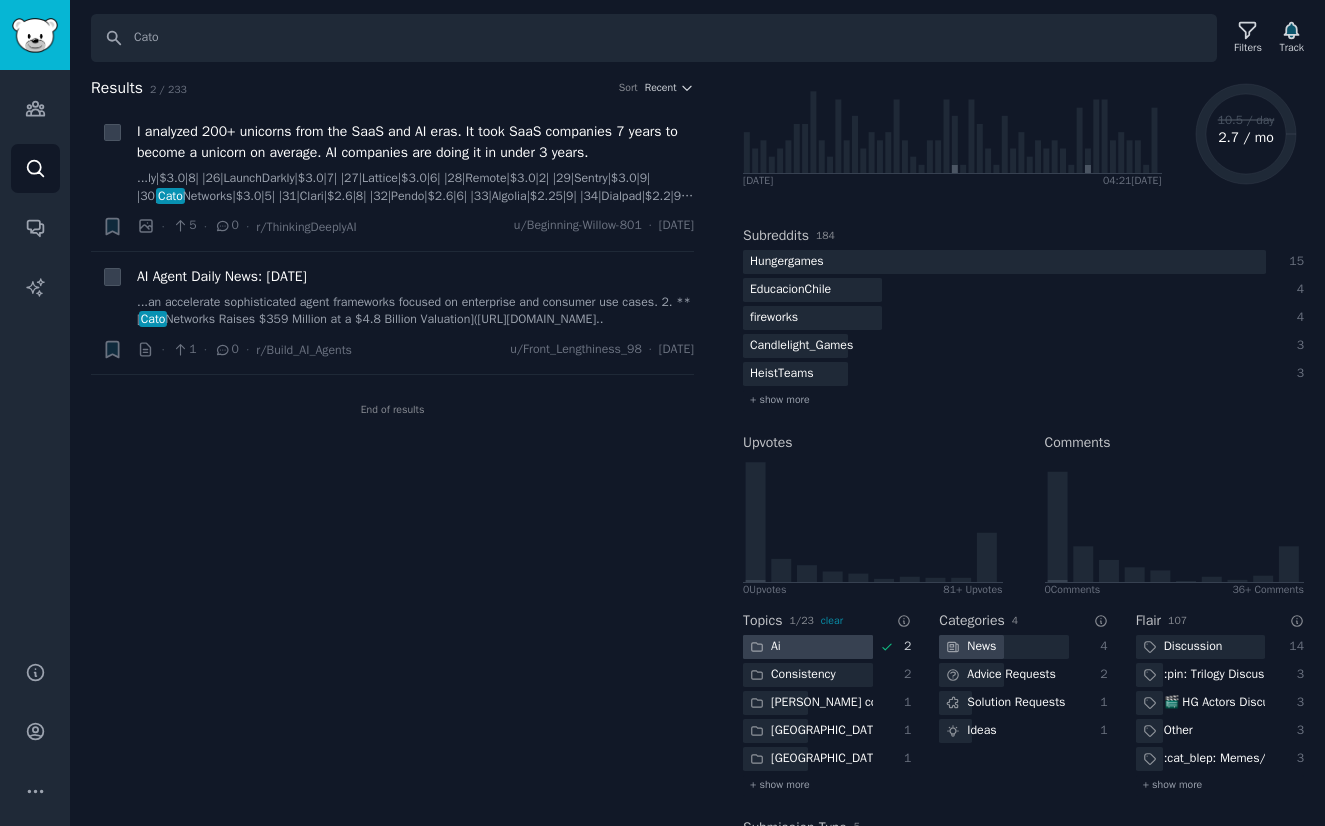 click at bounding box center (808, 647) 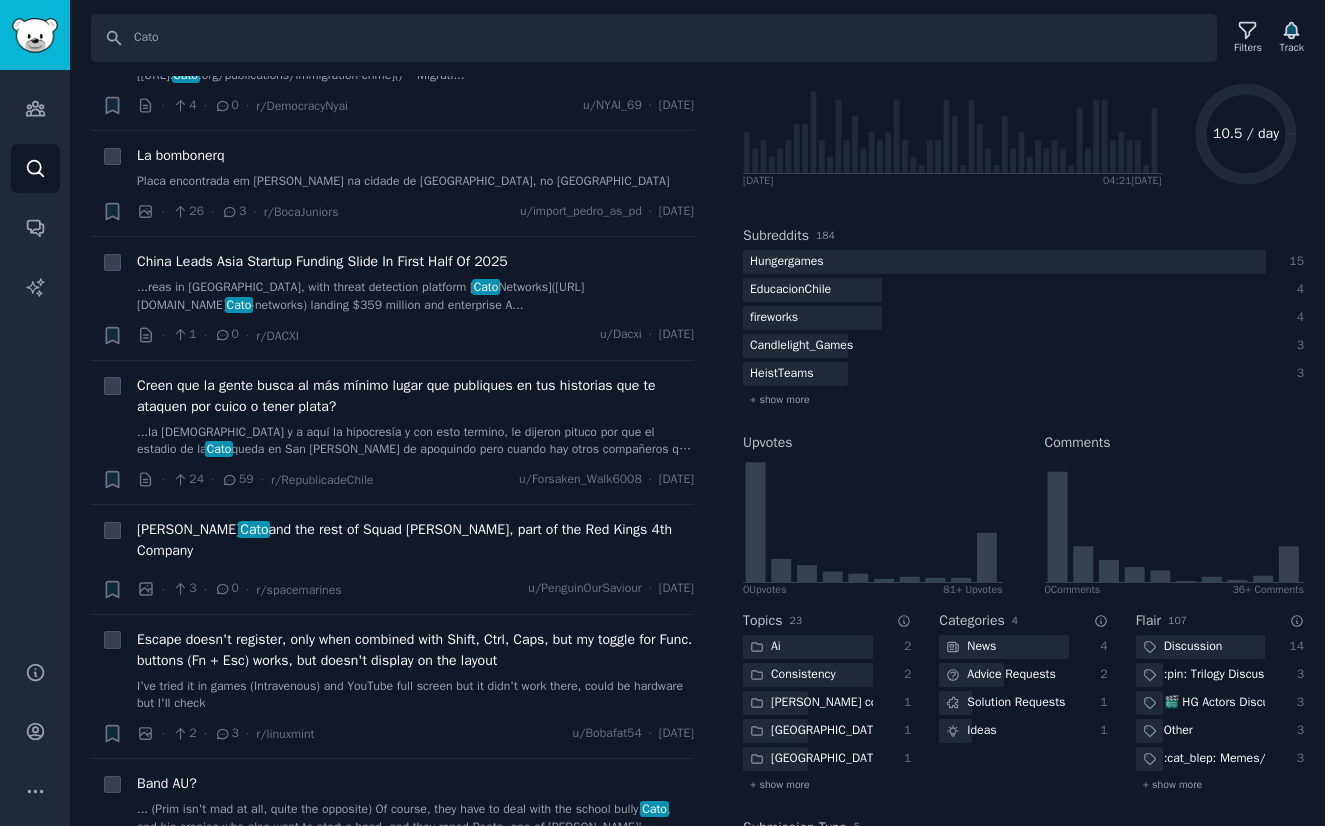 scroll, scrollTop: 0, scrollLeft: 0, axis: both 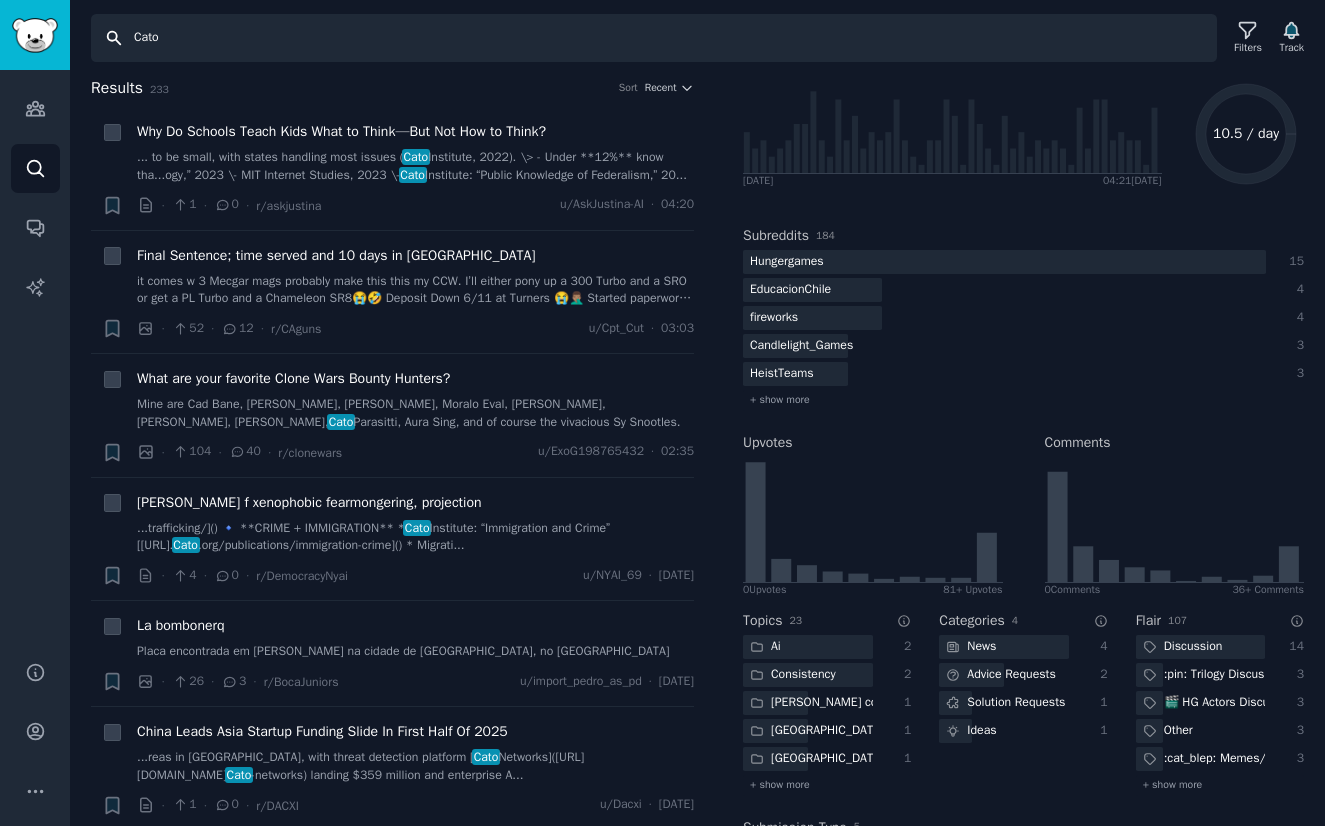 click on "Cato" at bounding box center (654, 38) 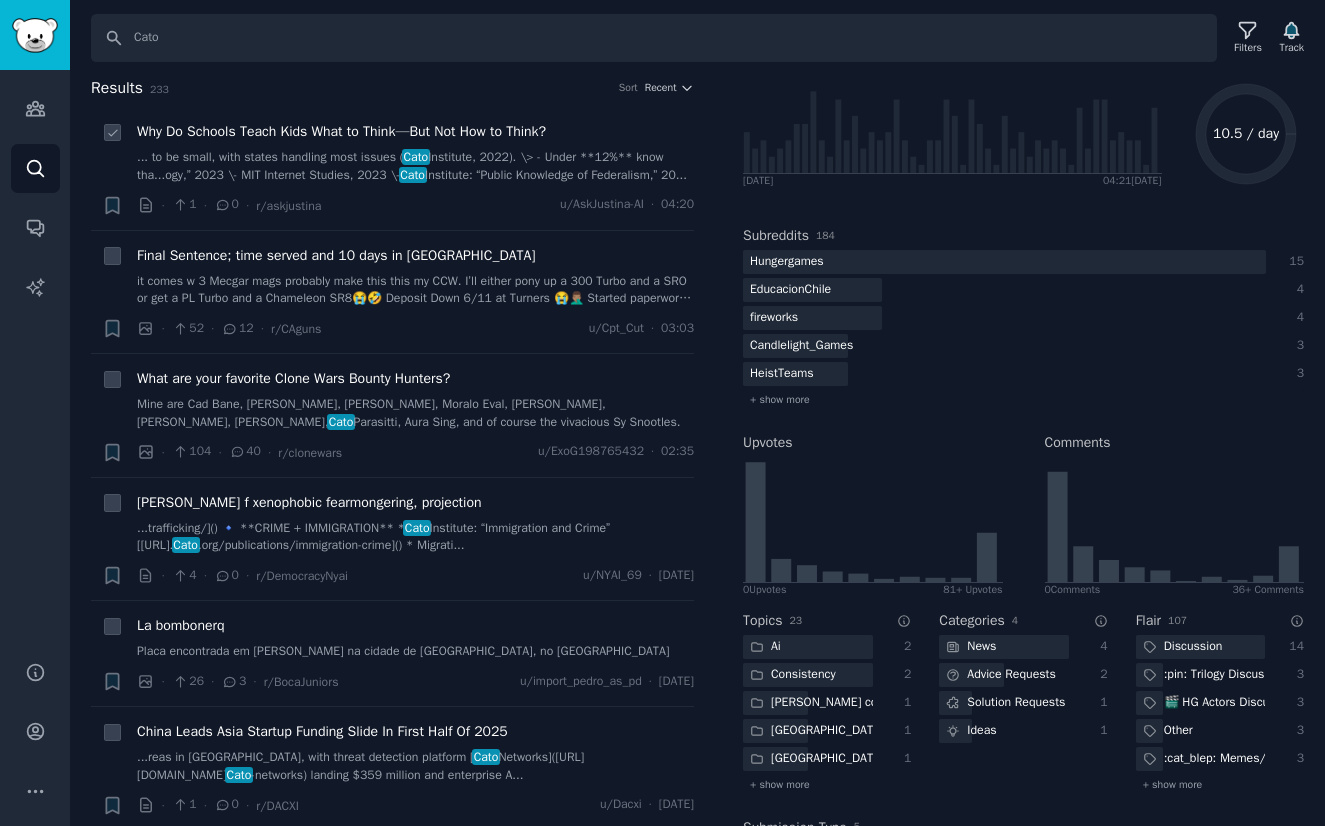 click on "... to be small, with states handling most issues ( Cato  Institute, 2022).
\> - Under **12%** know tha...ogy,” 2023
\- MIT Internet Studies, 2023
\-  Cato  Institute: “Public Knowledge of Federalism,” 20..." at bounding box center [415, 166] 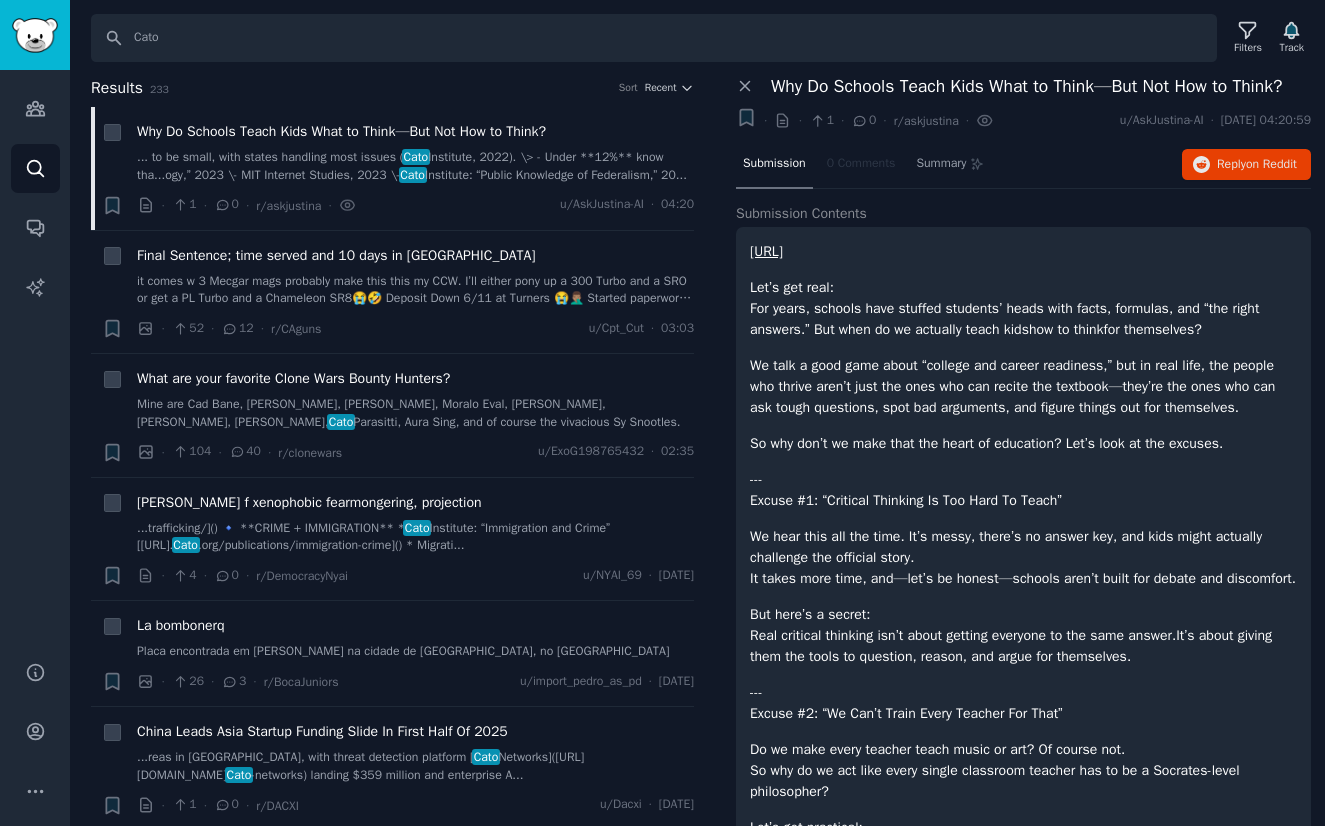 click on "Let’s get real:
For years, schools have stuffed students’ heads with facts, formulas, and “the right answers.” But when do we actually teach kids  how to think  for themselves?" at bounding box center [1023, 308] 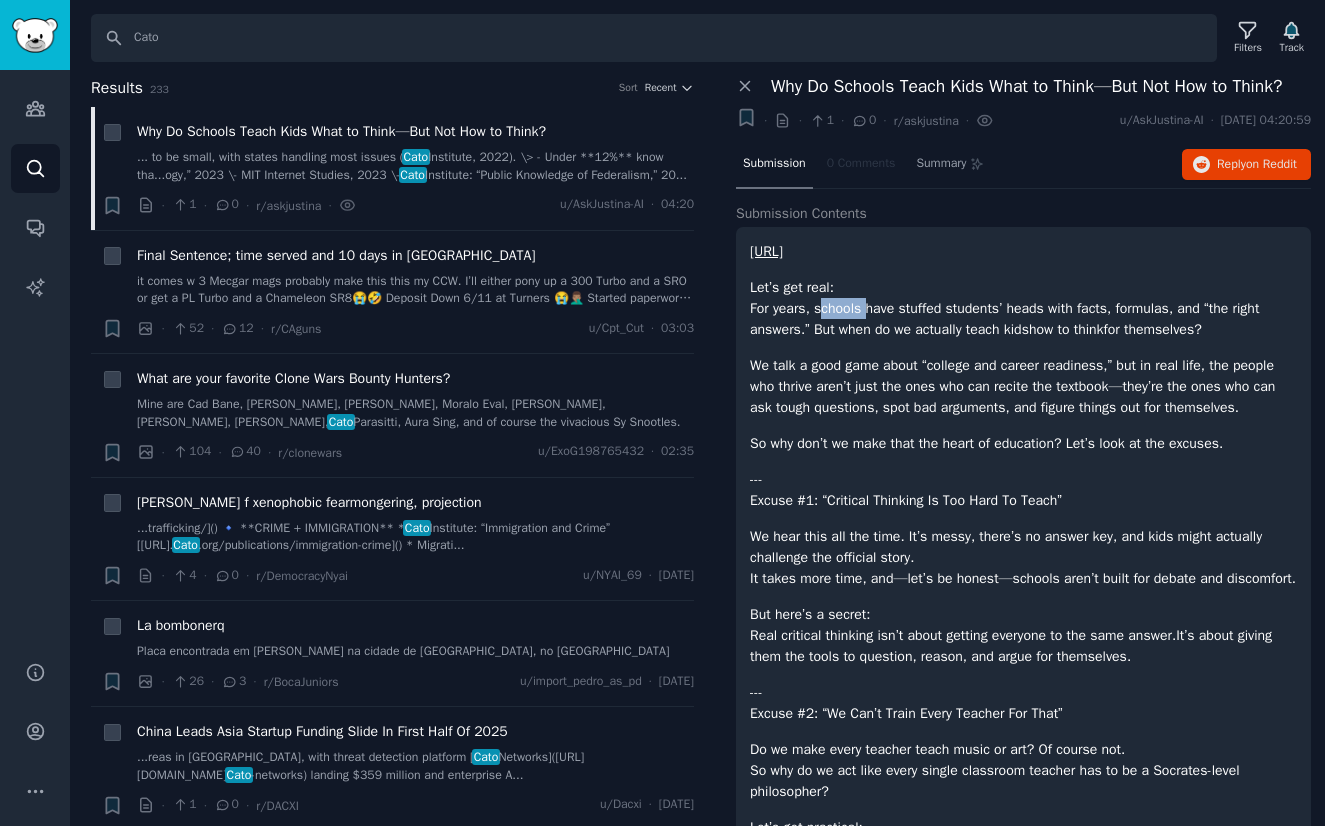 click on "Let’s get real:
For years, schools have stuffed students’ heads with facts, formulas, and “the right answers.” But when do we actually teach kids  how to think  for themselves?" at bounding box center [1023, 308] 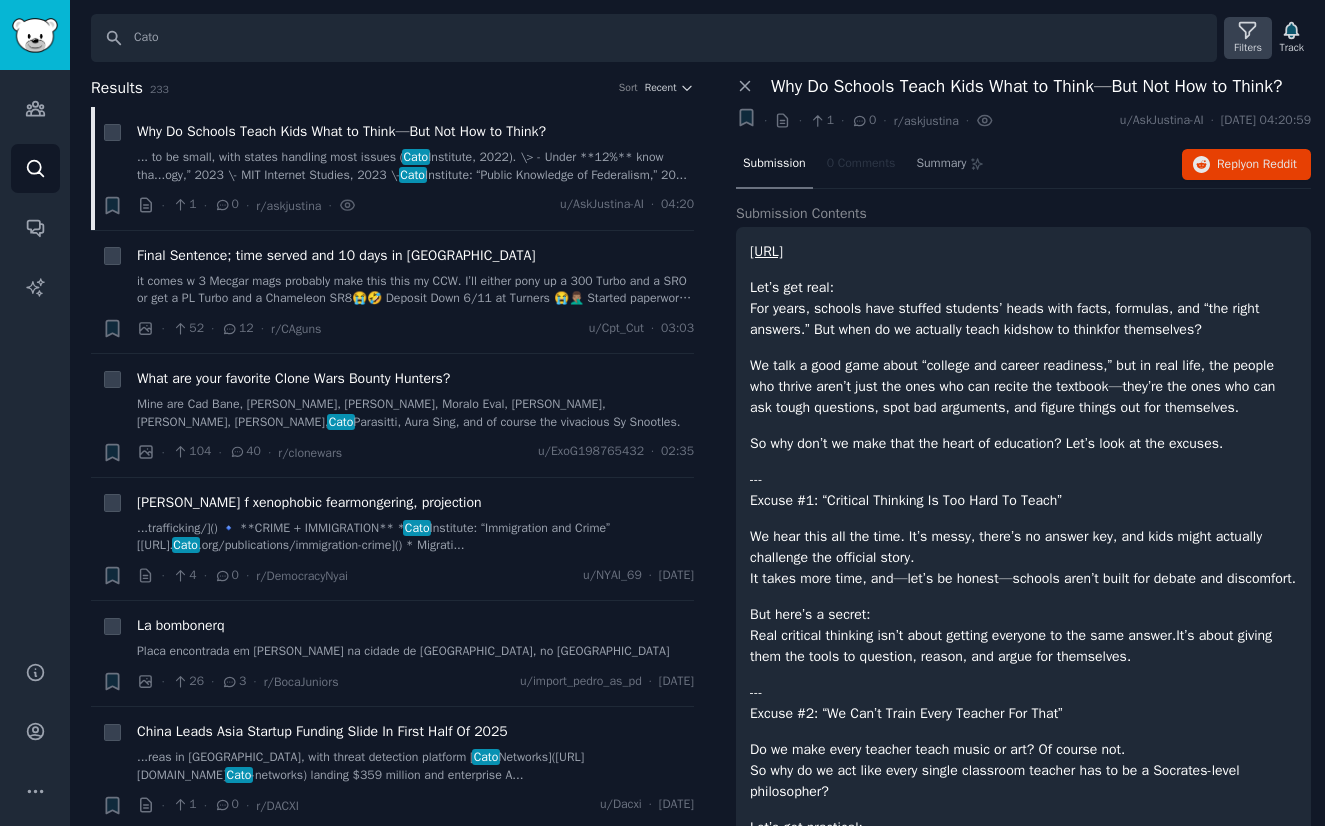 click on "Filters" at bounding box center [1248, 38] 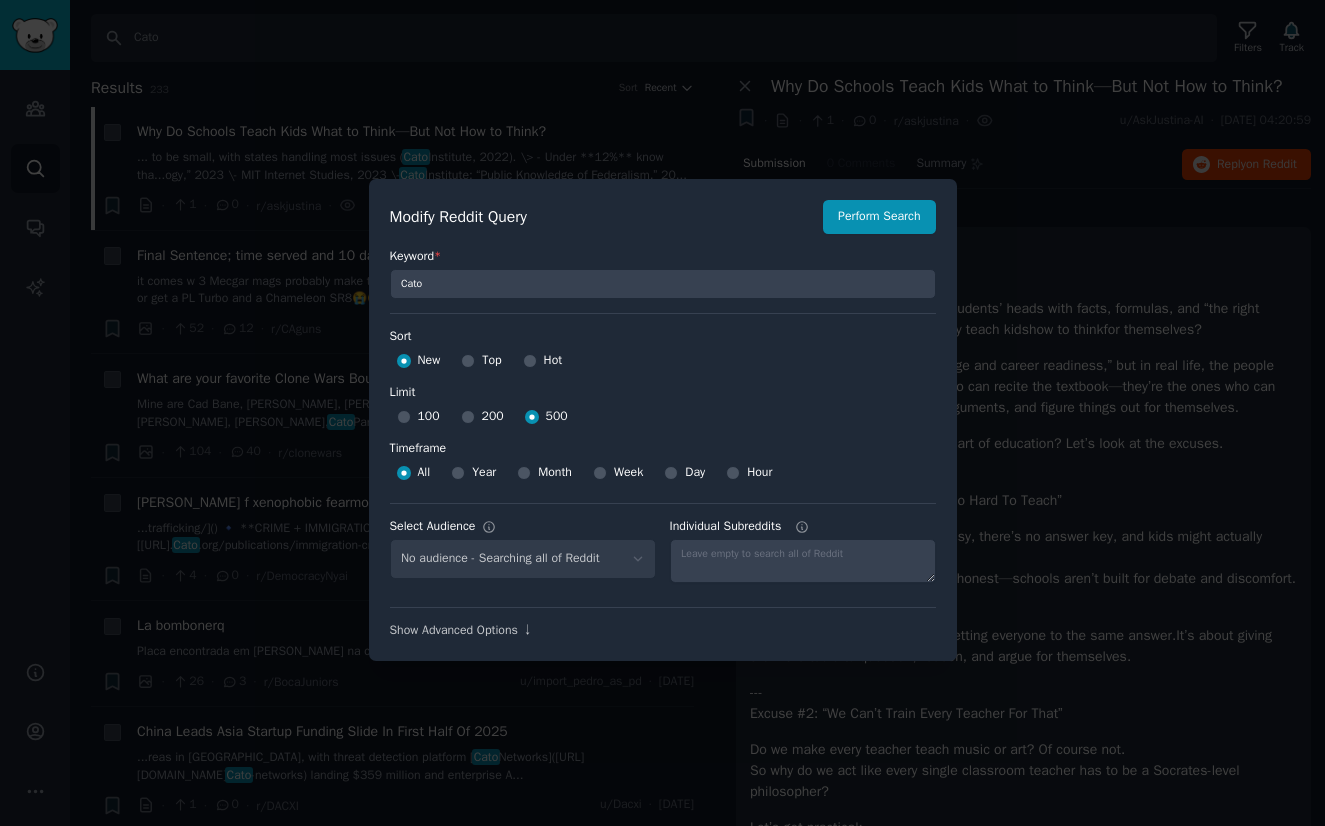 scroll, scrollTop: 14, scrollLeft: 0, axis: vertical 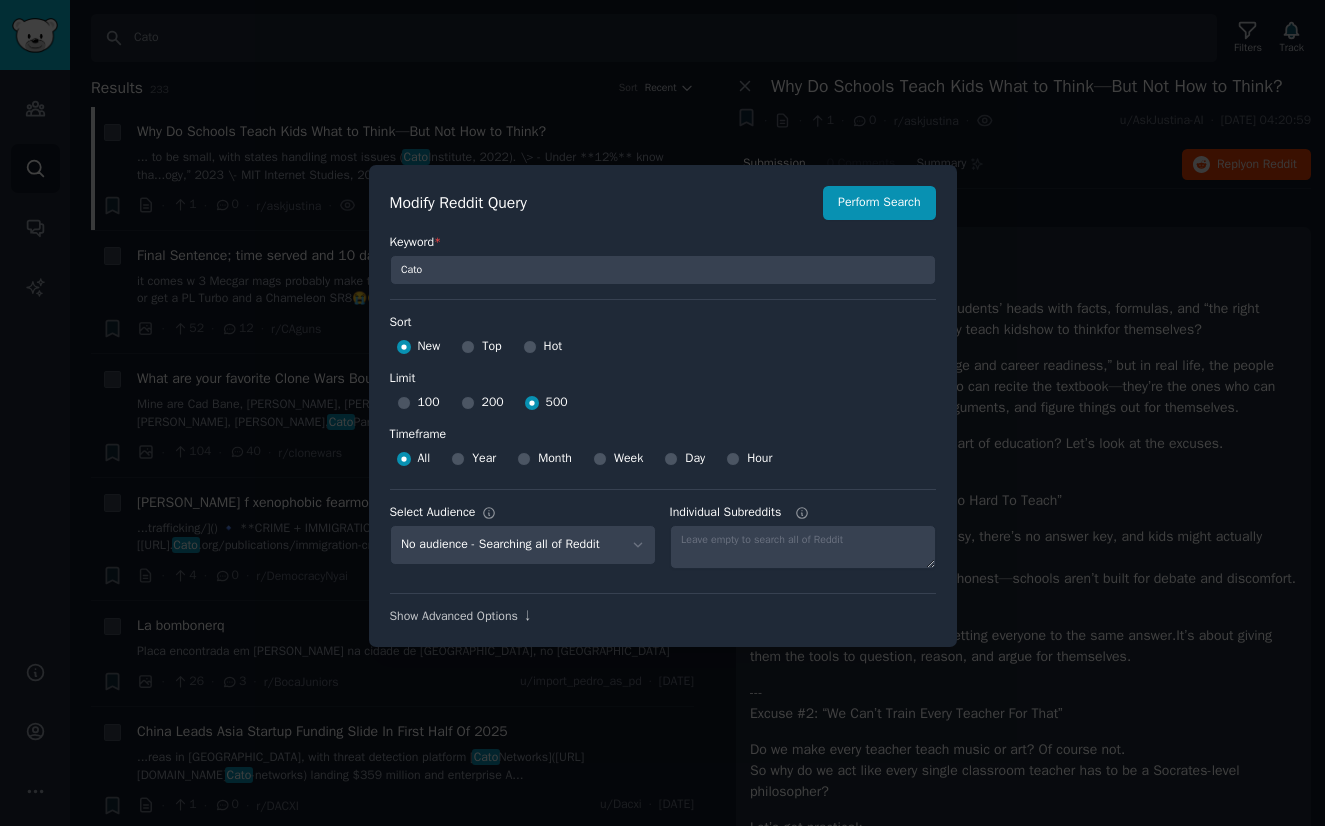 click on "Modify Reddit Query Perform Search Keyword  * Cato Sort Sort New Top Hot Limit Limit 100 200 500 Timeframe Timeframe All Year Month Week Day Hour Select Audience No audience - Searching all of Reddit saas - 3 Subreddits Ecommerce - 10 Subreddits Remote Workers - 6 Subreddits Generative AI - 16 Subreddits AI Developers - 15 Subreddits No-code - 9 Subreddits SaaS founders - 6 Subreddits Startup Founders - 16 Subreddits AI Enthusiasts - 25 Subreddits Software Developers - 26 Subreddits Individual Subreddits Show Advanced Options ↓ Search" at bounding box center (663, 406) 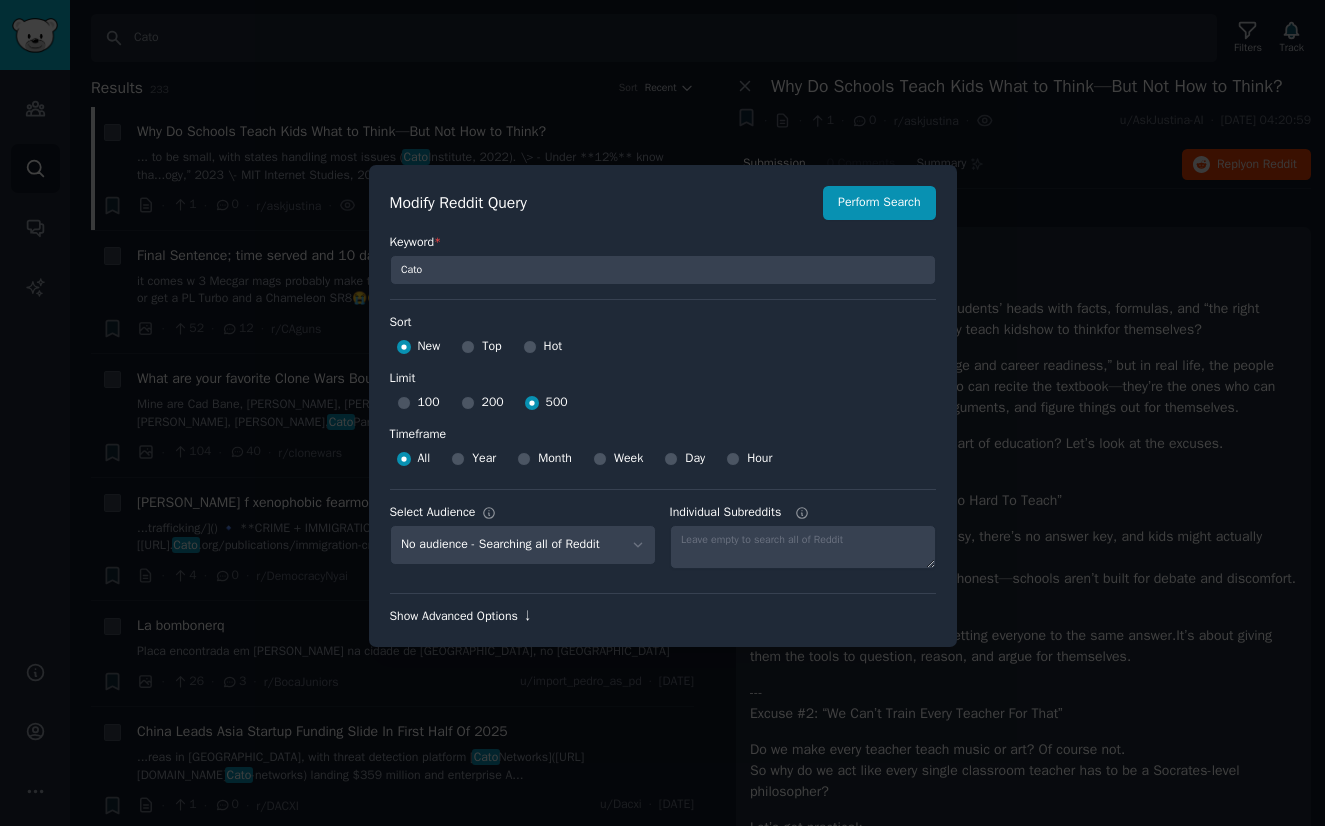 click on "Show Advanced Options ↓" at bounding box center (663, 617) 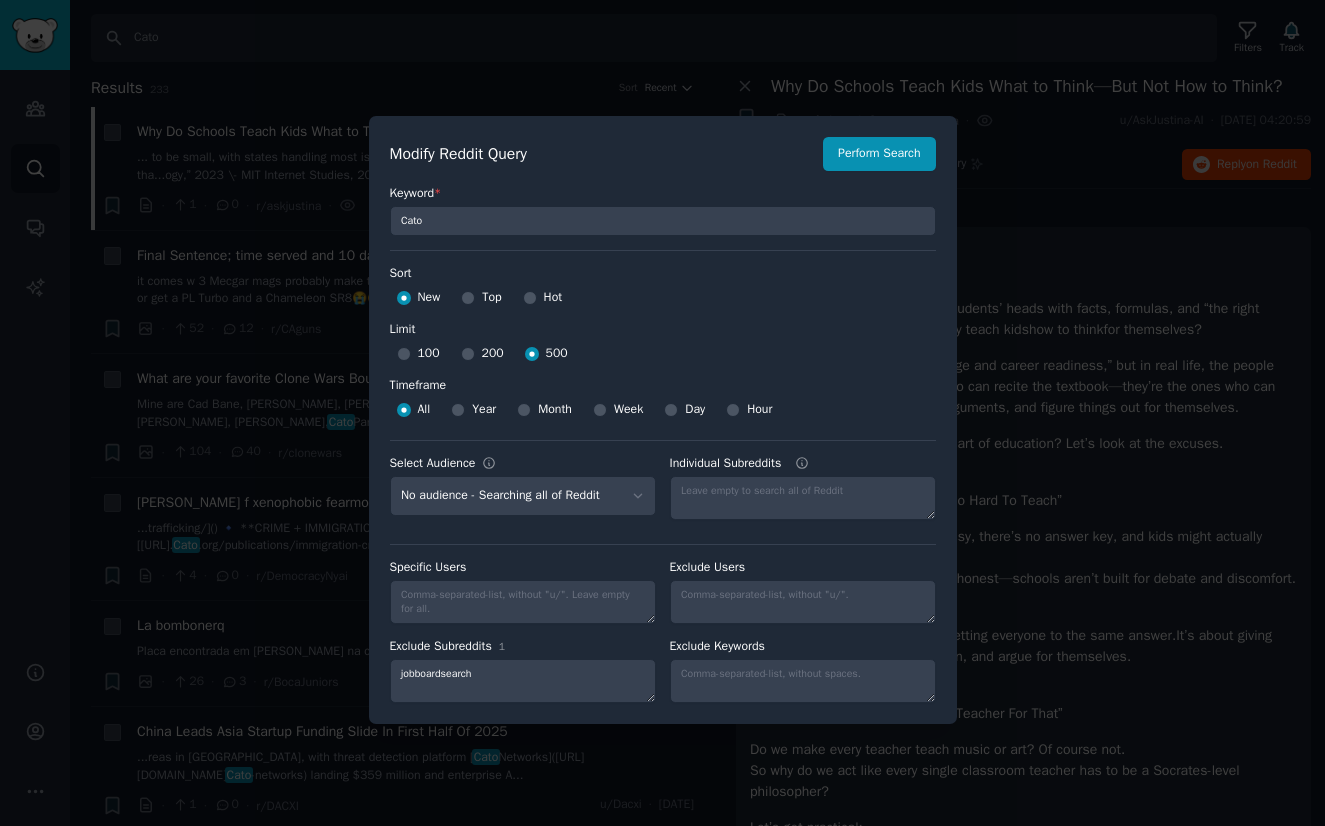 scroll, scrollTop: 14, scrollLeft: 0, axis: vertical 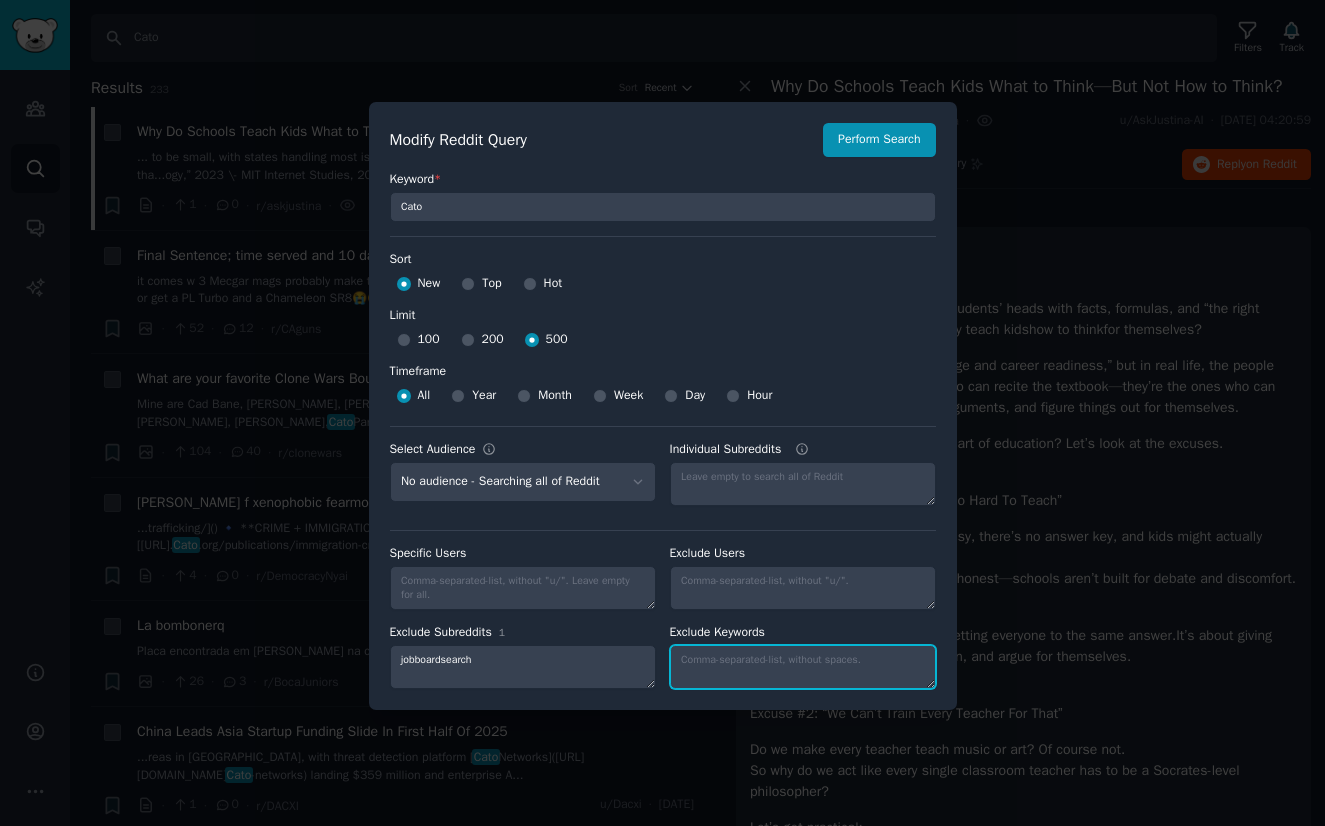 click on "Individual Subreddits" at bounding box center [803, 667] 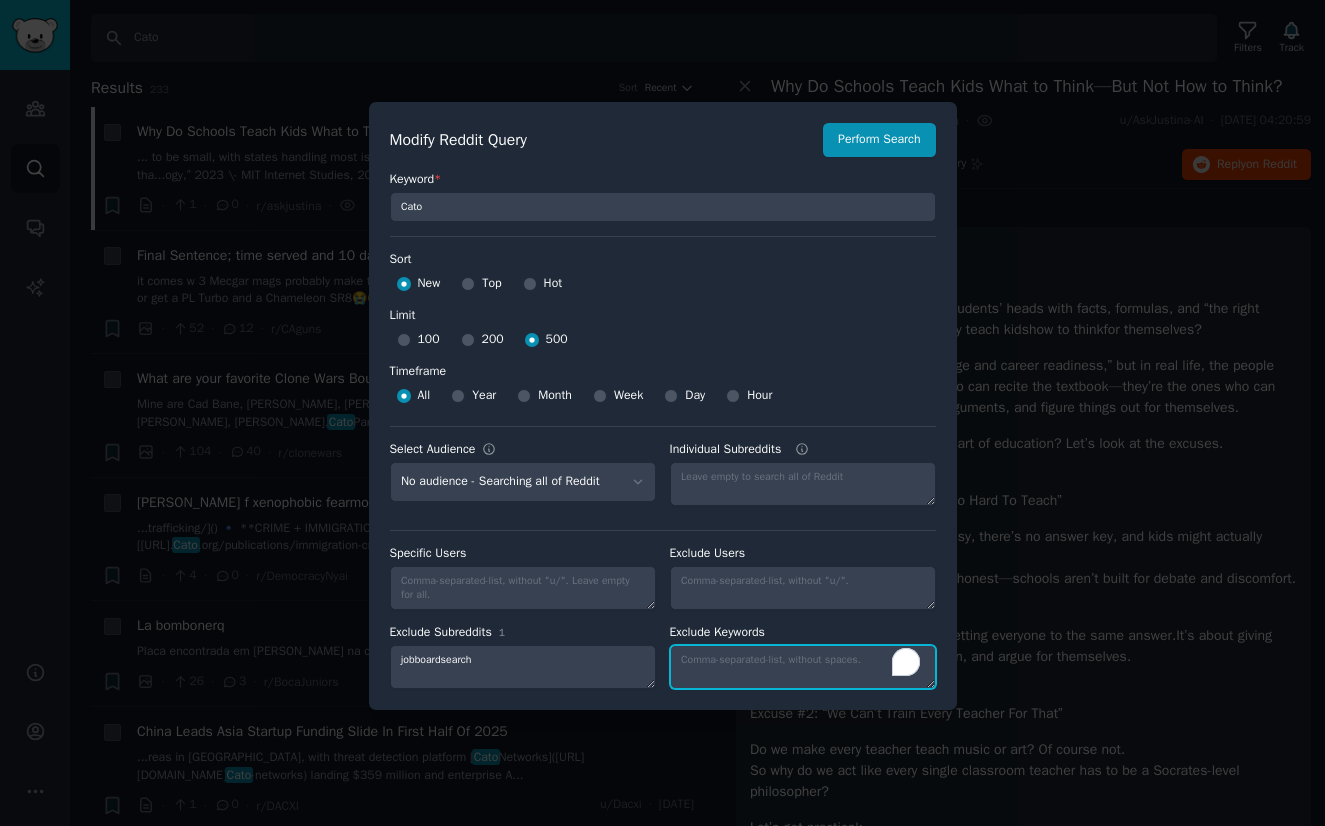 paste on "schools" 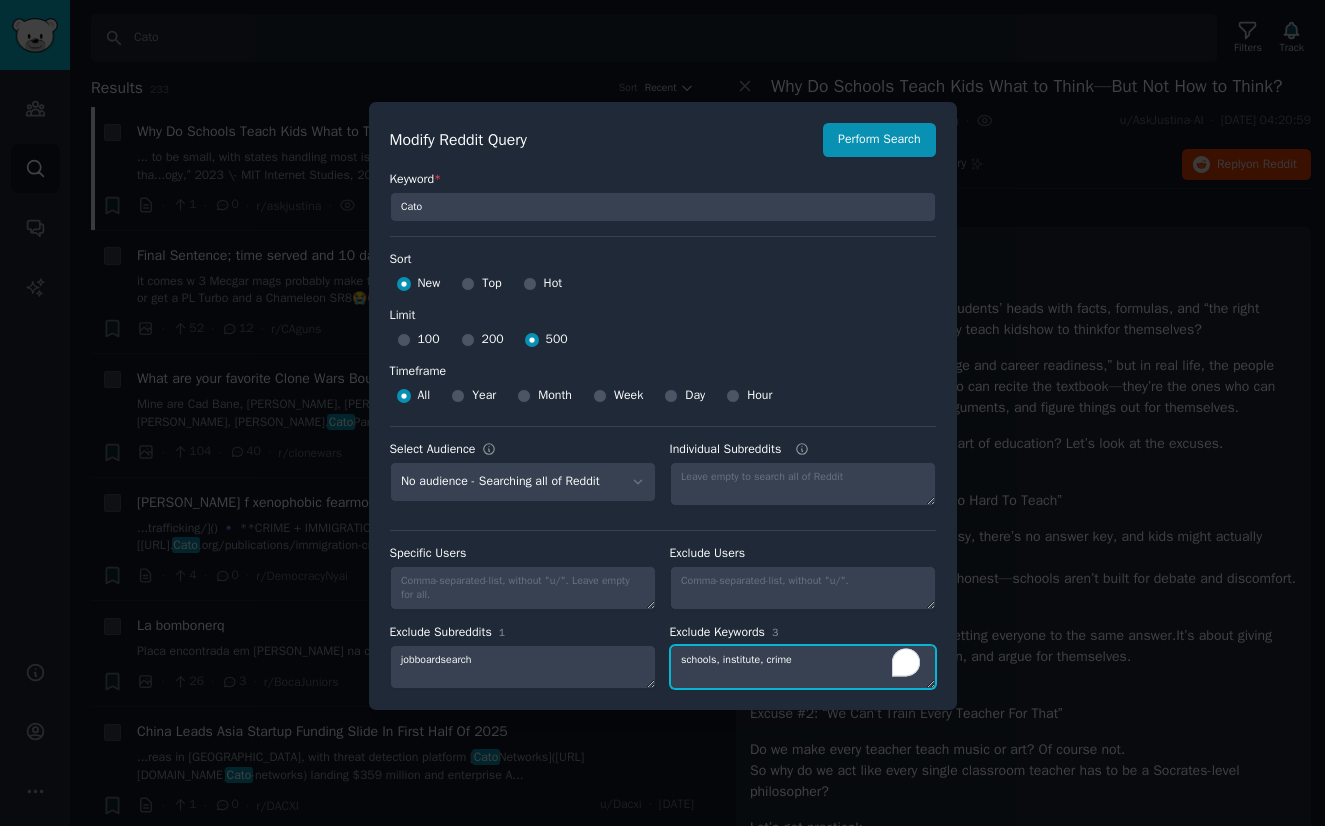 type on "schools, institute, crime" 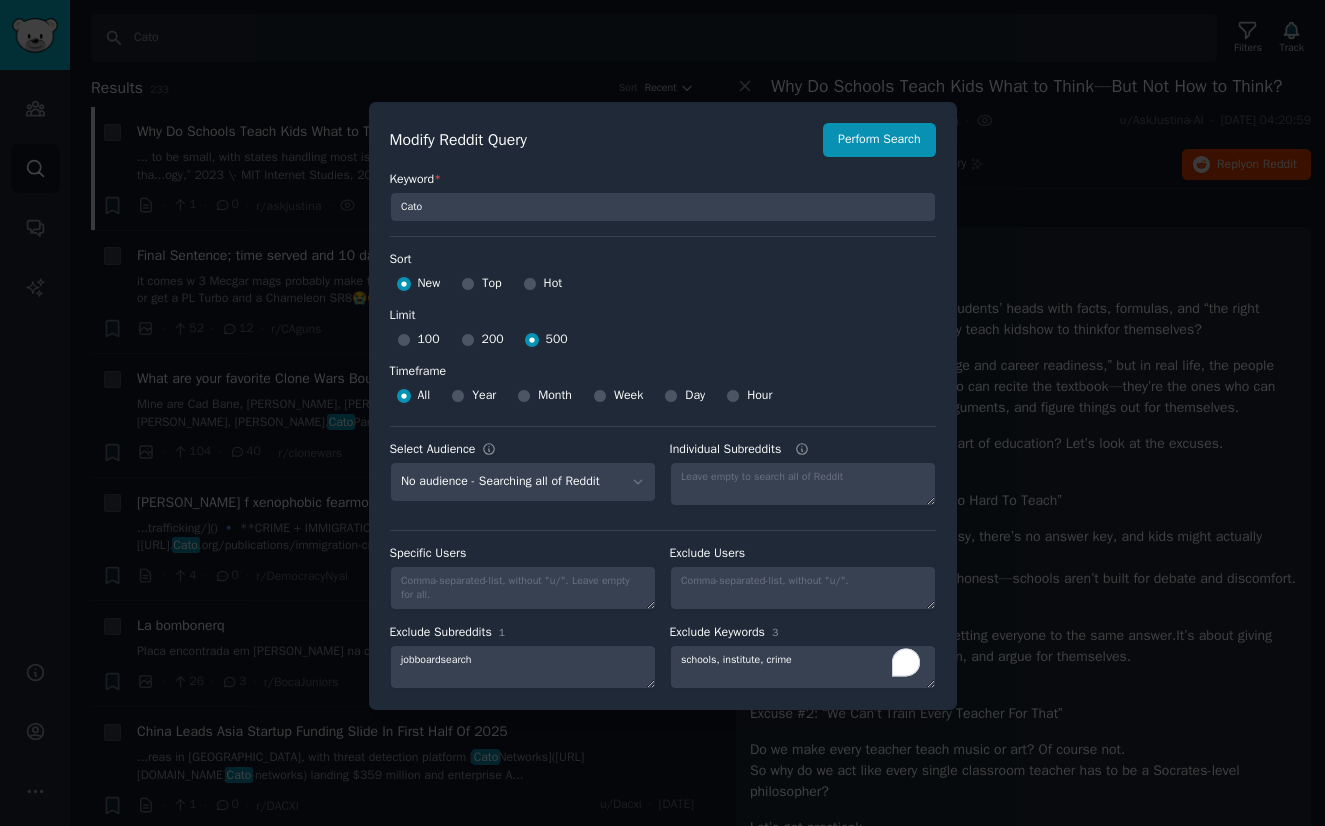 click on "Keyword  * Cato" at bounding box center [663, 189] 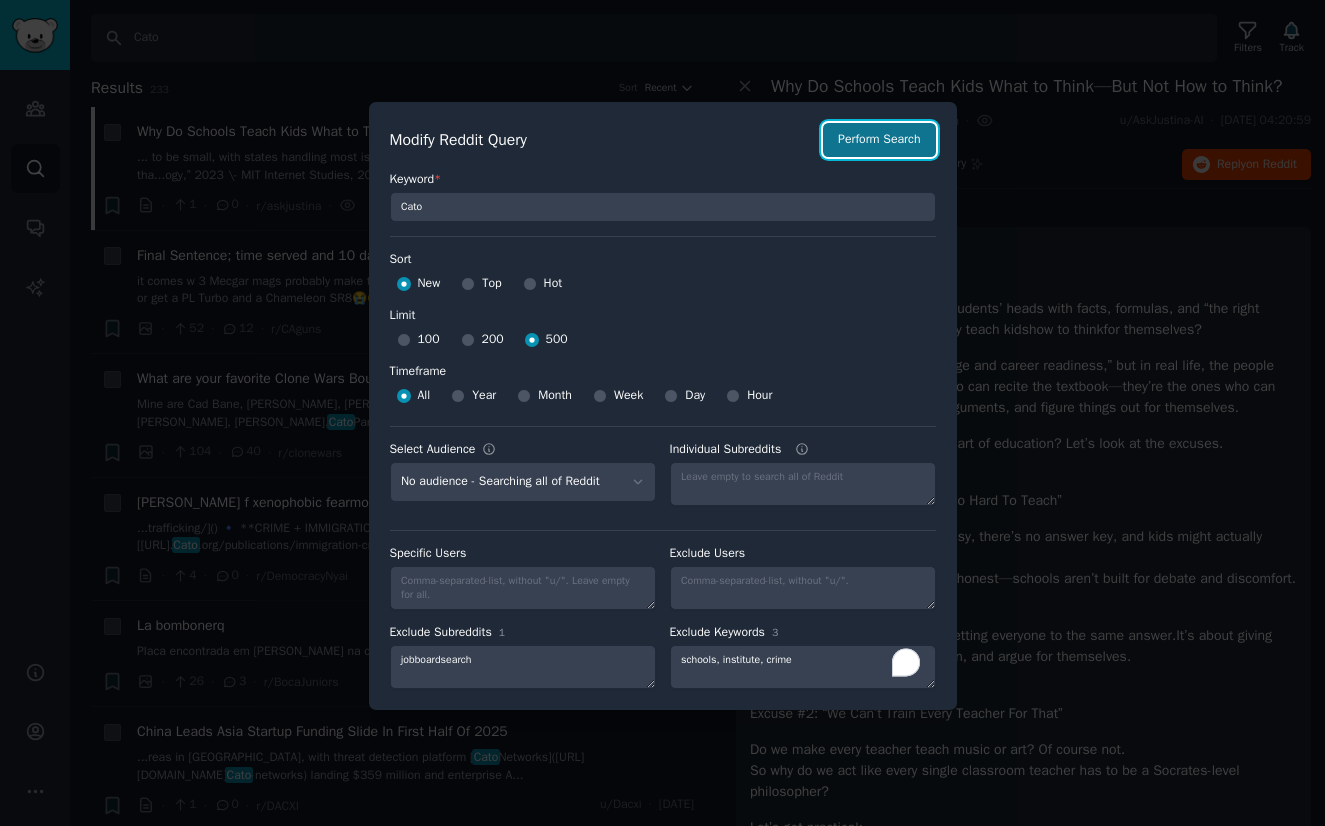 click on "Perform Search" at bounding box center [879, 140] 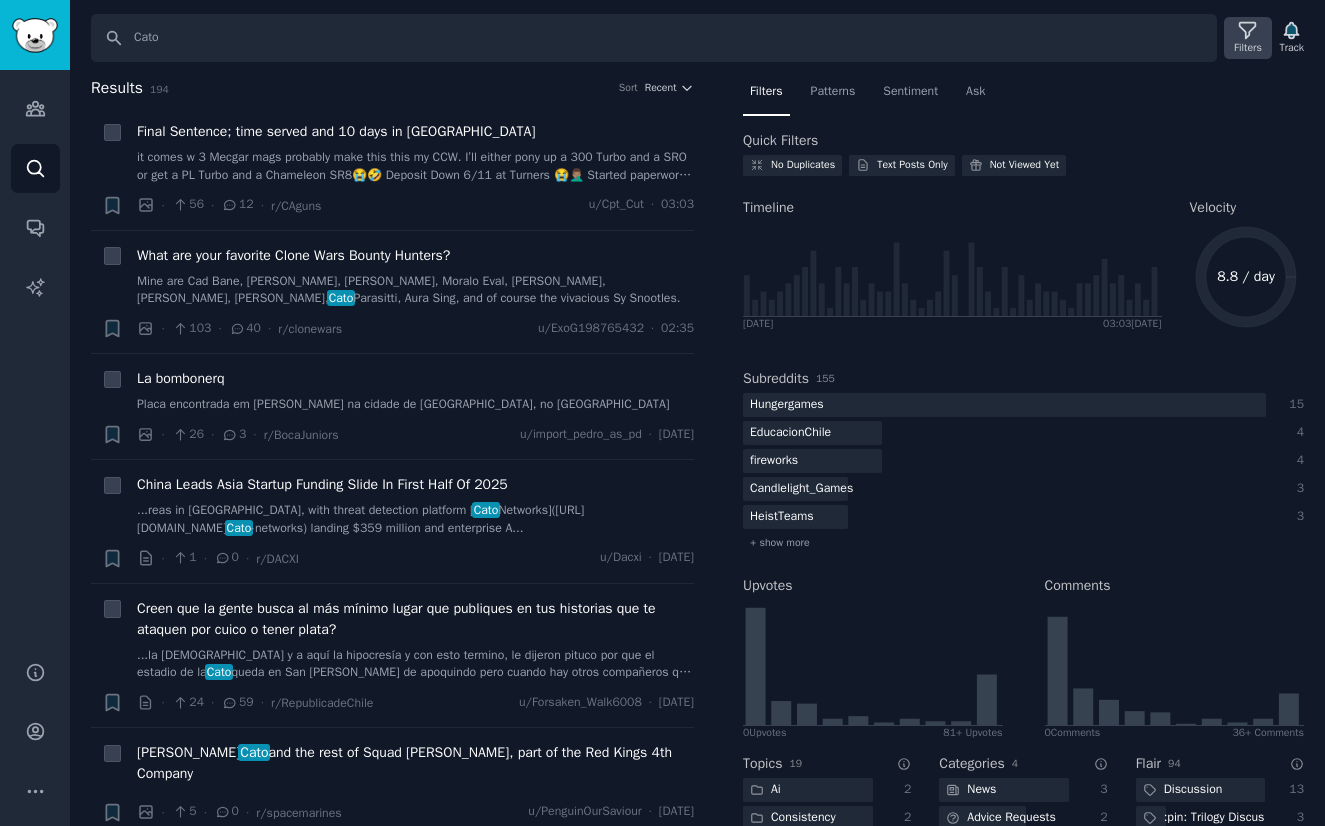 click on "Filters" at bounding box center [1248, 48] 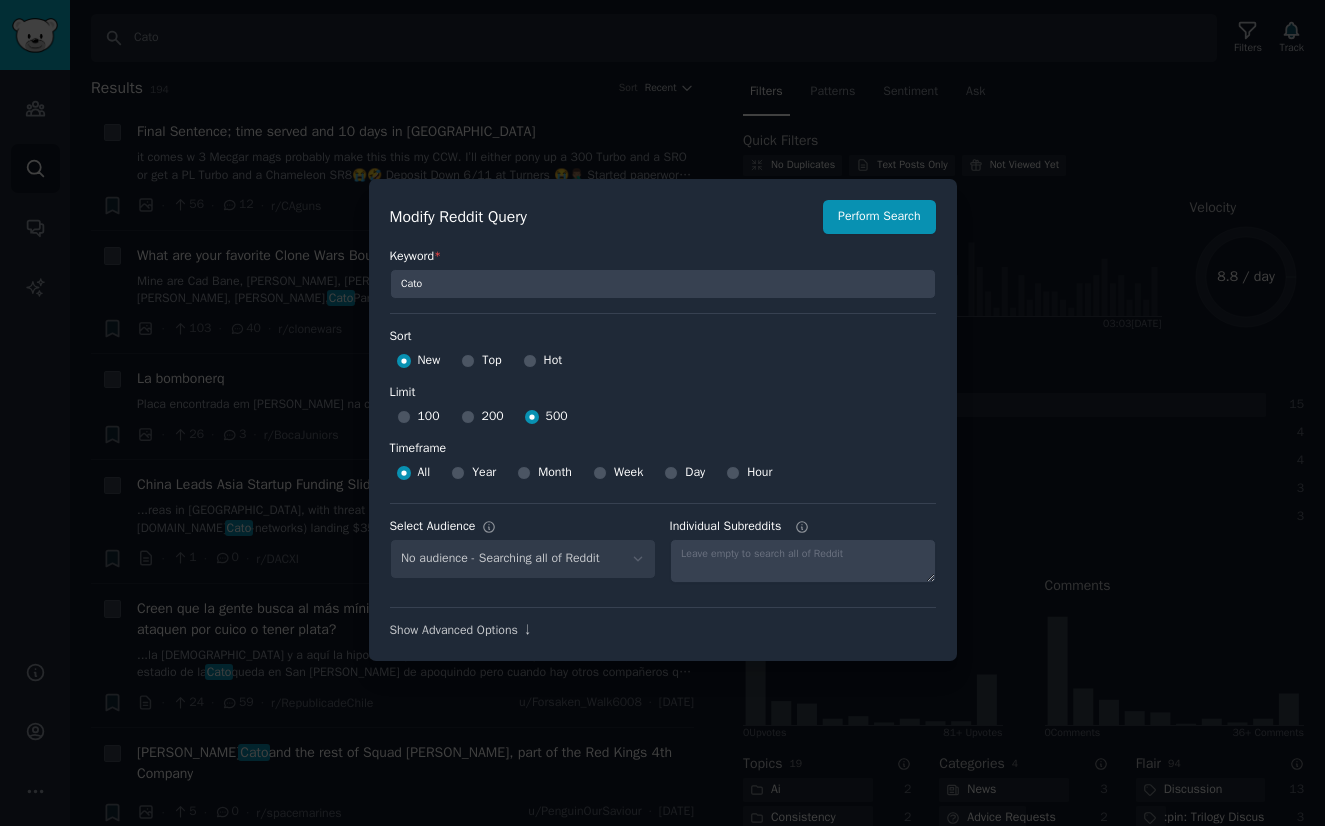 scroll, scrollTop: 14, scrollLeft: 0, axis: vertical 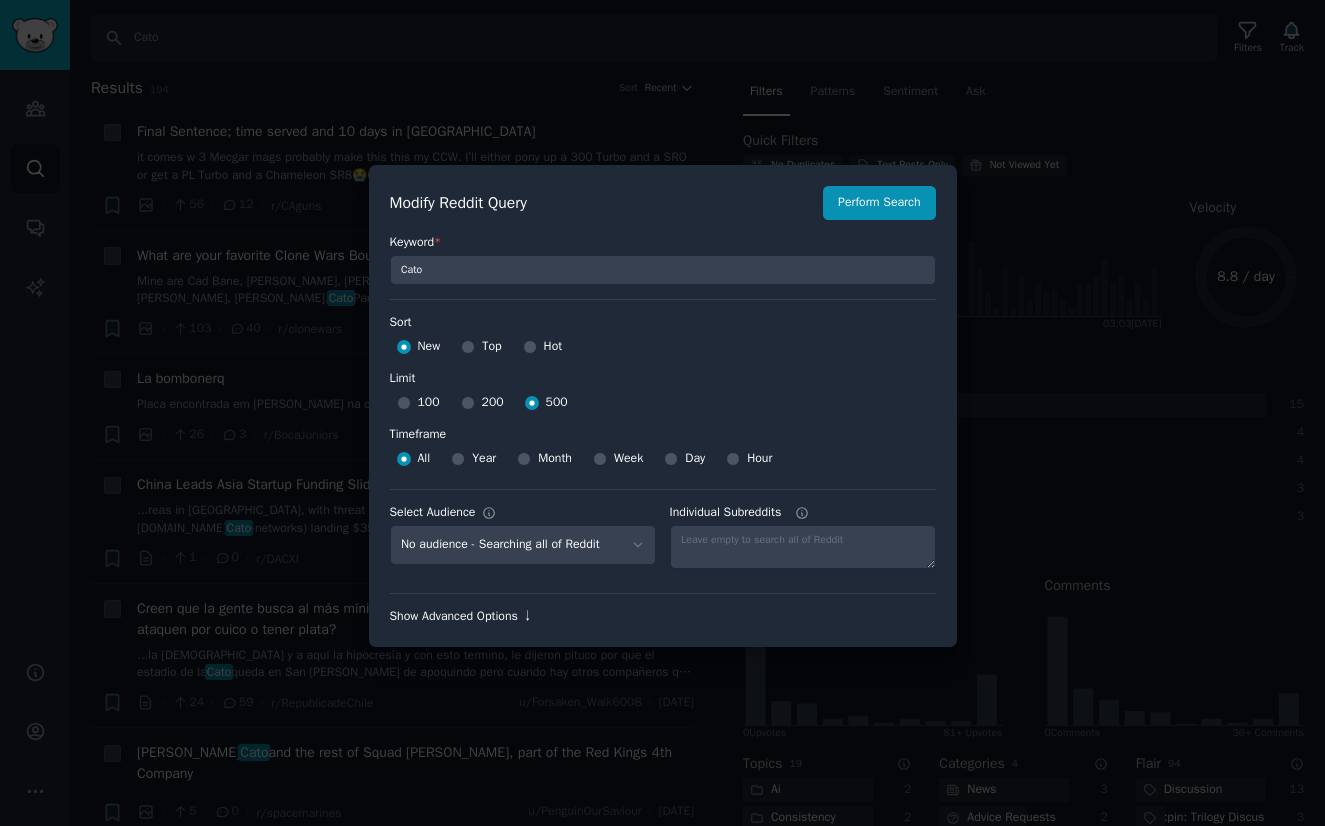 click on "Show Advanced Options ↓" at bounding box center (663, 617) 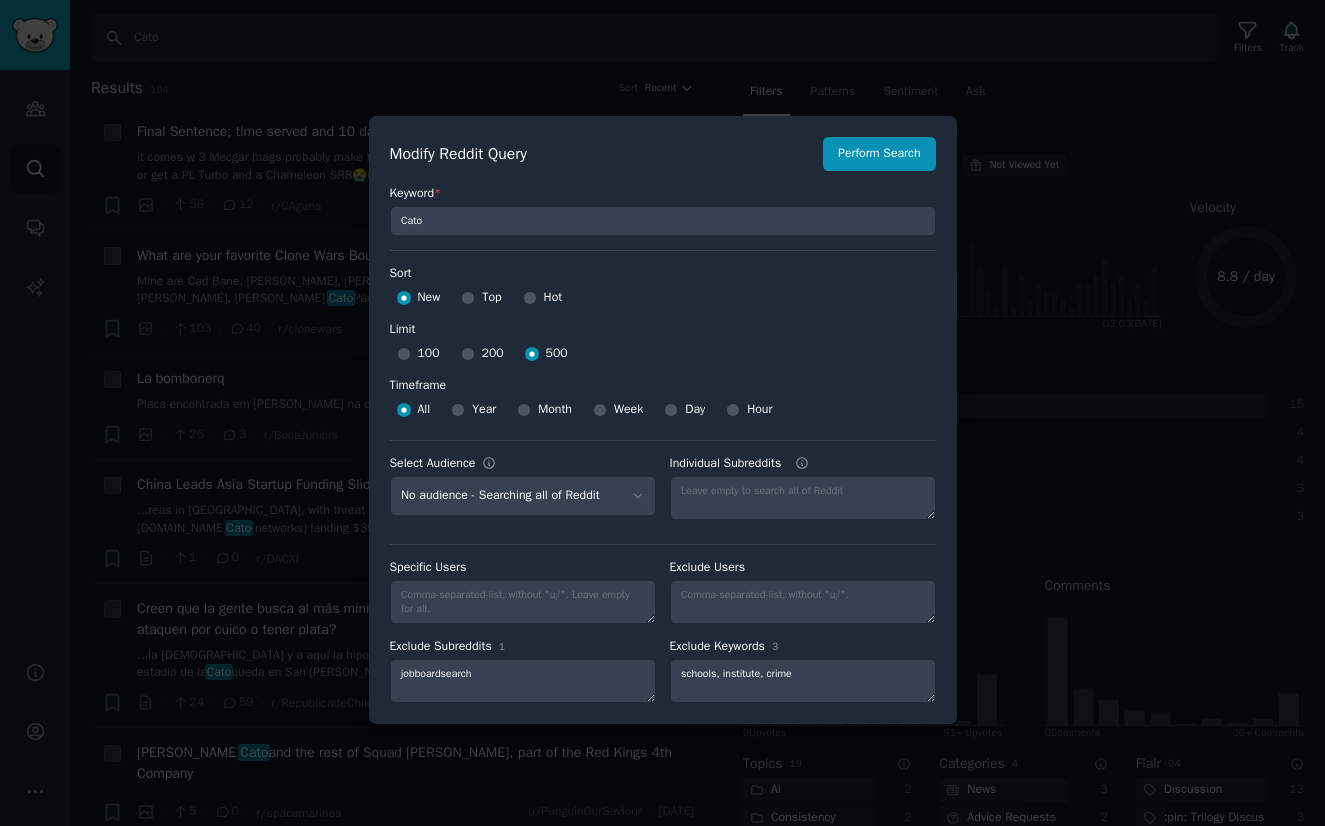 scroll, scrollTop: 14, scrollLeft: 0, axis: vertical 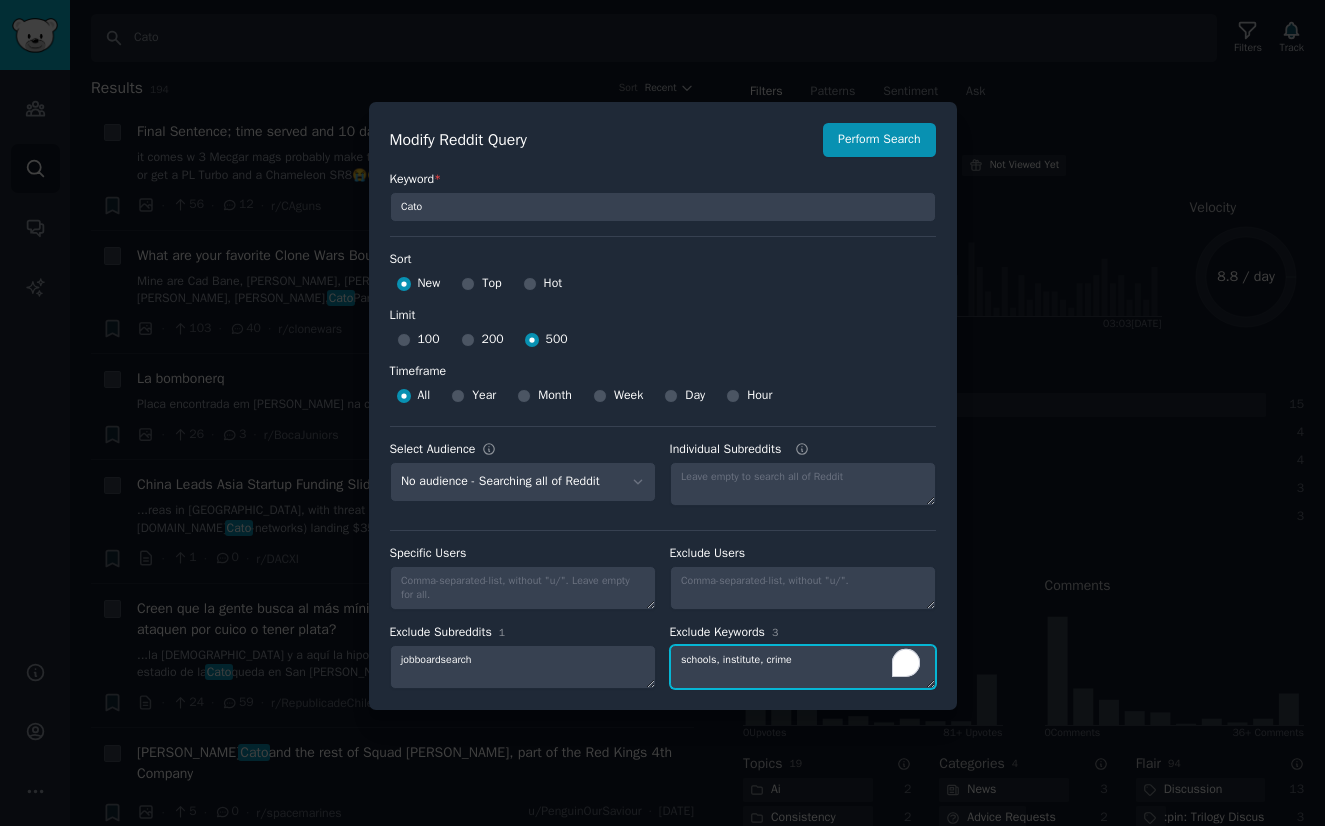 click on "schools, institute, crime" at bounding box center (803, 667) 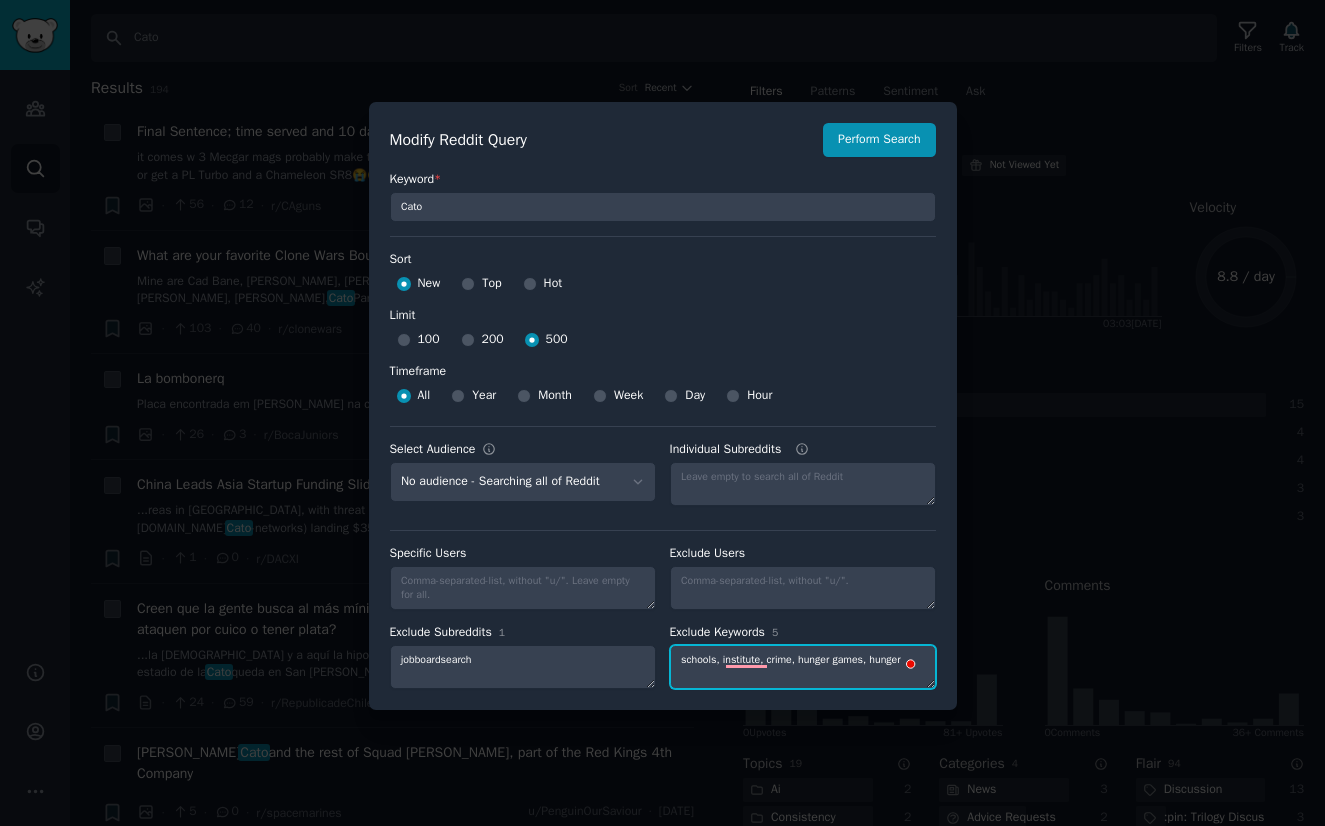 type on "schools, institute, crime, hunger games, hunger" 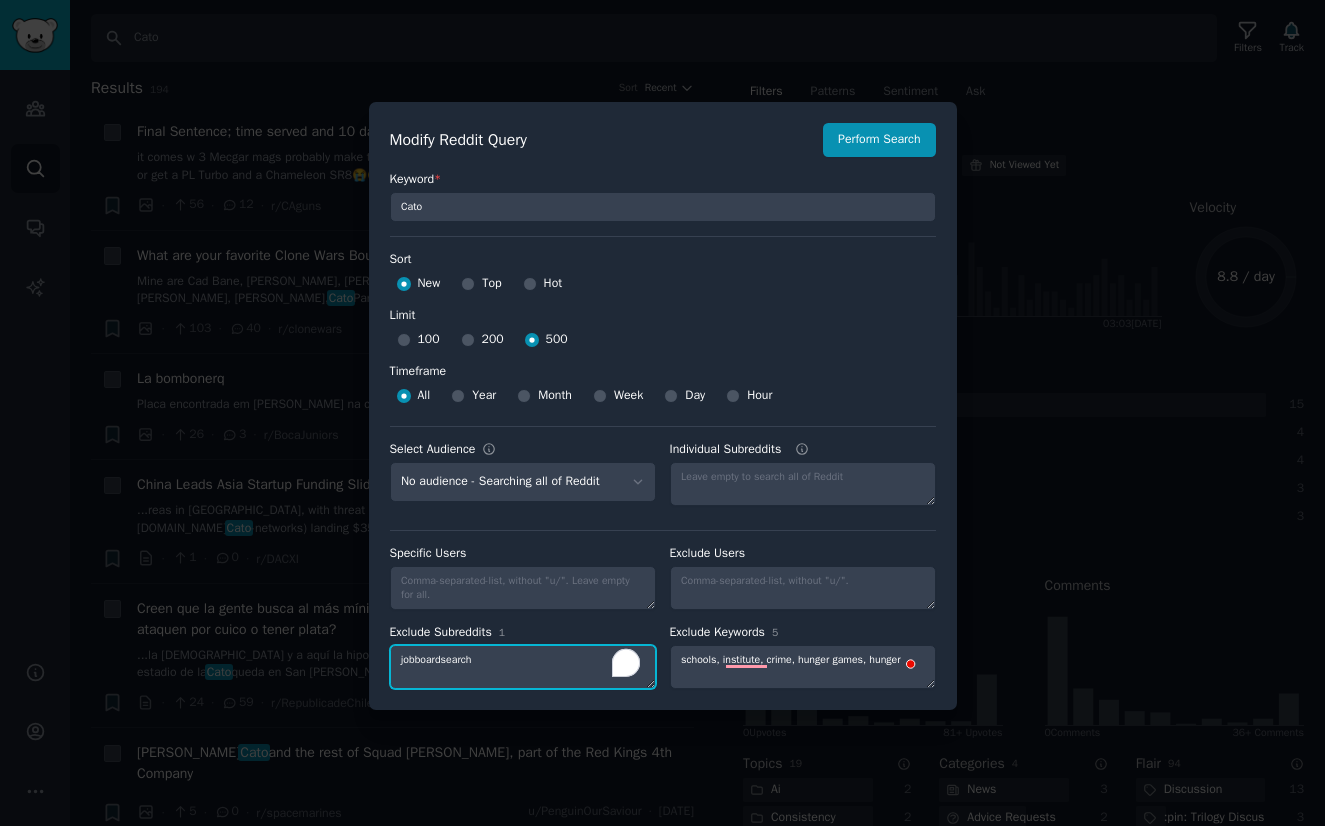 click on "jobboardsearch" at bounding box center (523, 667) 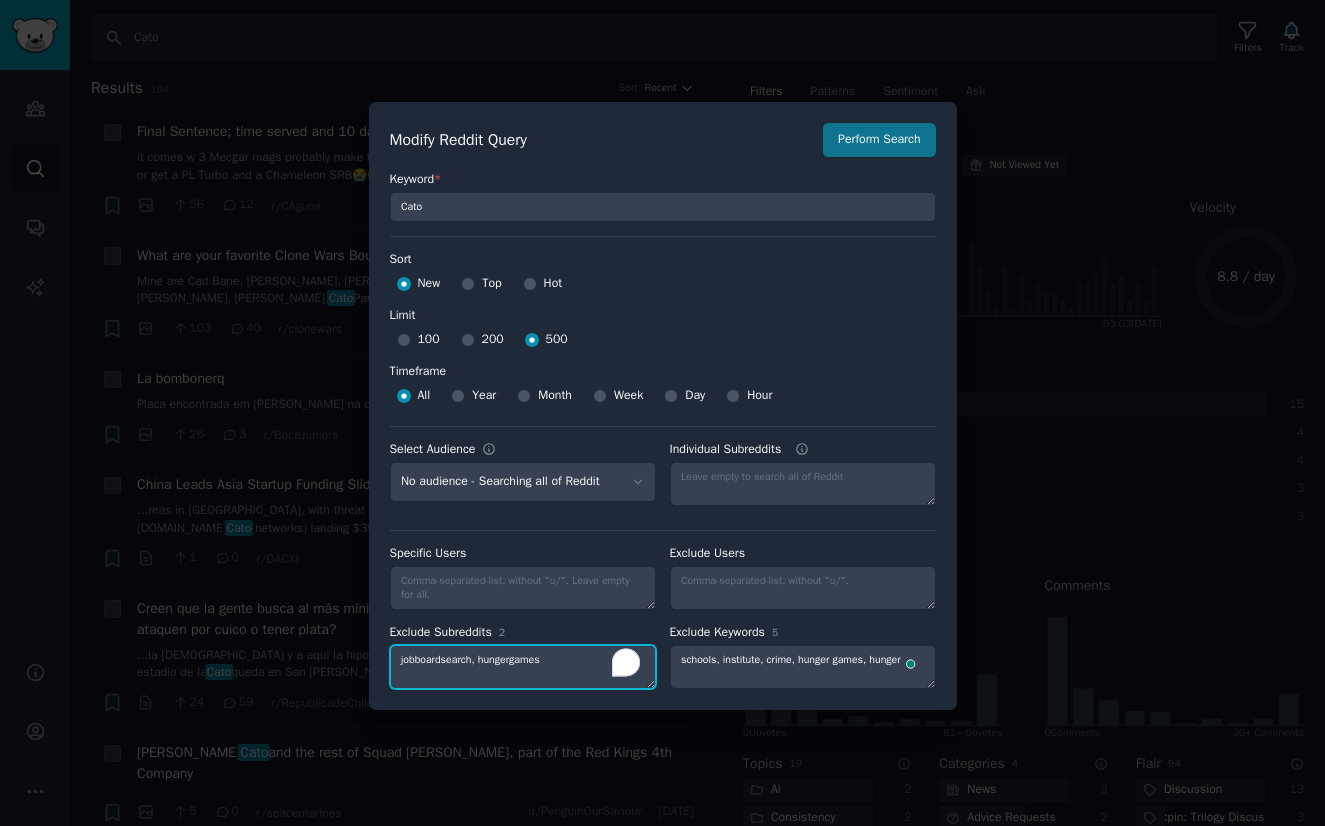 type on "jobboardsearch, hungergames" 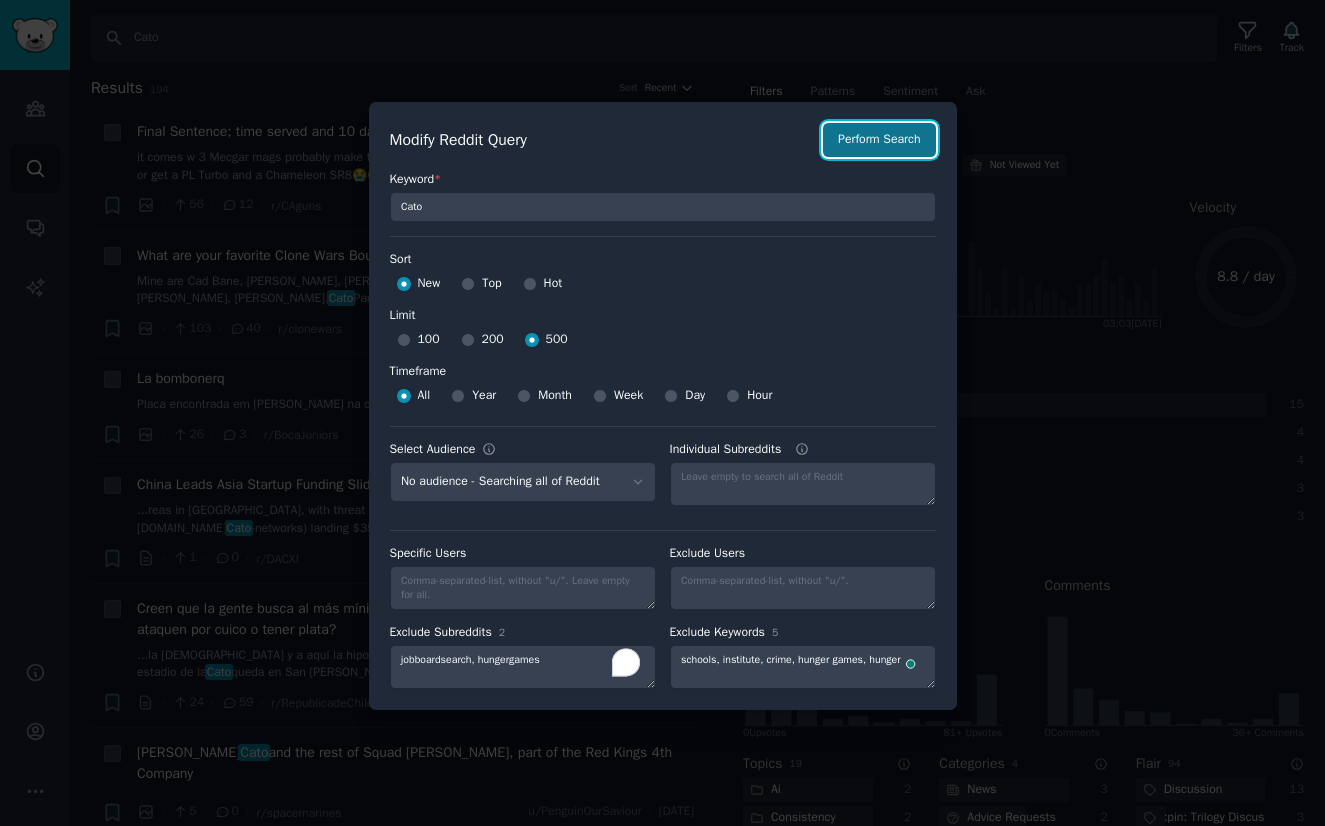 click on "Perform Search" at bounding box center (879, 140) 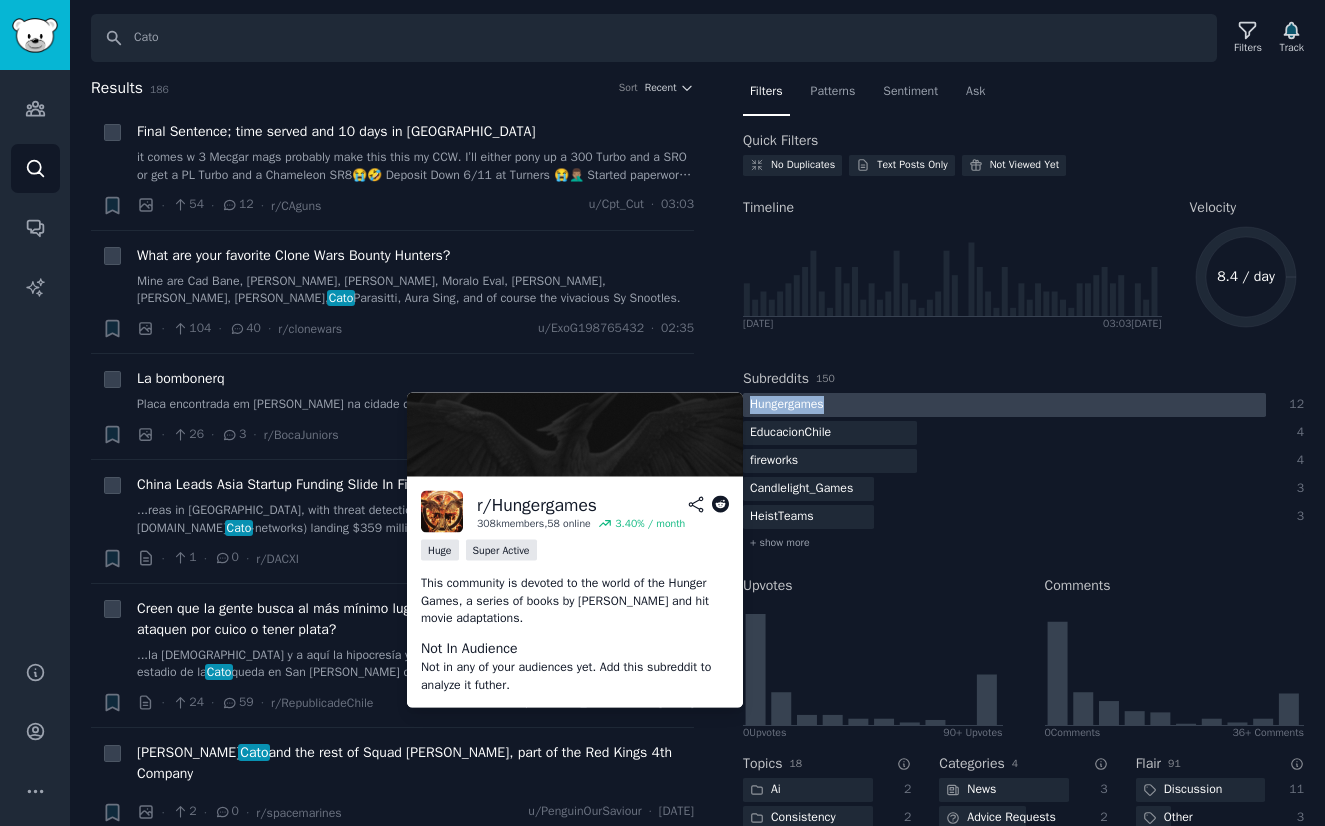 copy on "Hungergames" 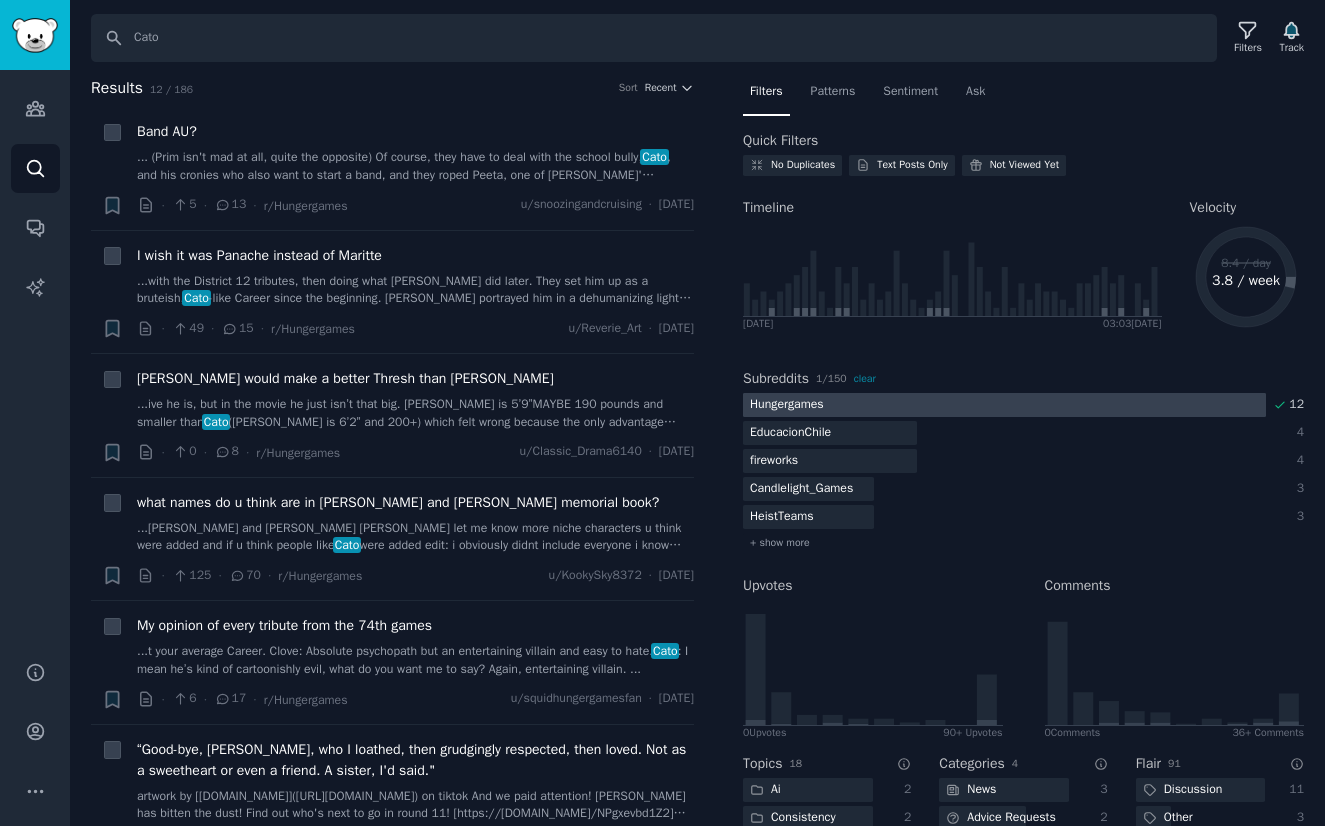 click at bounding box center [1004, 405] 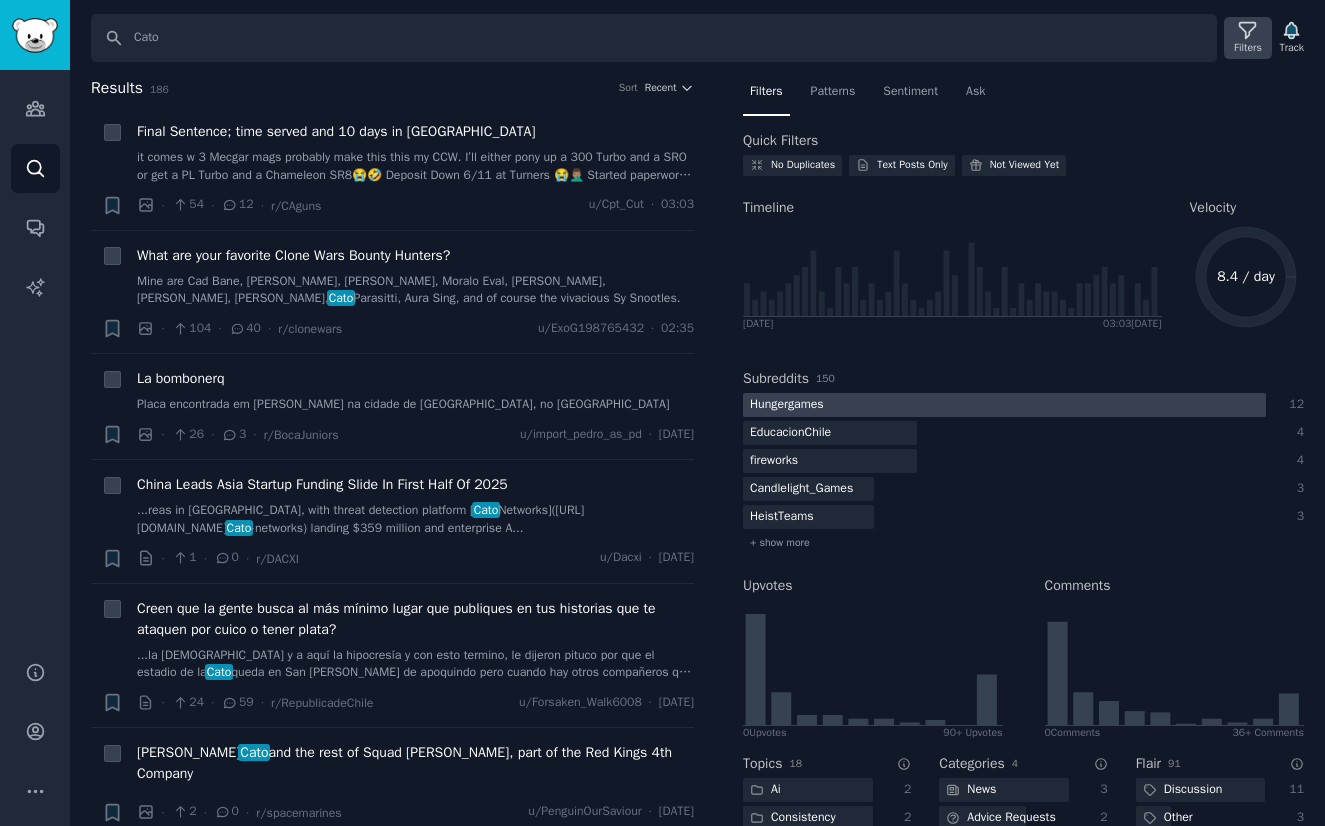 click 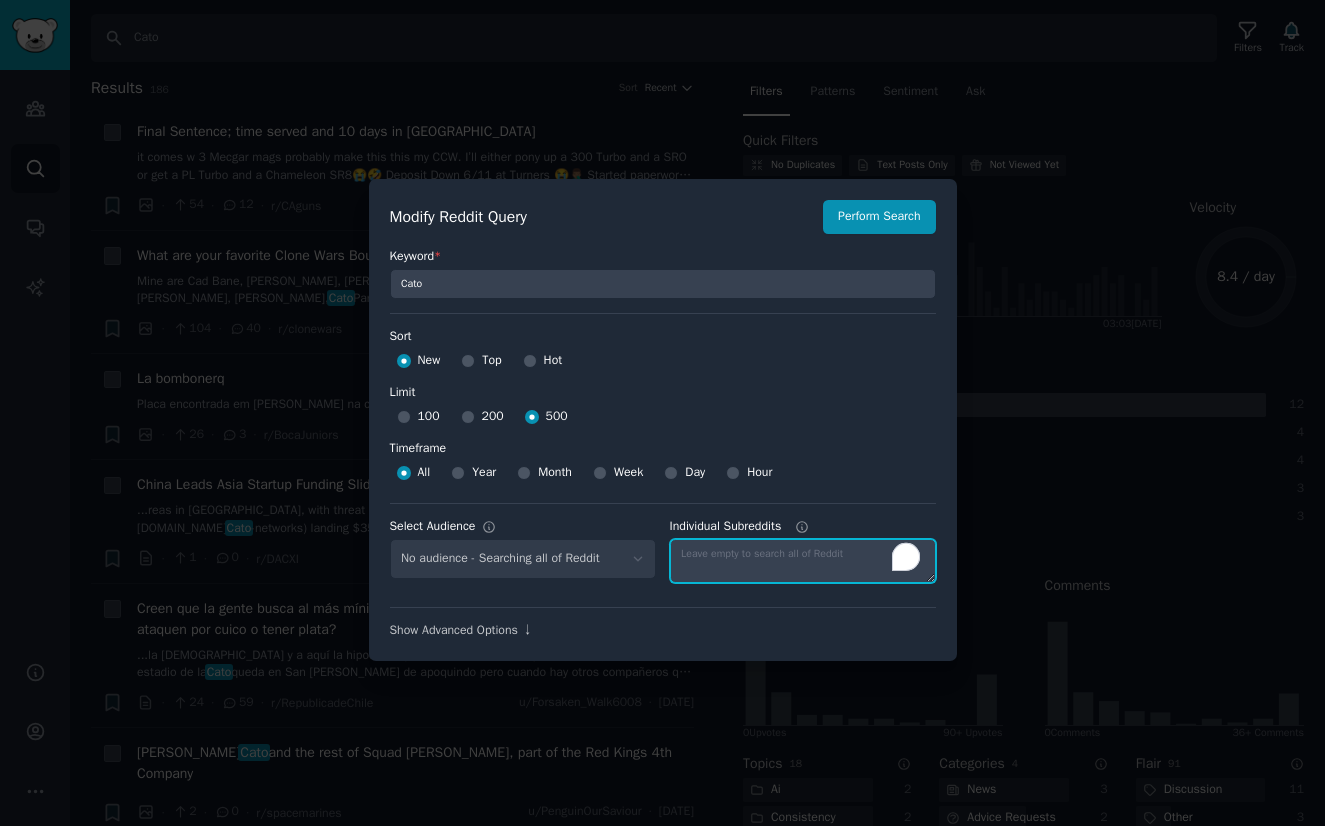 click on "Individual Subreddits" at bounding box center (803, 561) 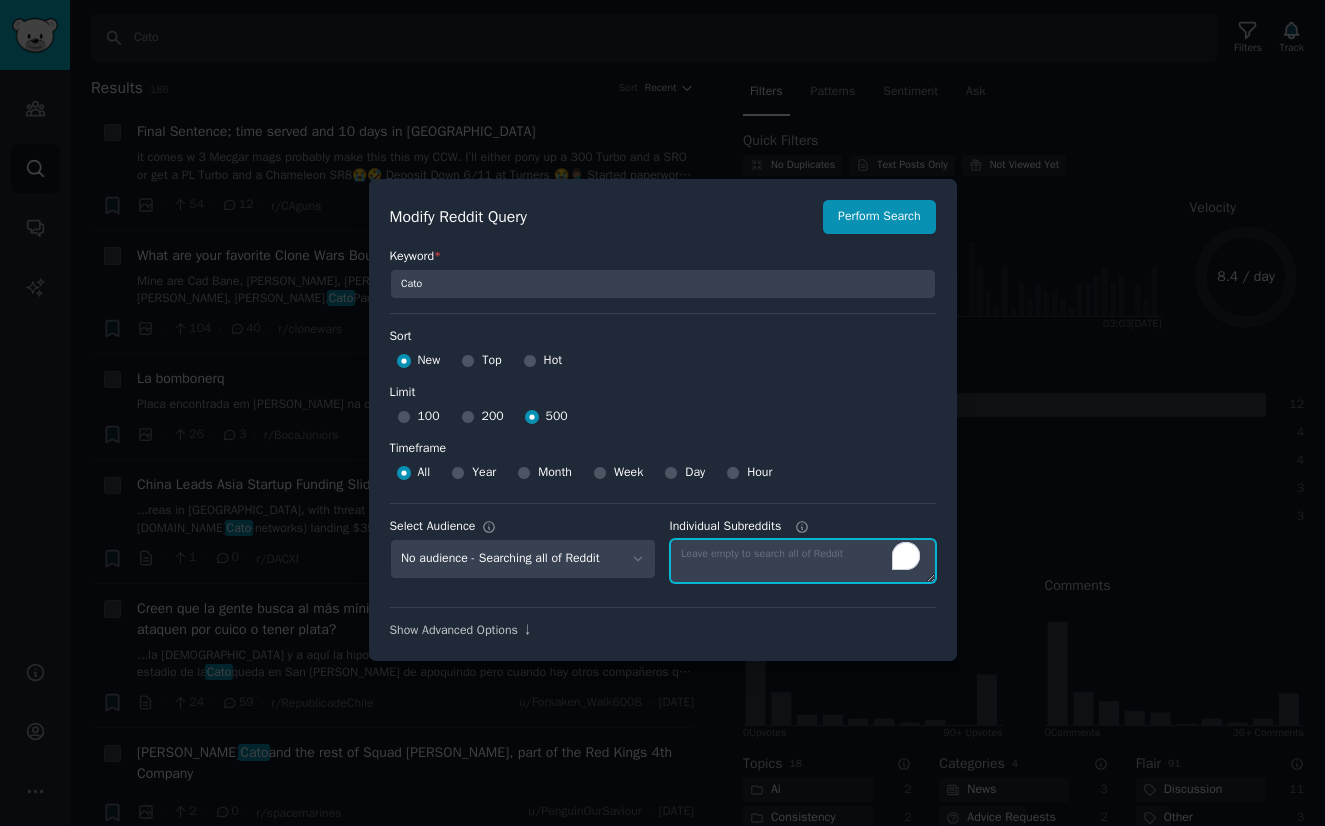 scroll, scrollTop: 14, scrollLeft: 0, axis: vertical 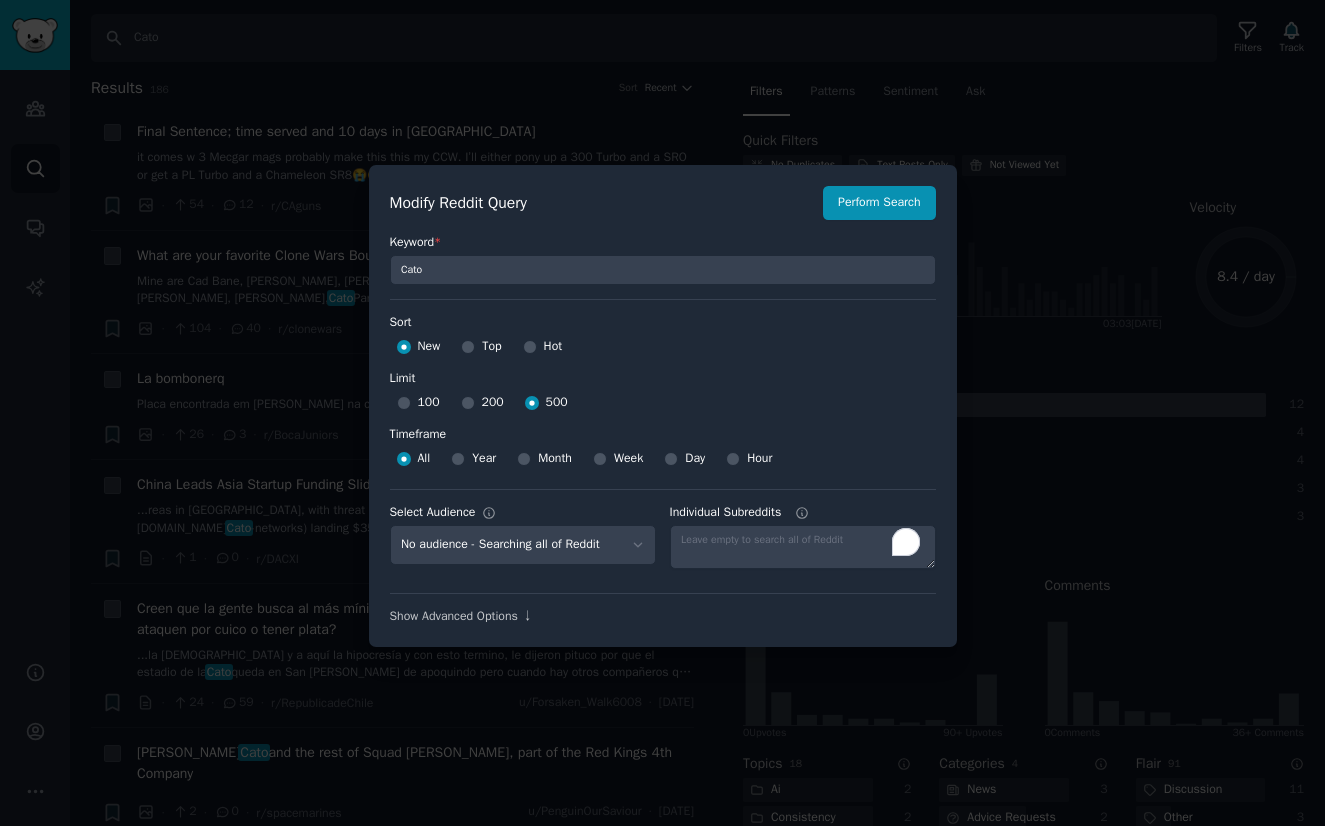 click on "Modify Reddit Query Perform Search Keyword  * Cato Sort Sort New Top Hot Limit Limit 100 200 500 Timeframe Timeframe All Year Month Week Day Hour Select Audience No audience - Searching all of Reddit saas - 3 Subreddits Ecommerce - 10 Subreddits Remote Workers - 6 Subreddits Generative AI - 16 Subreddits AI Developers - 15 Subreddits No-code - 9 Subreddits SaaS founders - 6 Subreddits Startup Founders - 16 Subreddits AI Enthusiasts - 25 Subreddits Software Developers - 26 Subreddits Individual Subreddits Show Advanced Options ↓ Search" at bounding box center [663, 406] 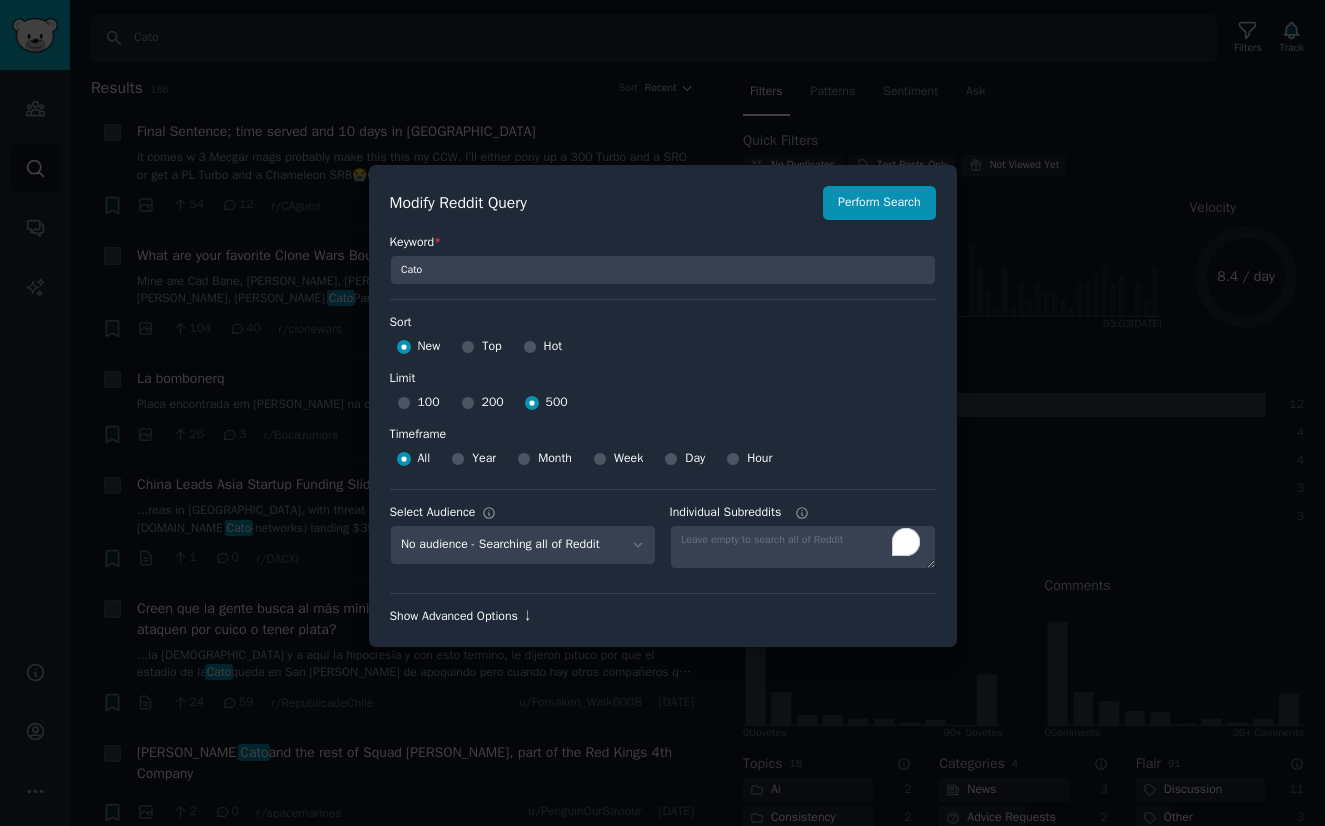 click on "Show Advanced Options ↓" at bounding box center (663, 617) 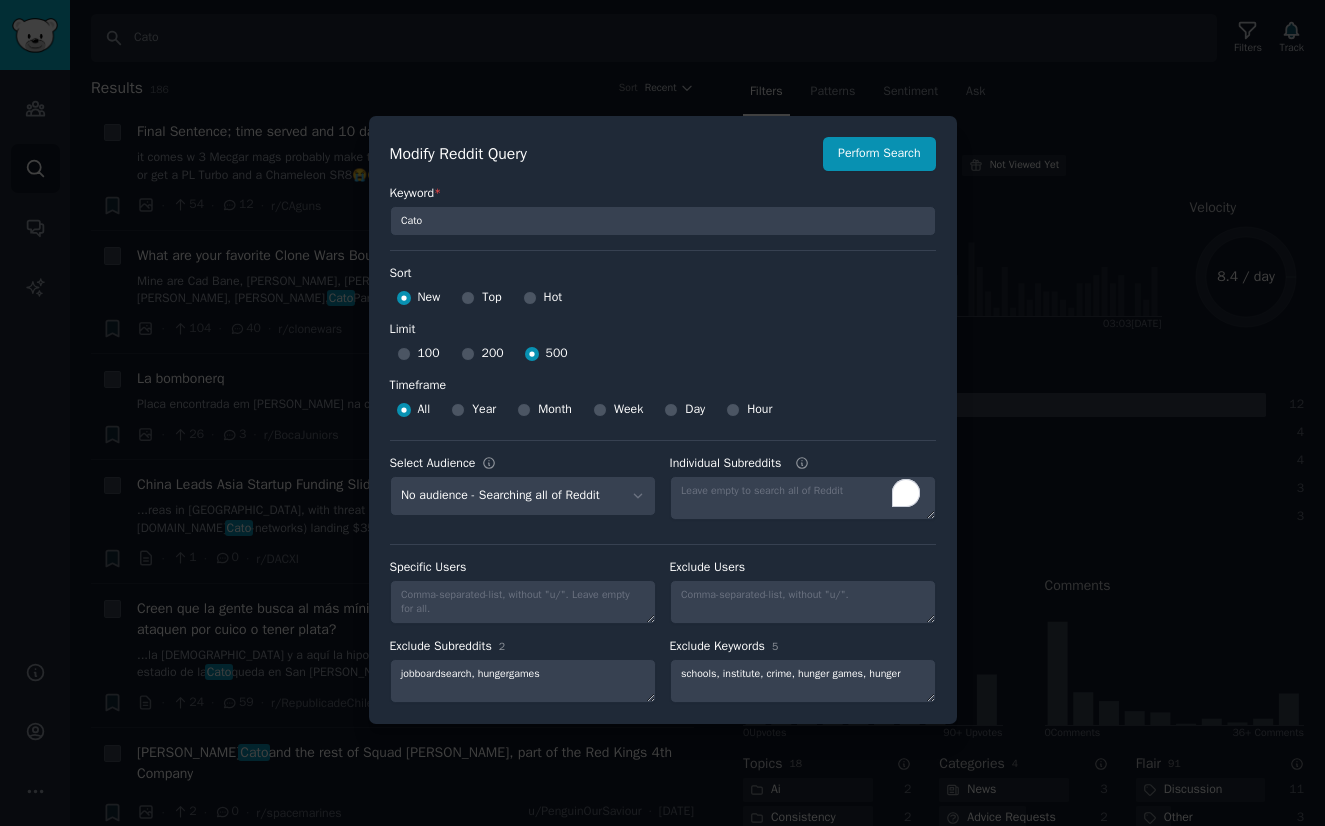 scroll, scrollTop: 14, scrollLeft: 0, axis: vertical 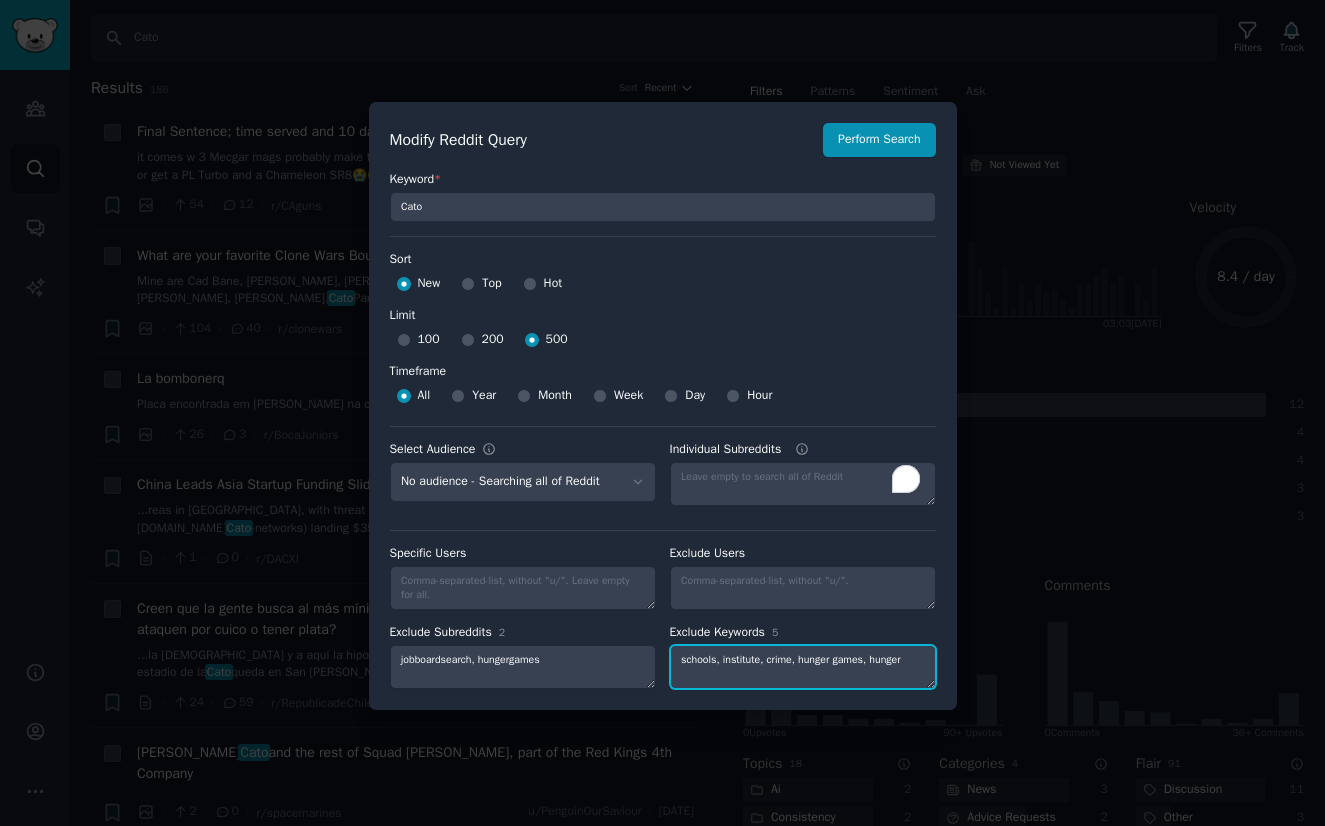 click on "schools, institute, crime, hunger games, hunger" at bounding box center [803, 667] 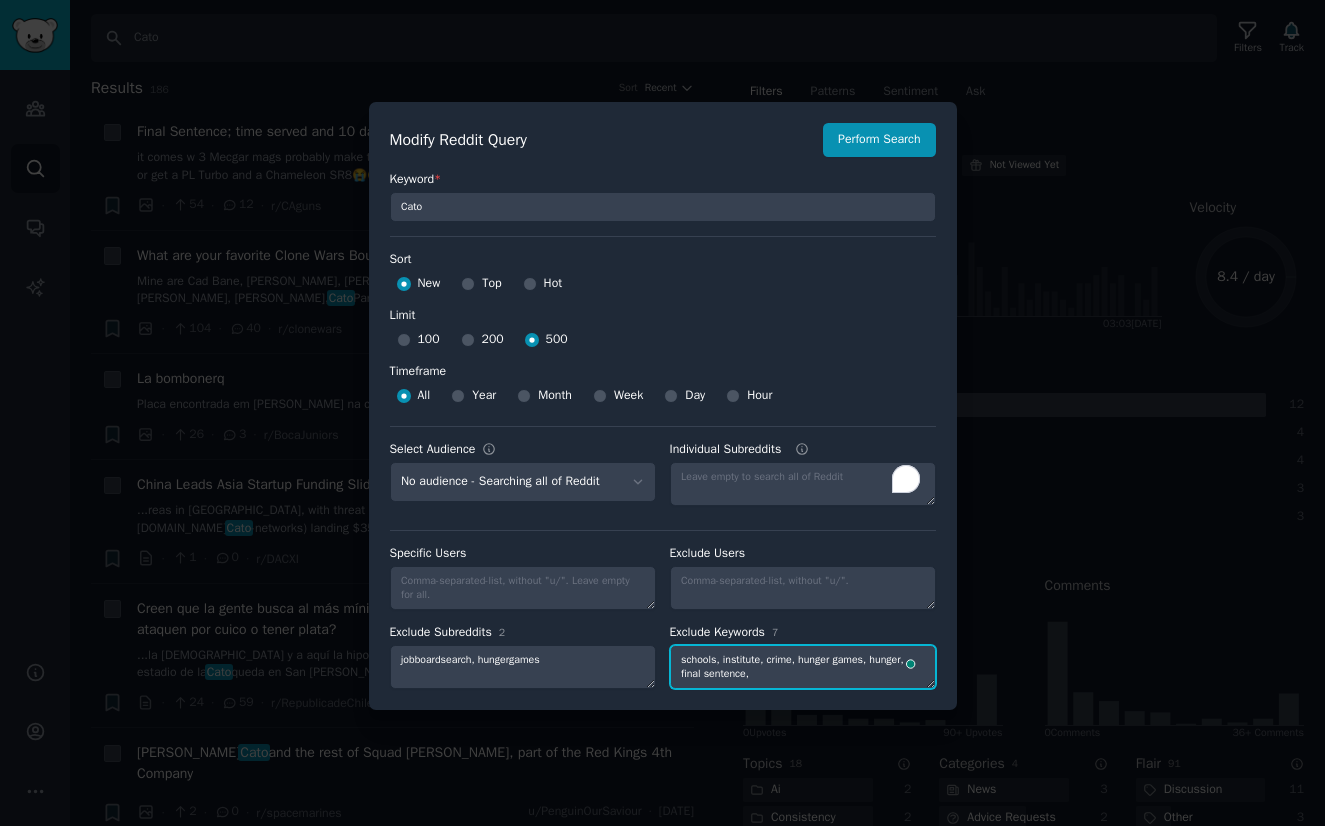 paste on "Hungergames" 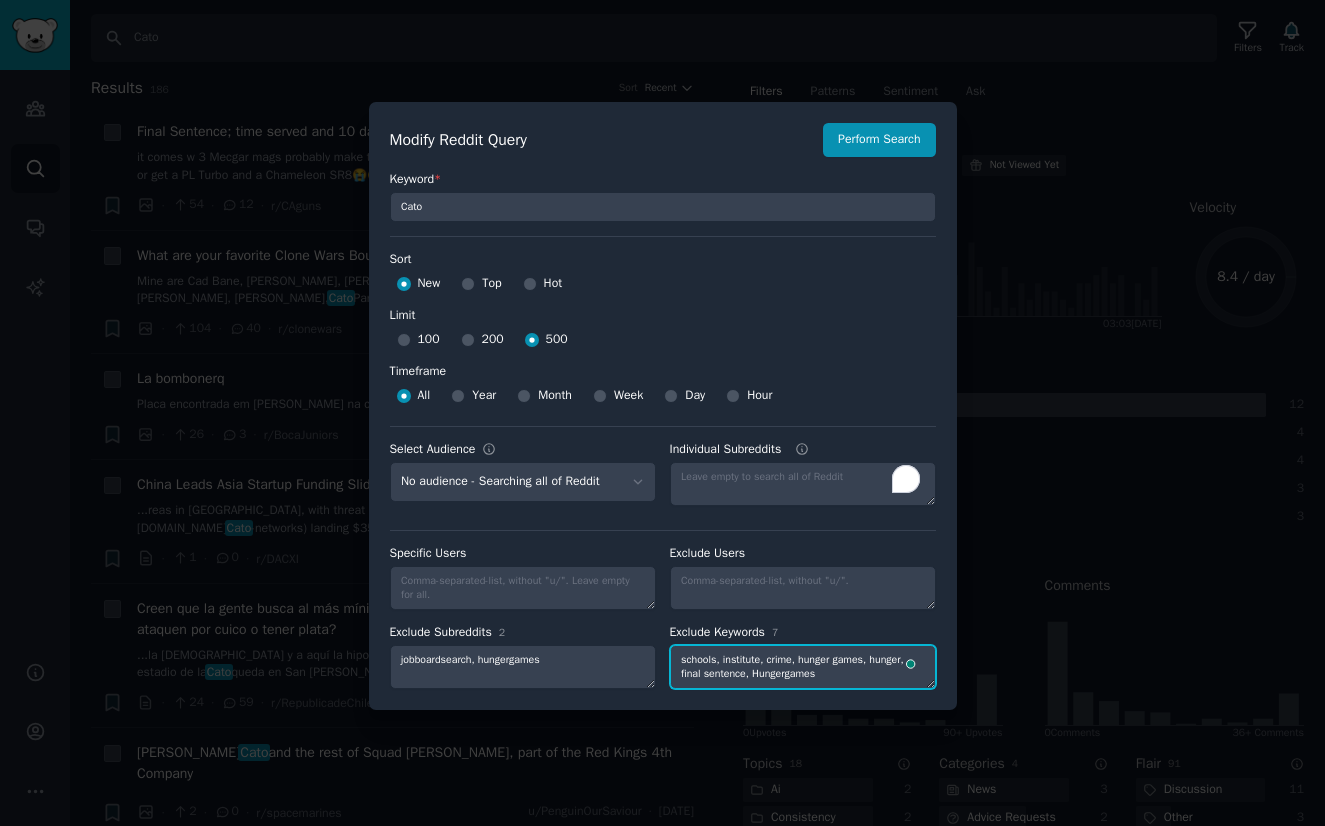 type on "schools, institute, crime, hunger games, hunger, final sentence, Hungergames" 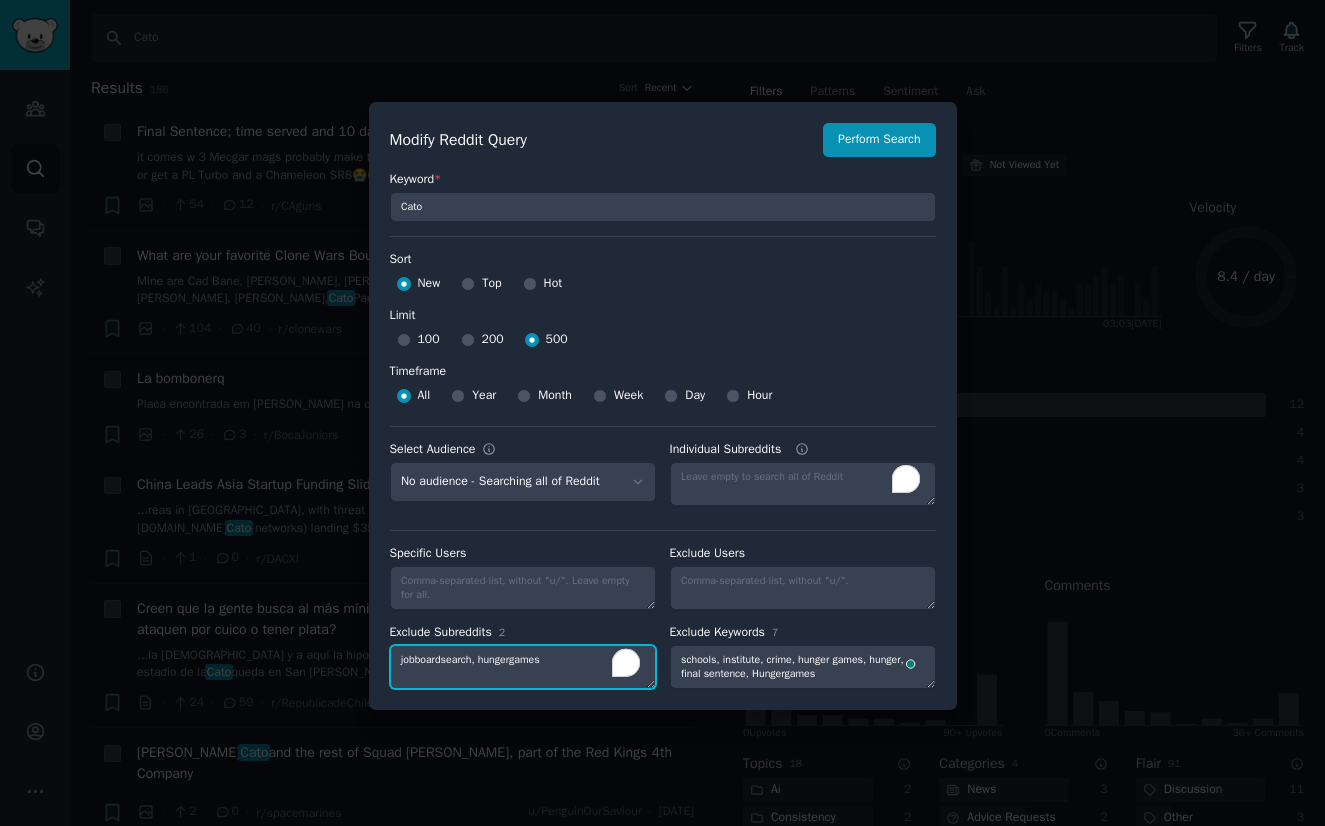click on "jobboardsearch, hungergames" at bounding box center [523, 667] 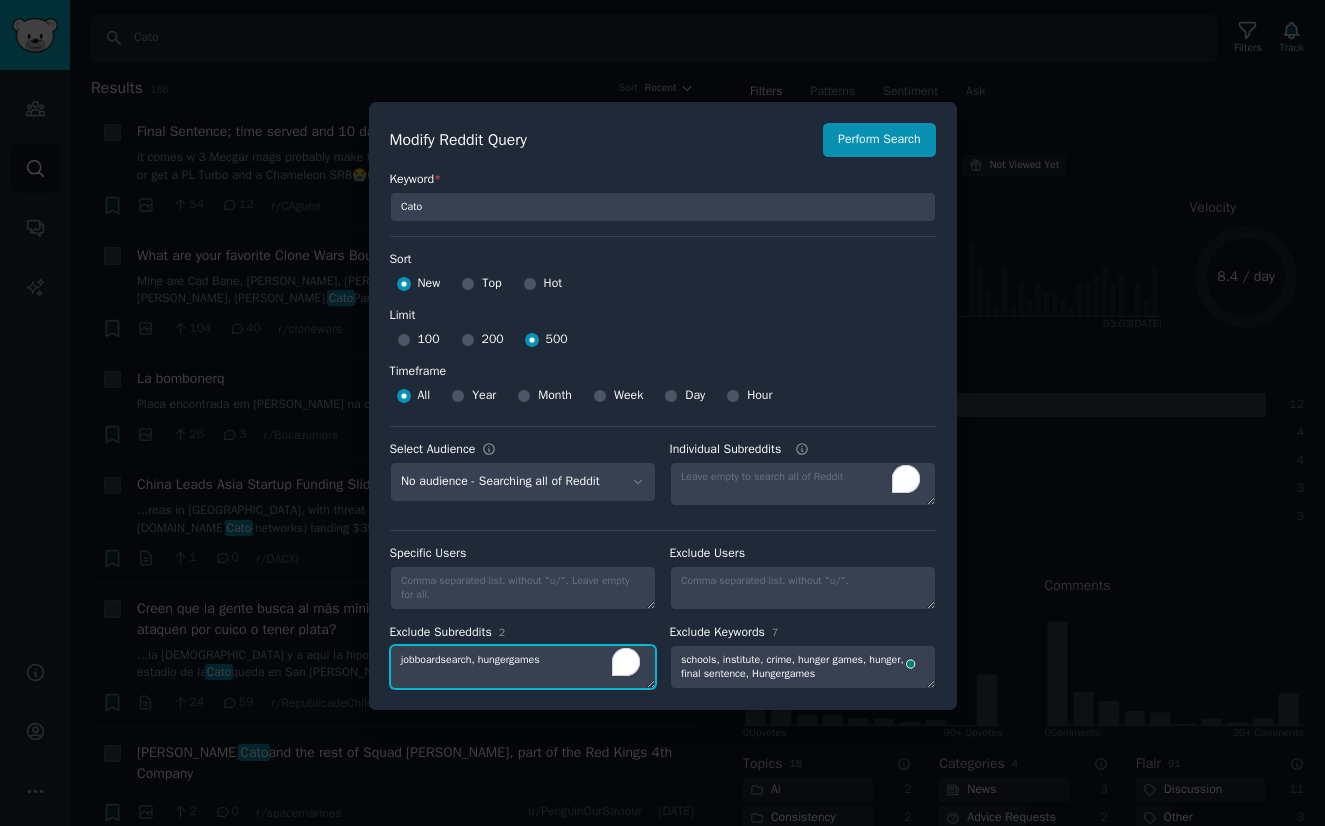 paste on "H" 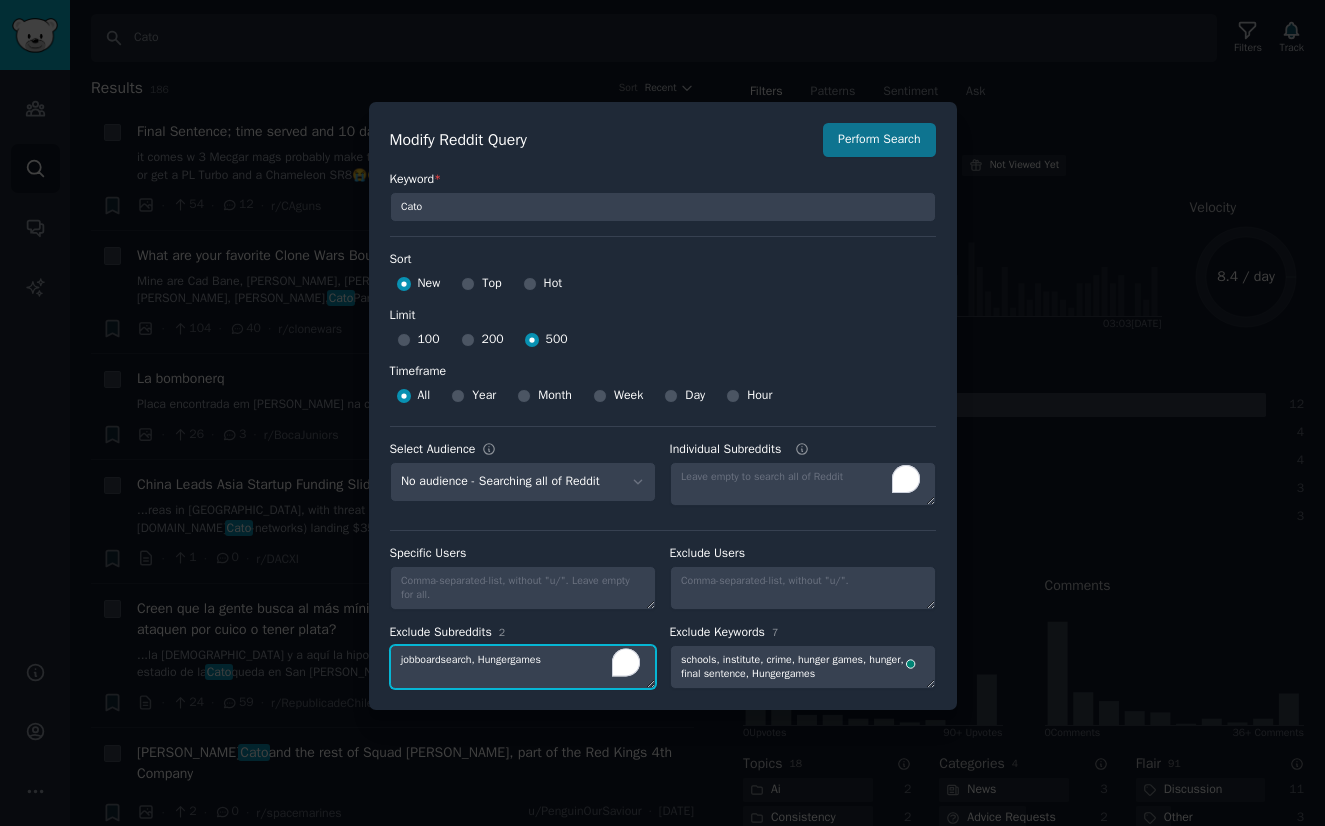 type on "jobboardsearch, Hungergames" 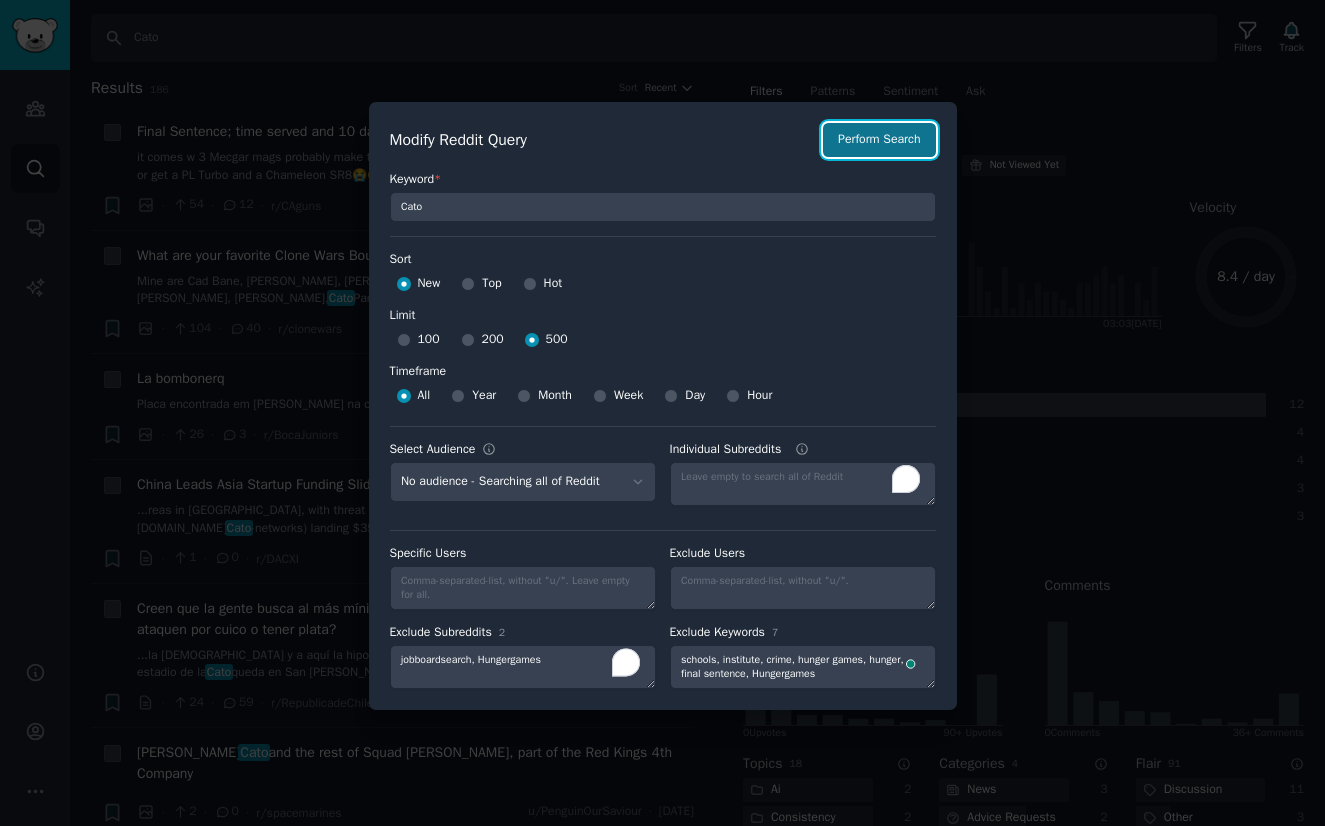 click on "Perform Search" at bounding box center (879, 140) 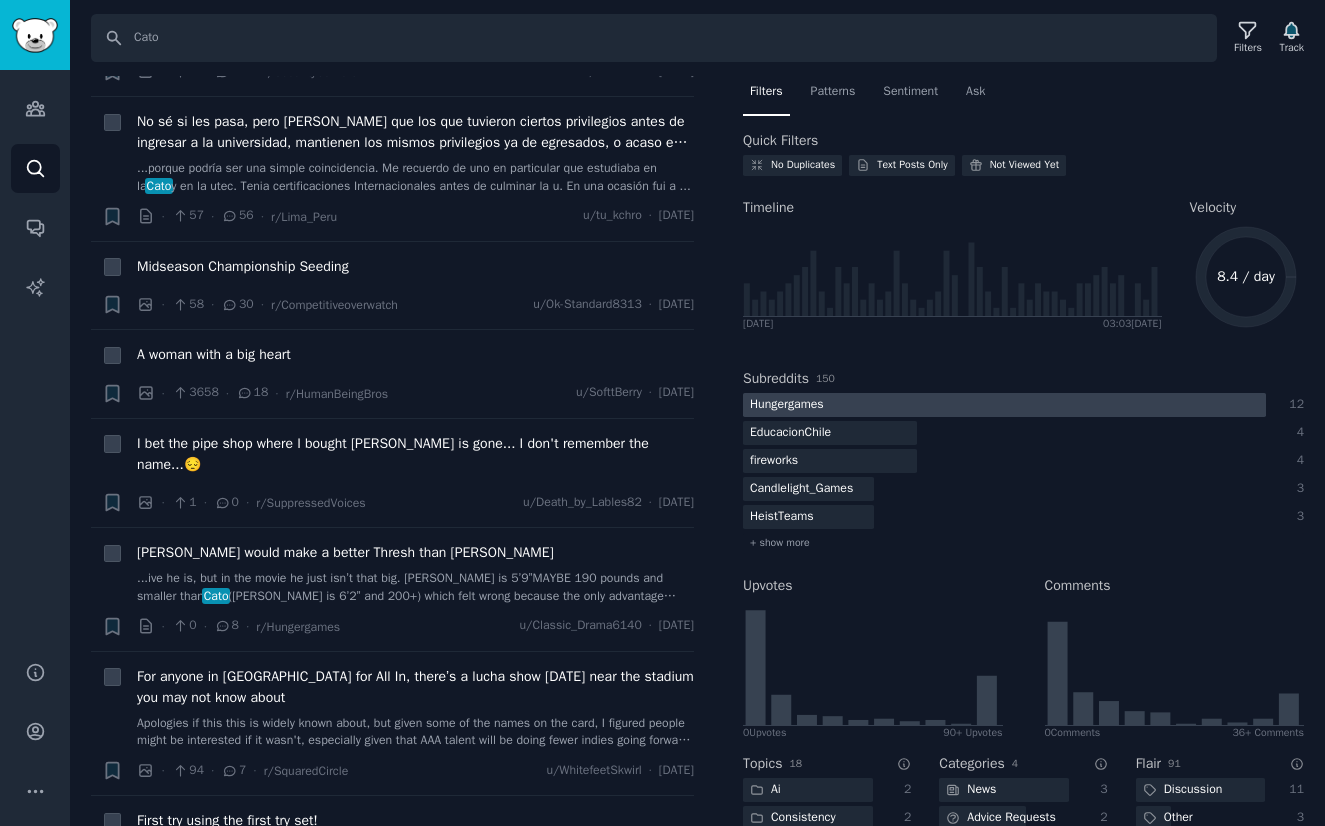 scroll, scrollTop: 2129, scrollLeft: 0, axis: vertical 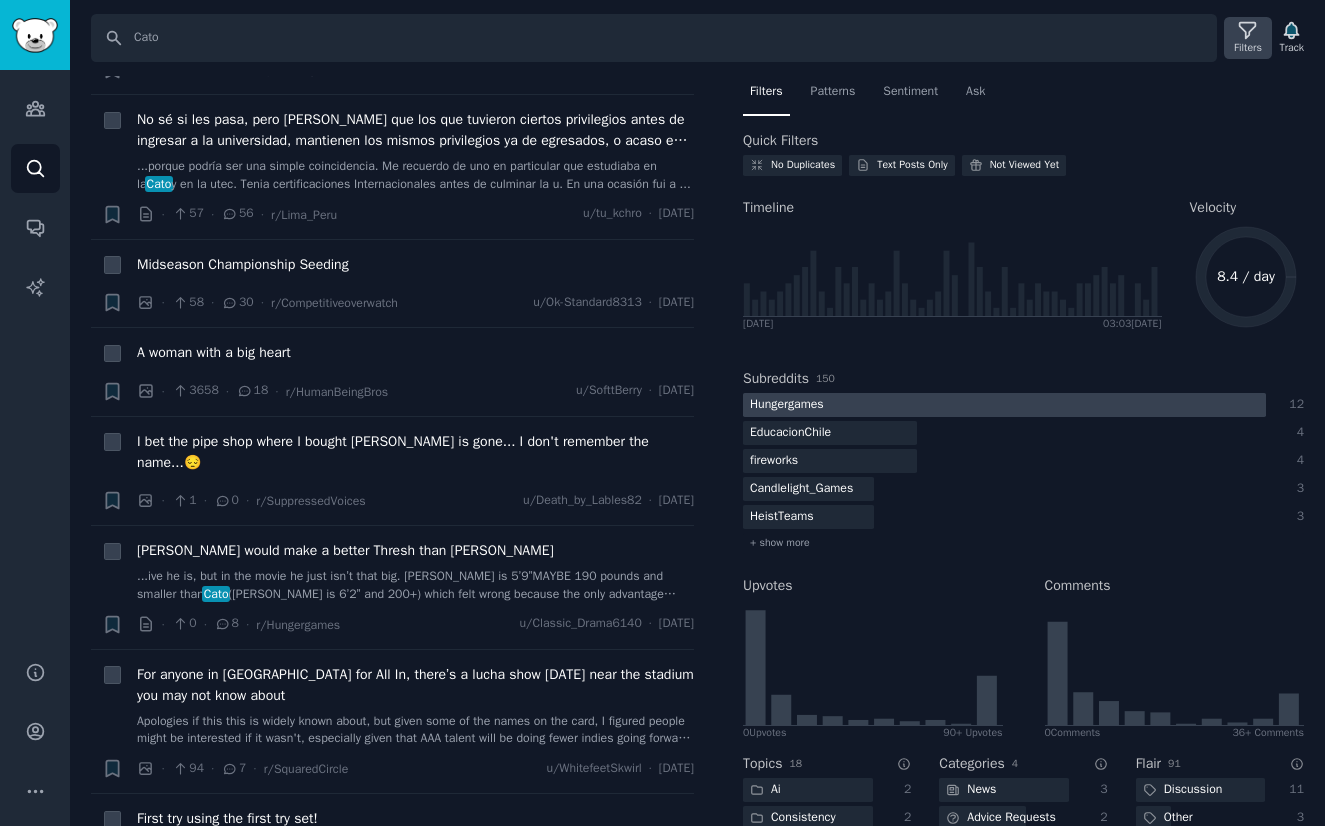 click on "Filters" at bounding box center [1248, 38] 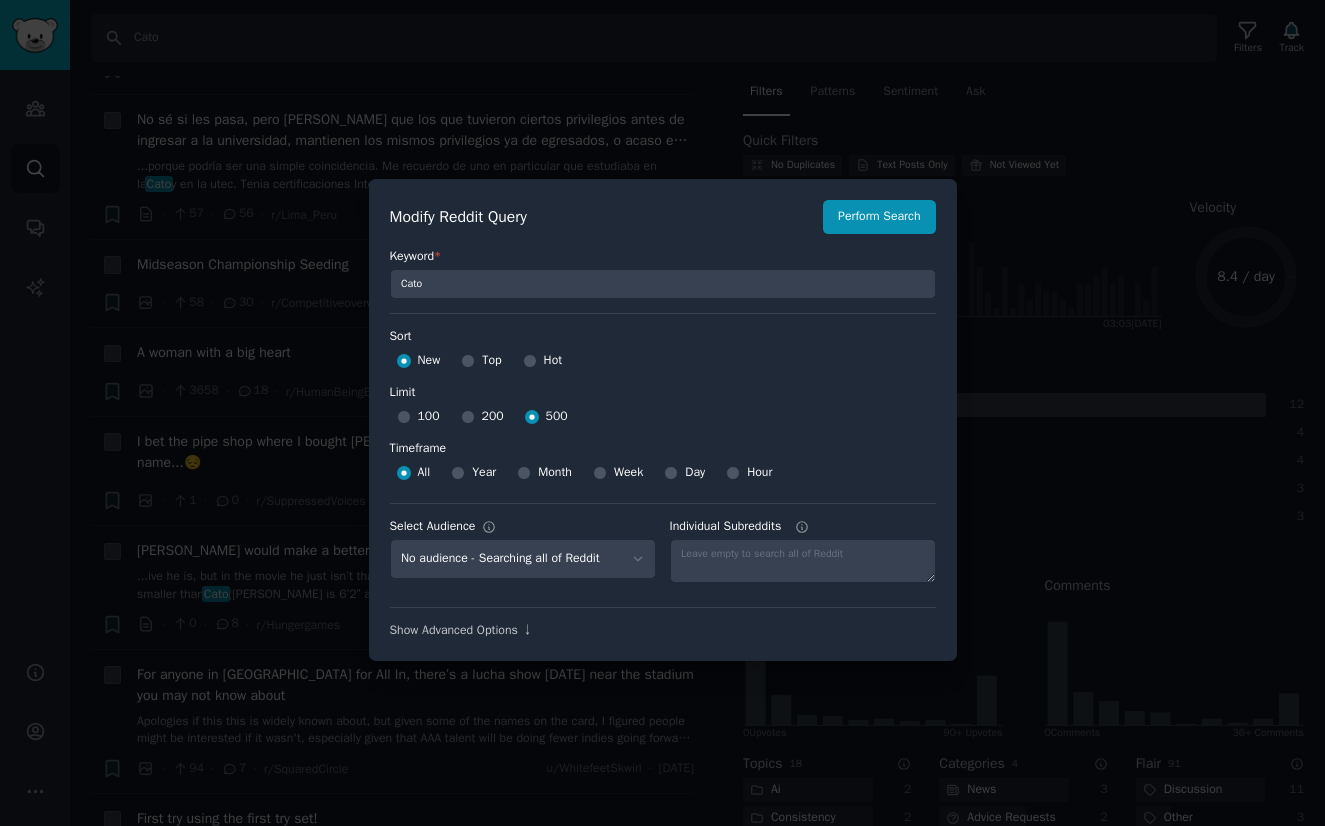 scroll, scrollTop: 14, scrollLeft: 0, axis: vertical 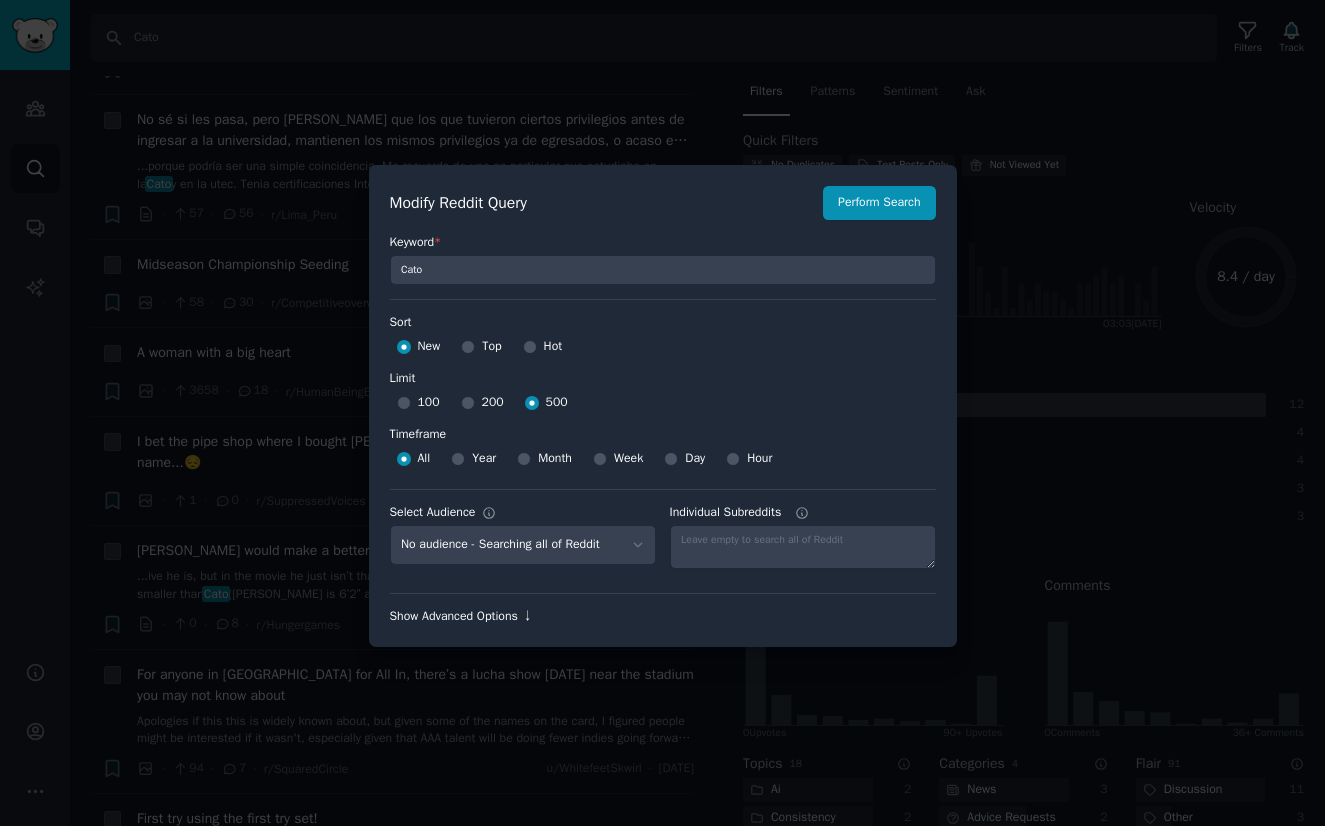 click on "Show Advanced Options ↓" at bounding box center [663, 617] 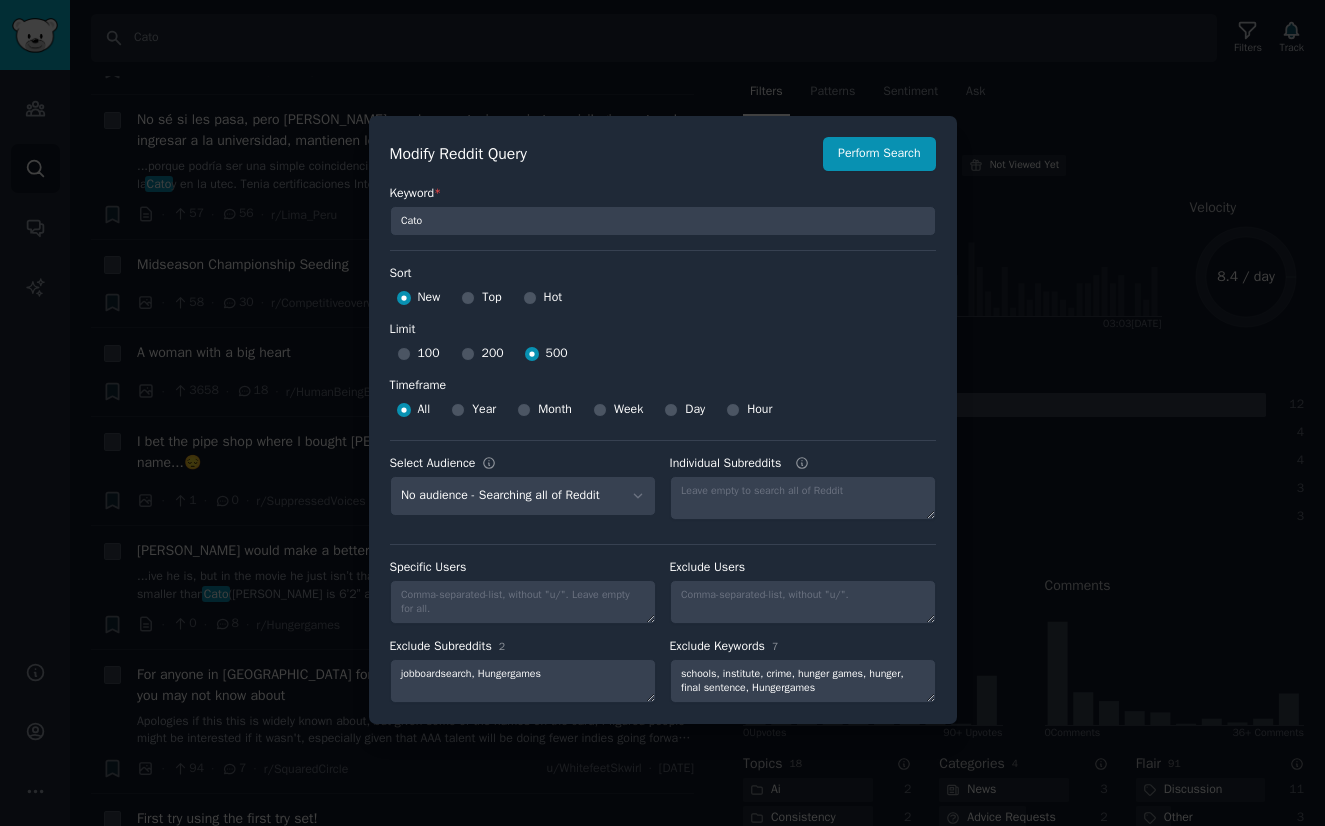 scroll, scrollTop: 14, scrollLeft: 0, axis: vertical 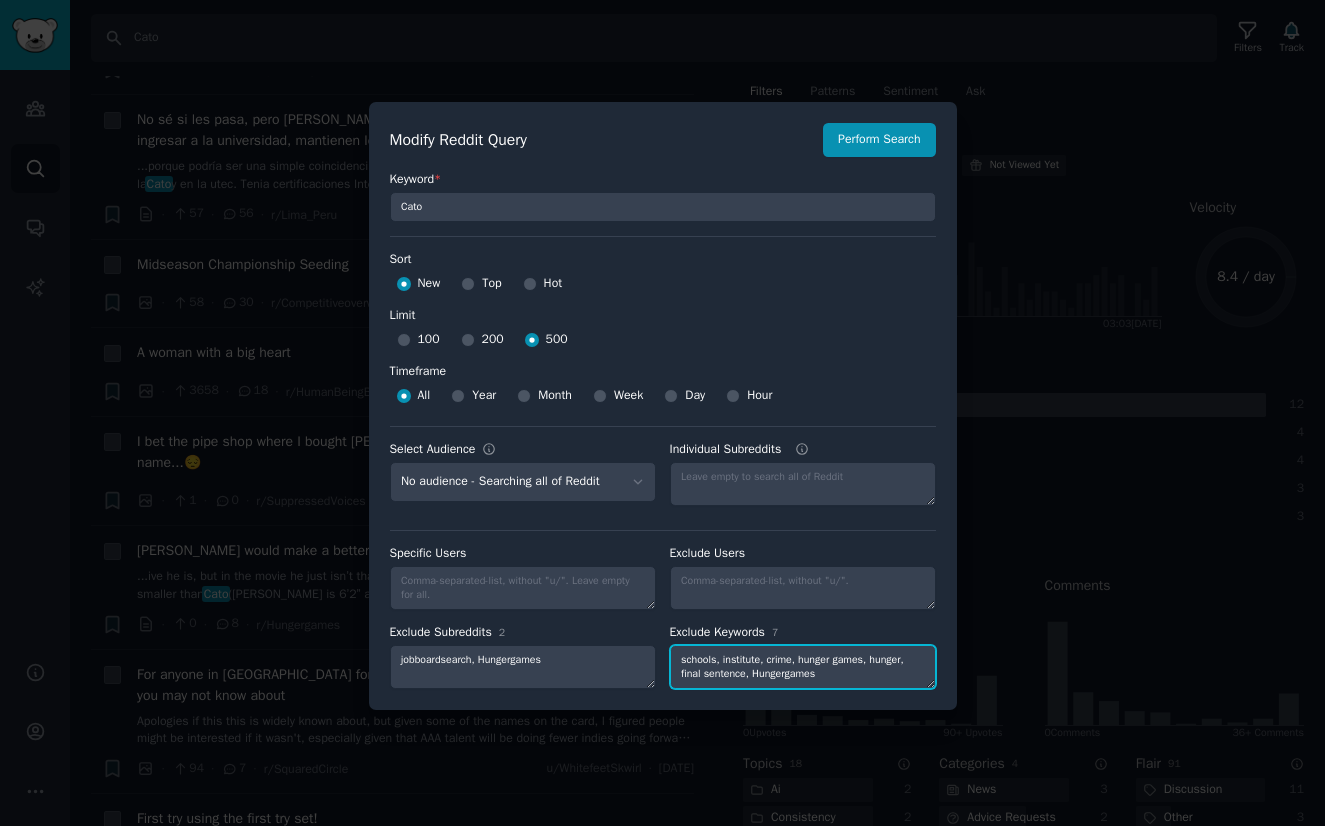 click on "schools, institute, crime, hunger games, hunger, final sentence, Hungergames" at bounding box center (803, 667) 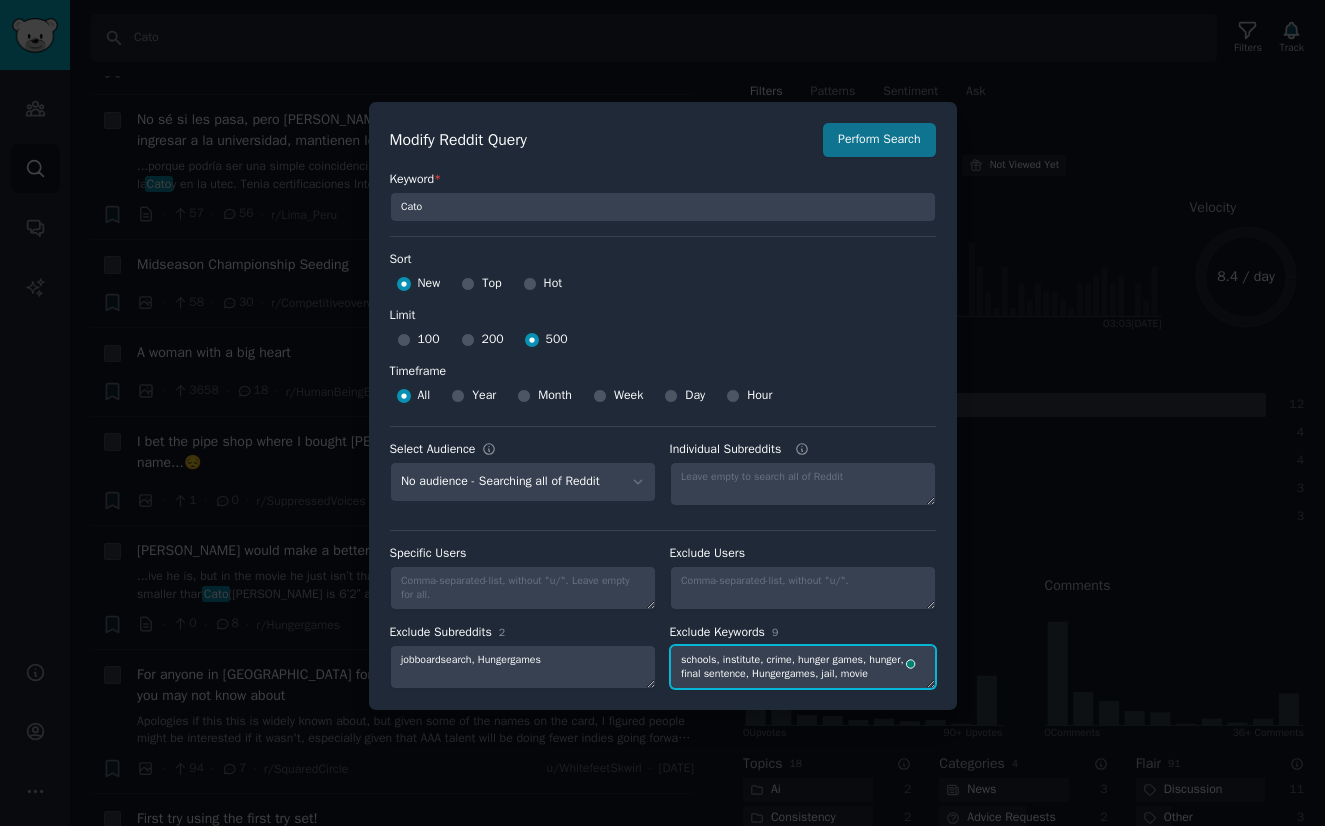 type on "schools, institute, crime, hunger games, hunger, final sentence, Hungergames, jail, movie" 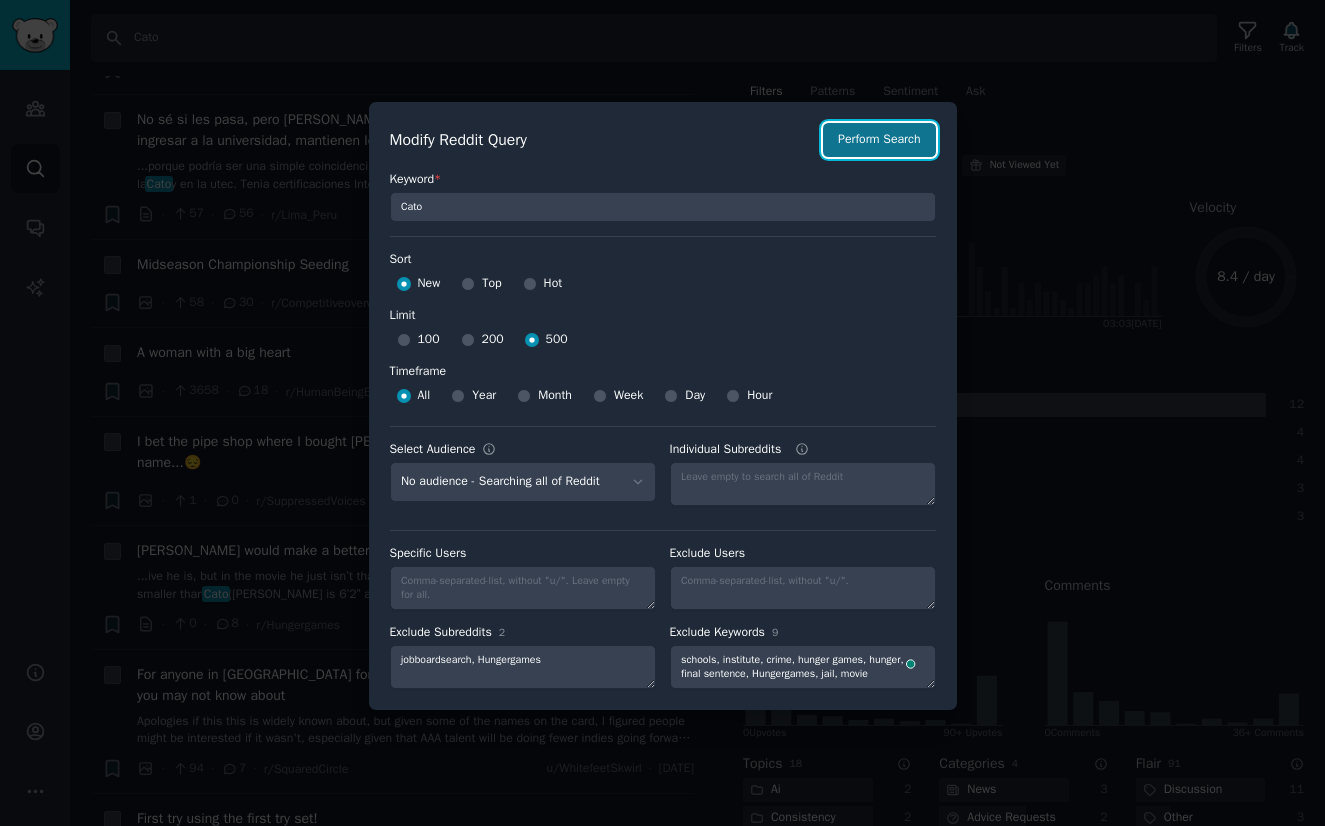 click on "Perform Search" at bounding box center (879, 140) 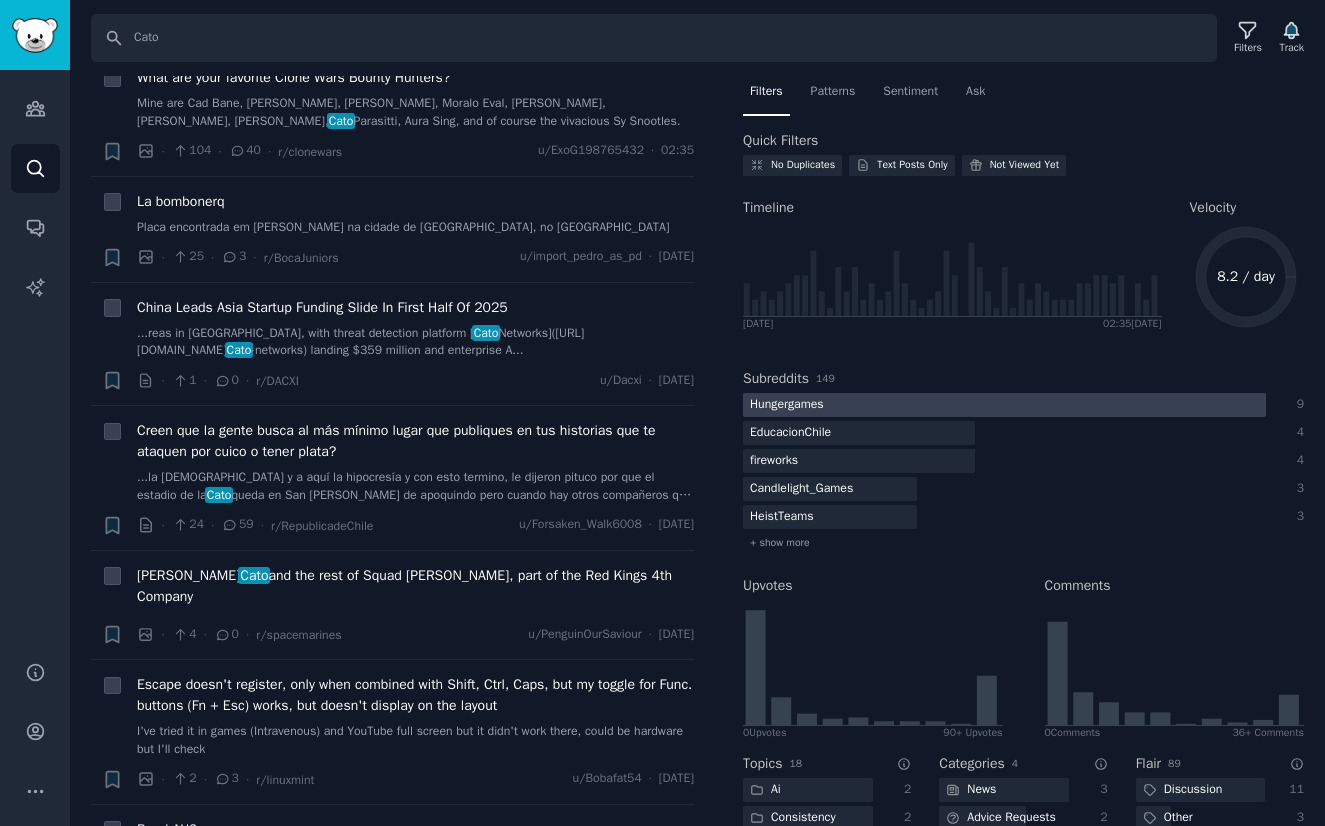 scroll, scrollTop: 0, scrollLeft: 0, axis: both 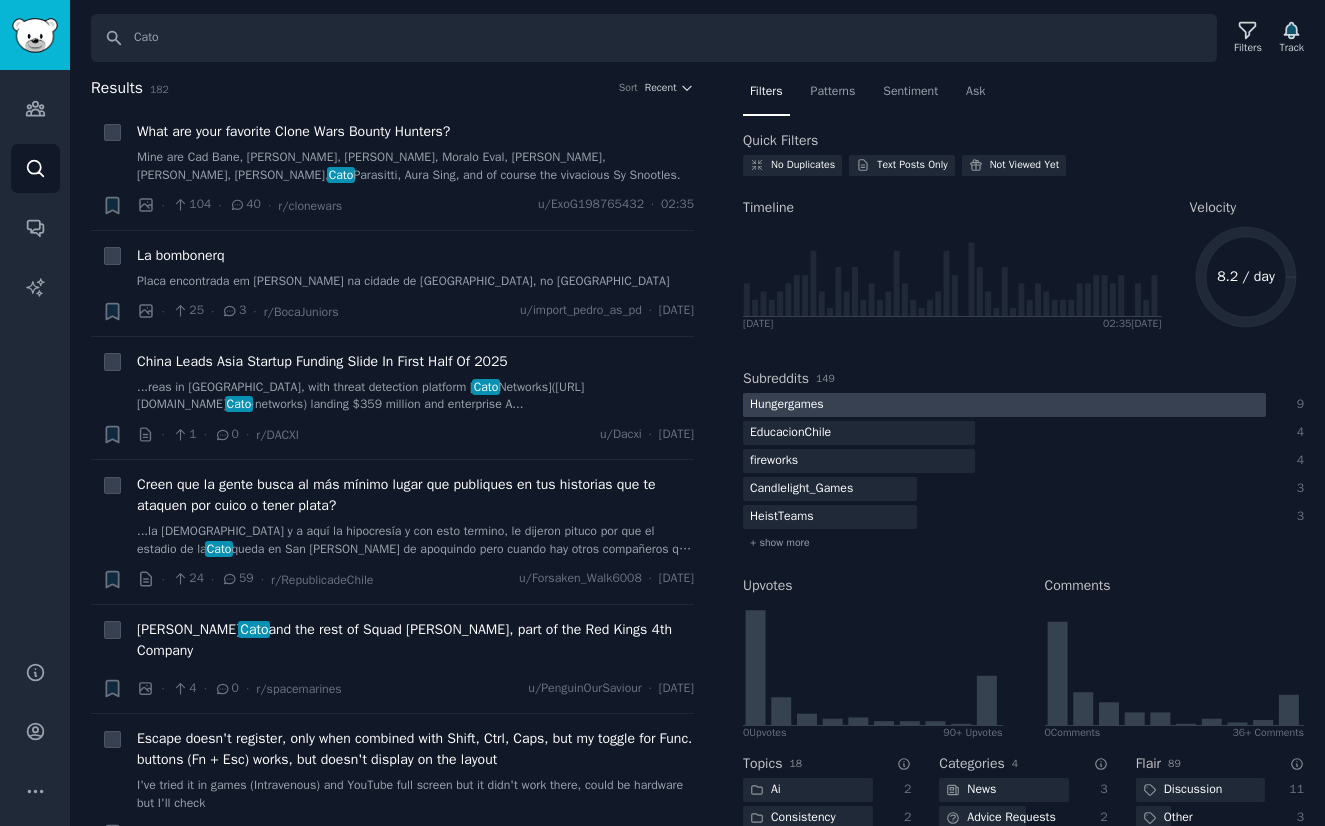 click on "Audiences Search Conversations AI Reports" at bounding box center [35, 353] 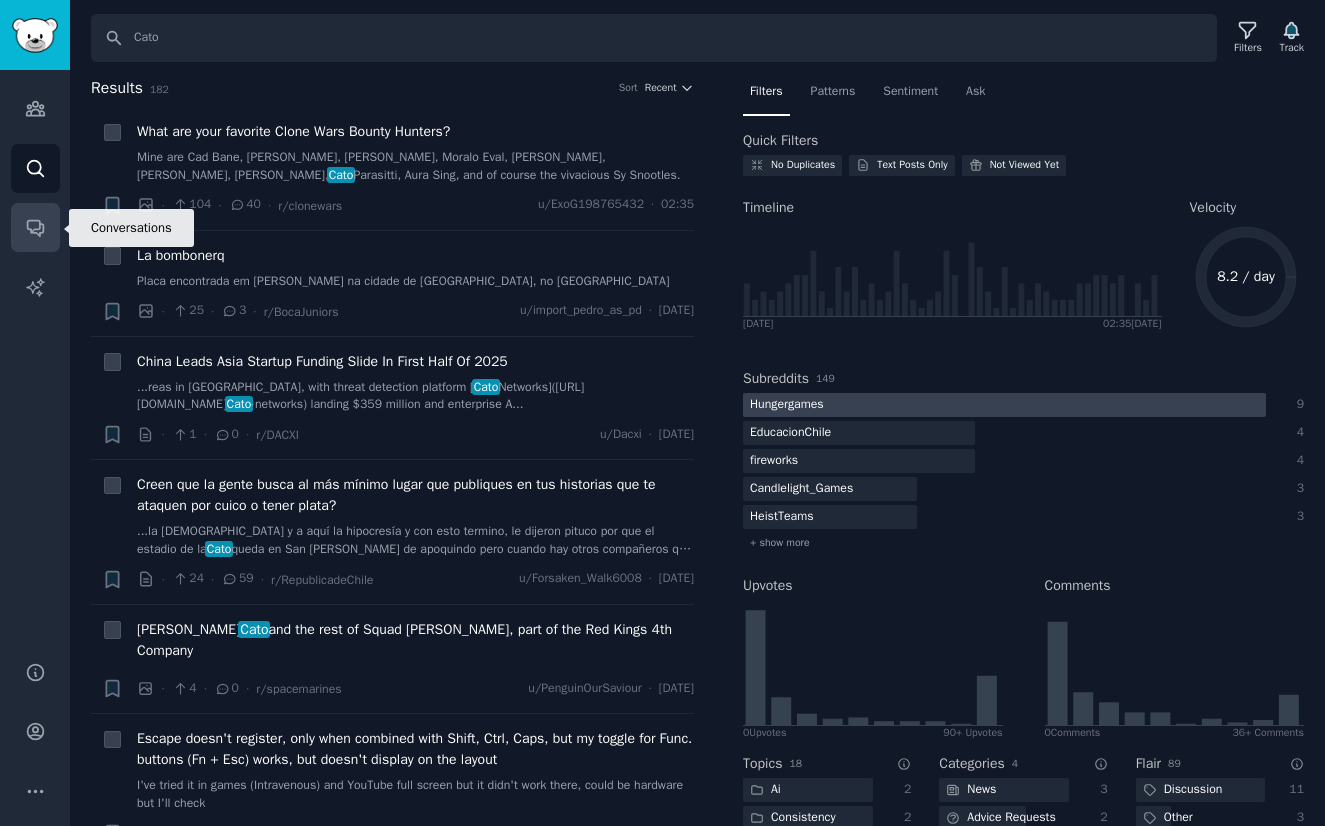 click 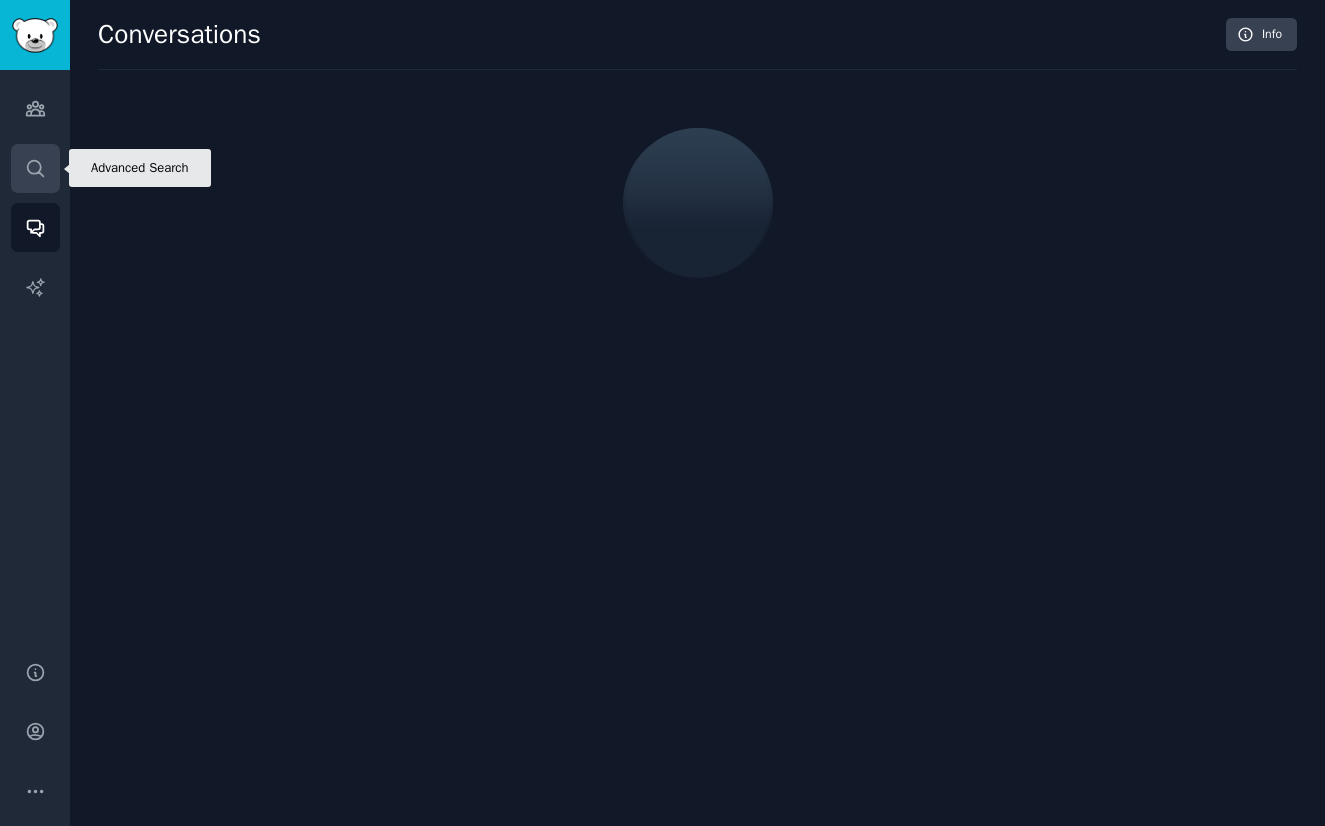 click 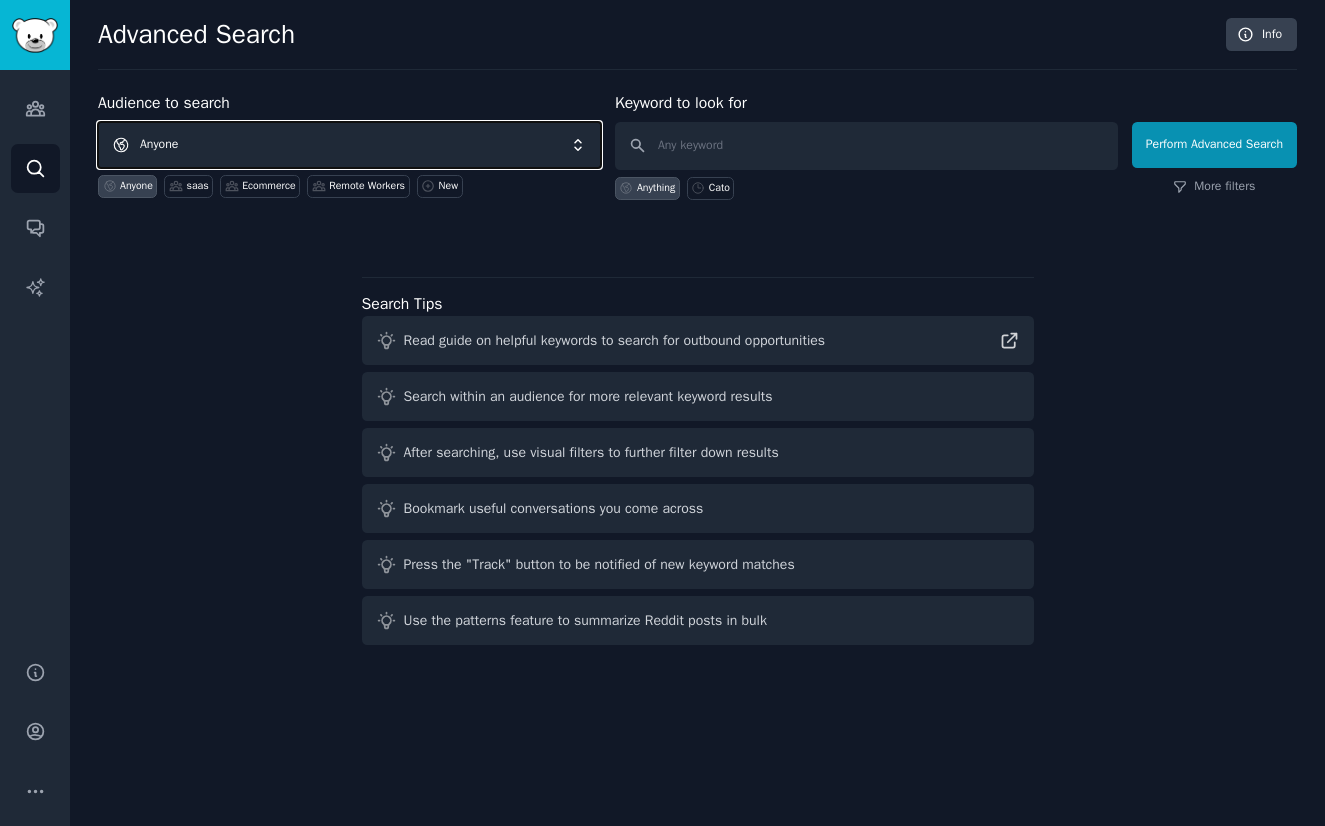 click on "Anyone" at bounding box center (349, 145) 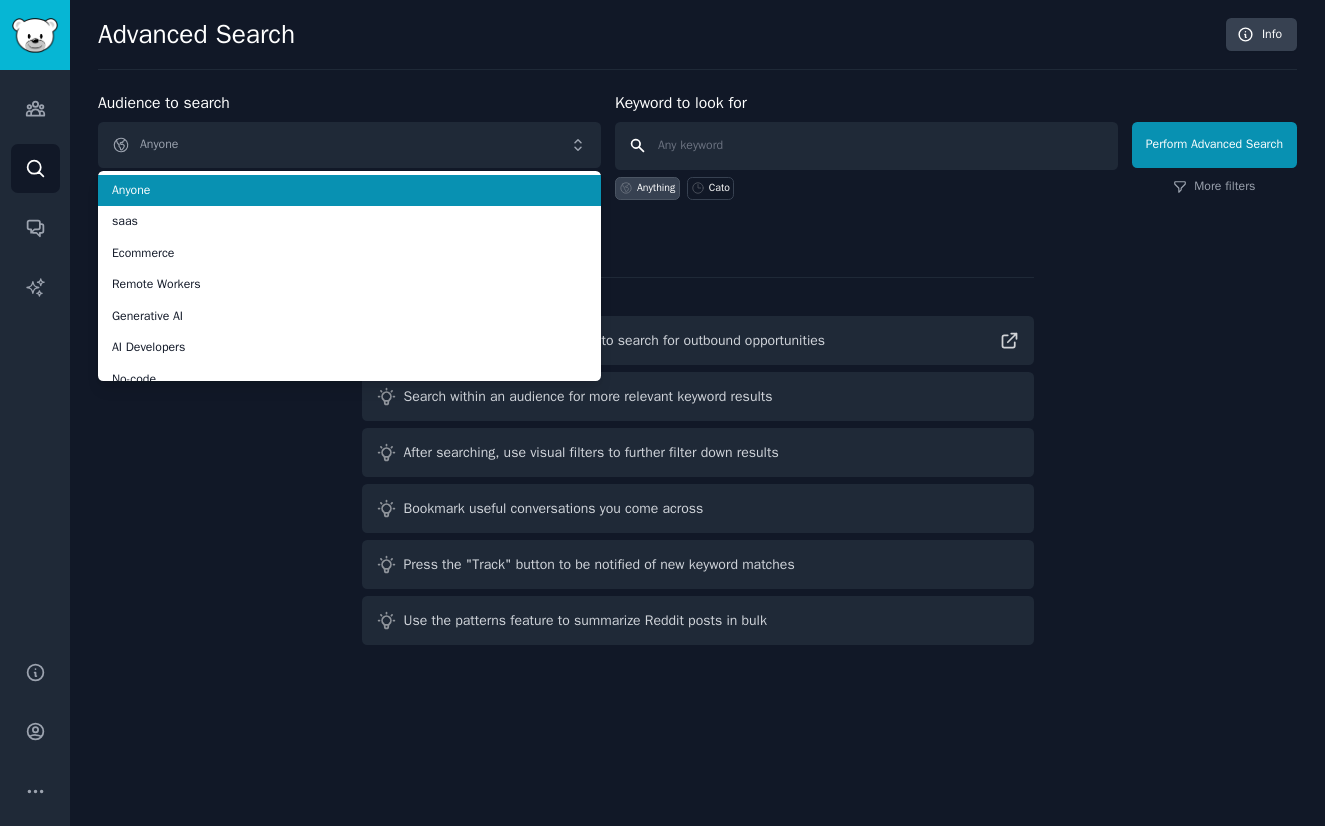 click at bounding box center [866, 146] 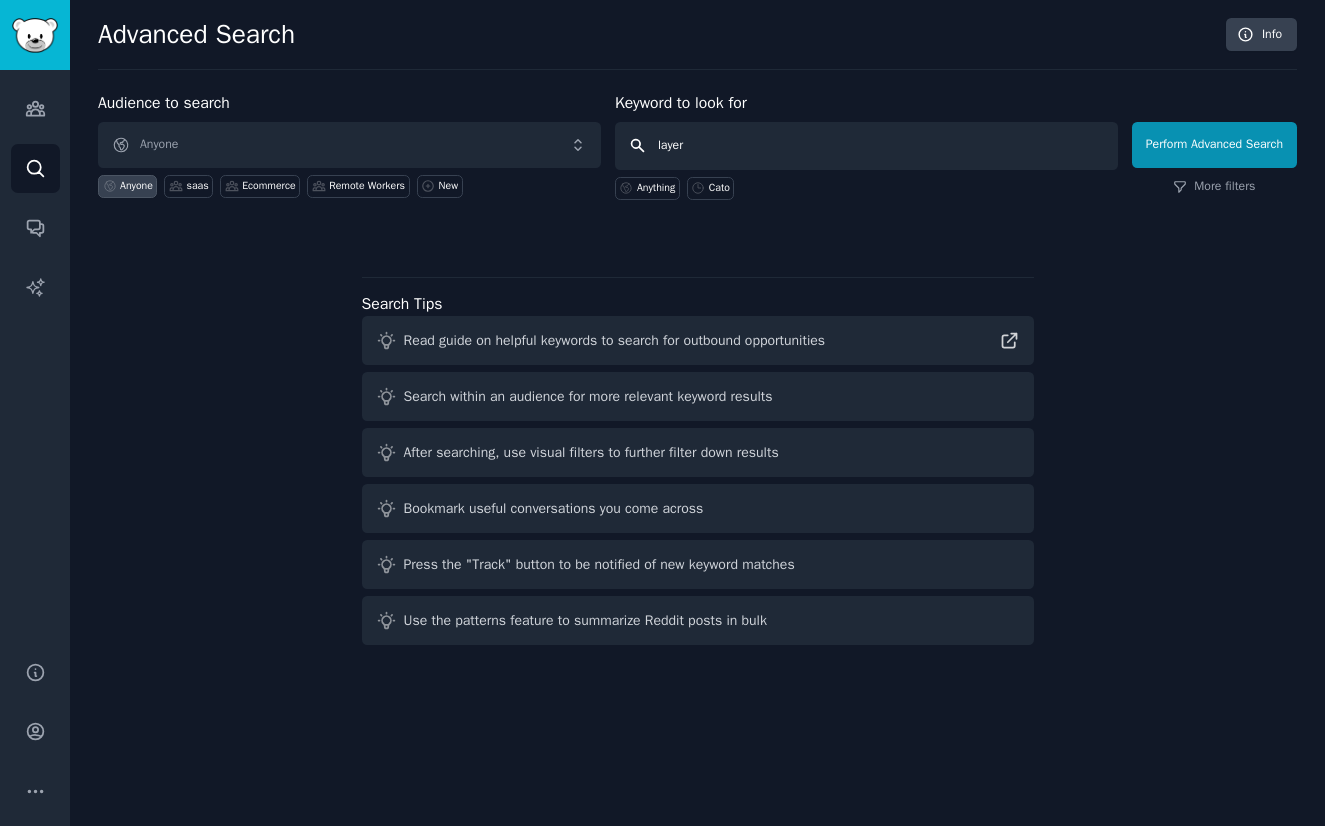 type on "layerx" 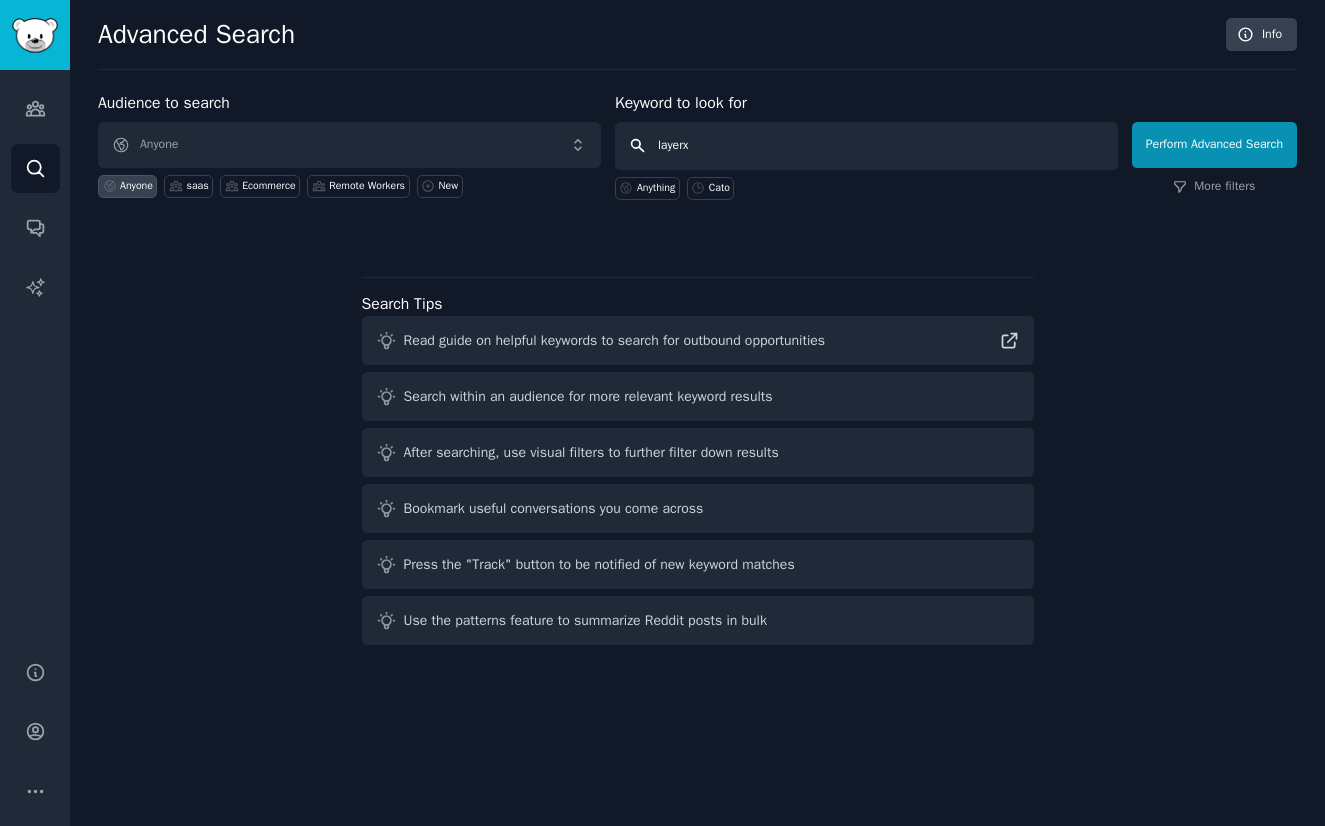 click on "Perform Advanced Search" at bounding box center (1214, 145) 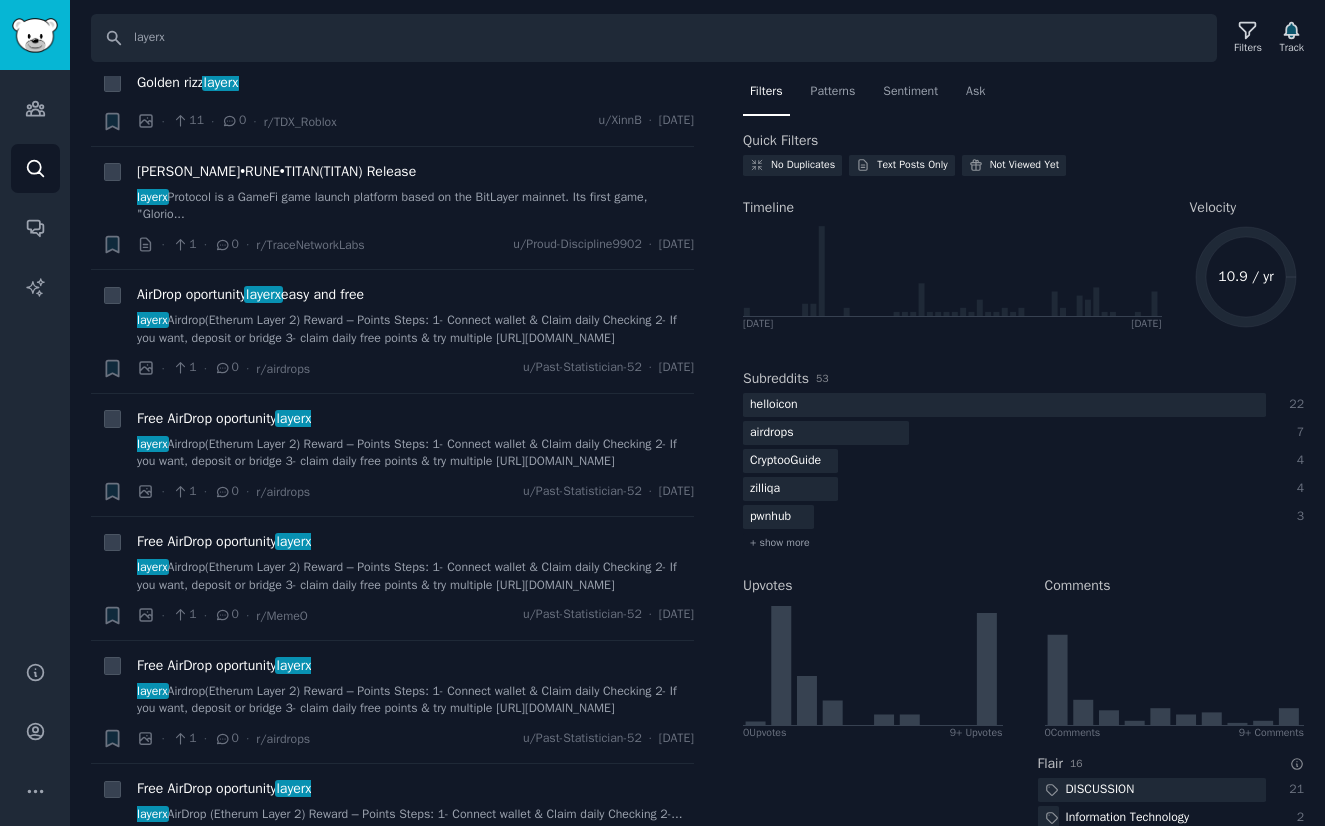 scroll, scrollTop: 0, scrollLeft: 0, axis: both 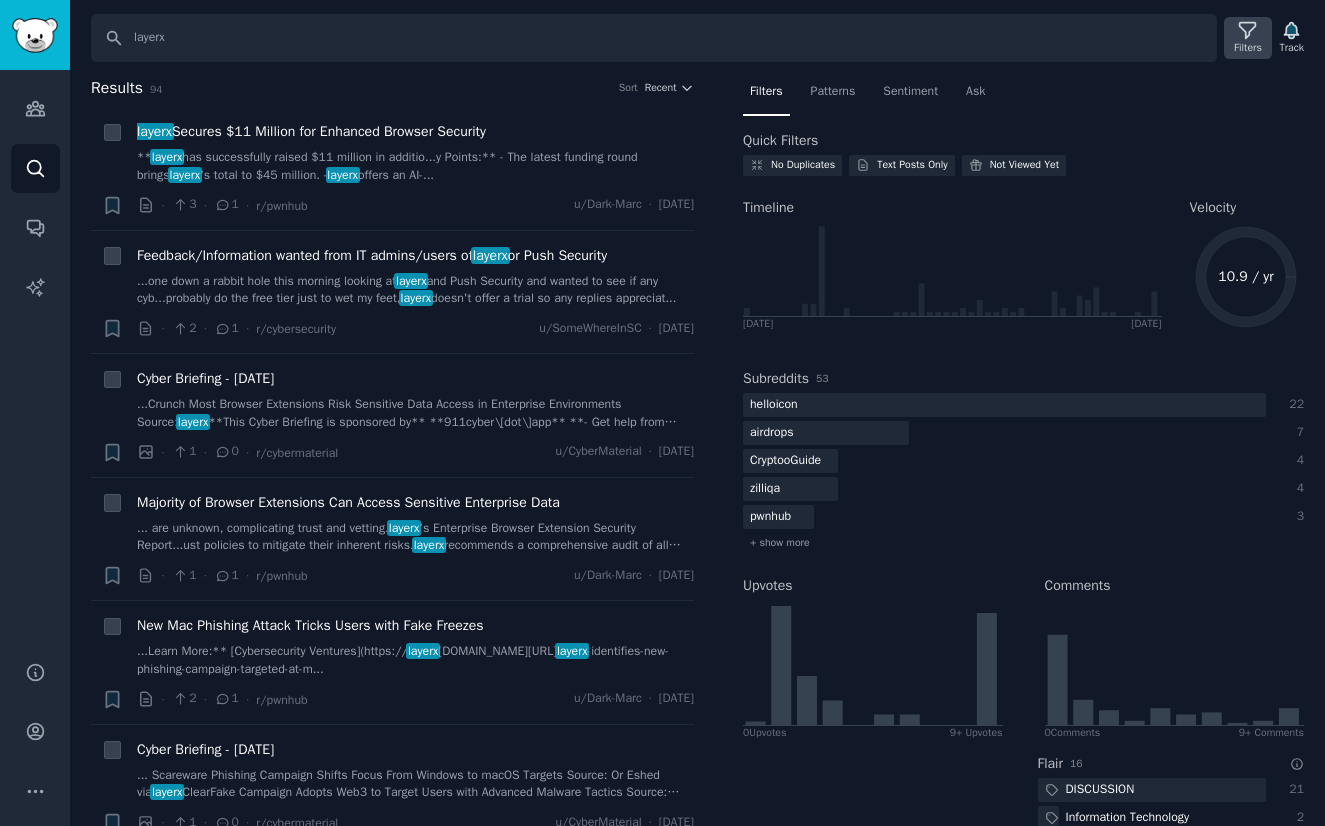 click 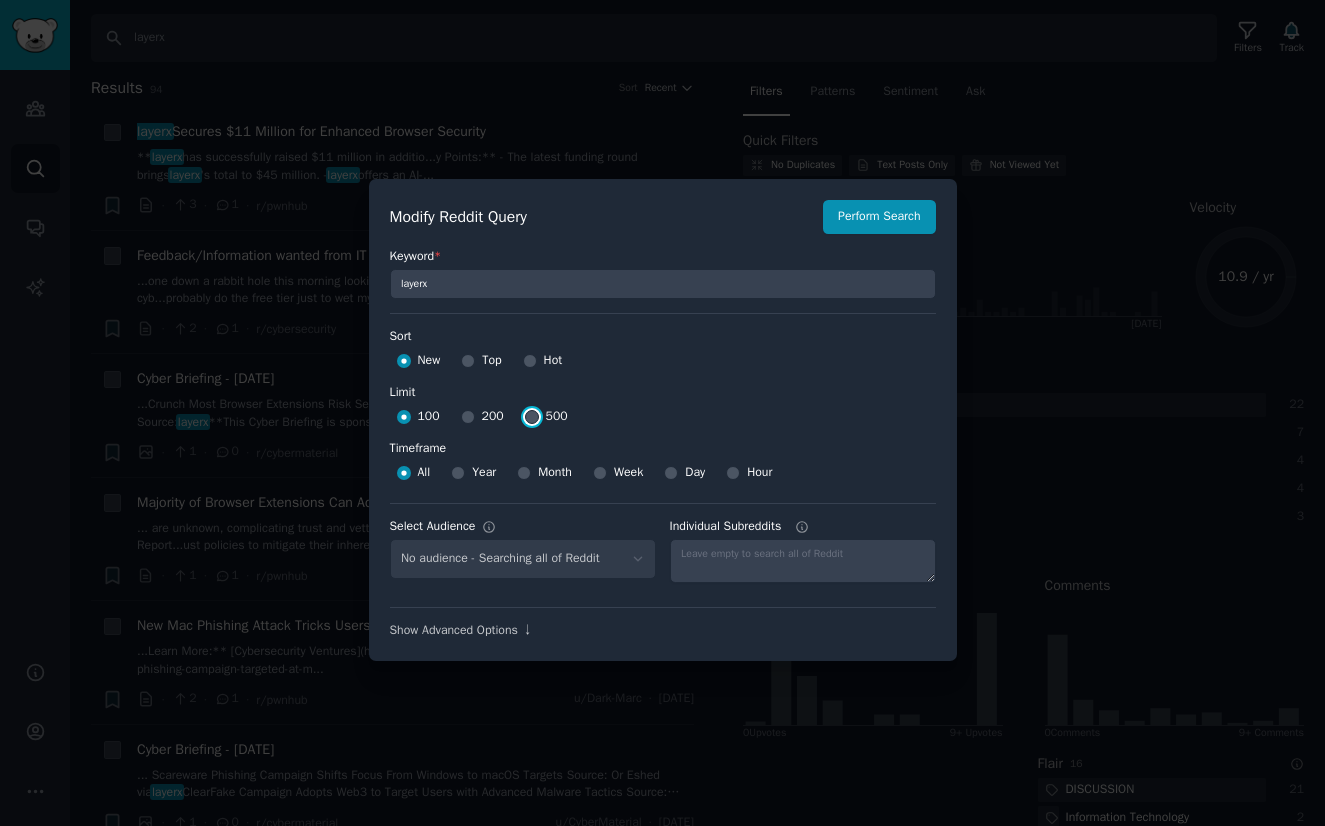 click on "500" at bounding box center [532, 417] 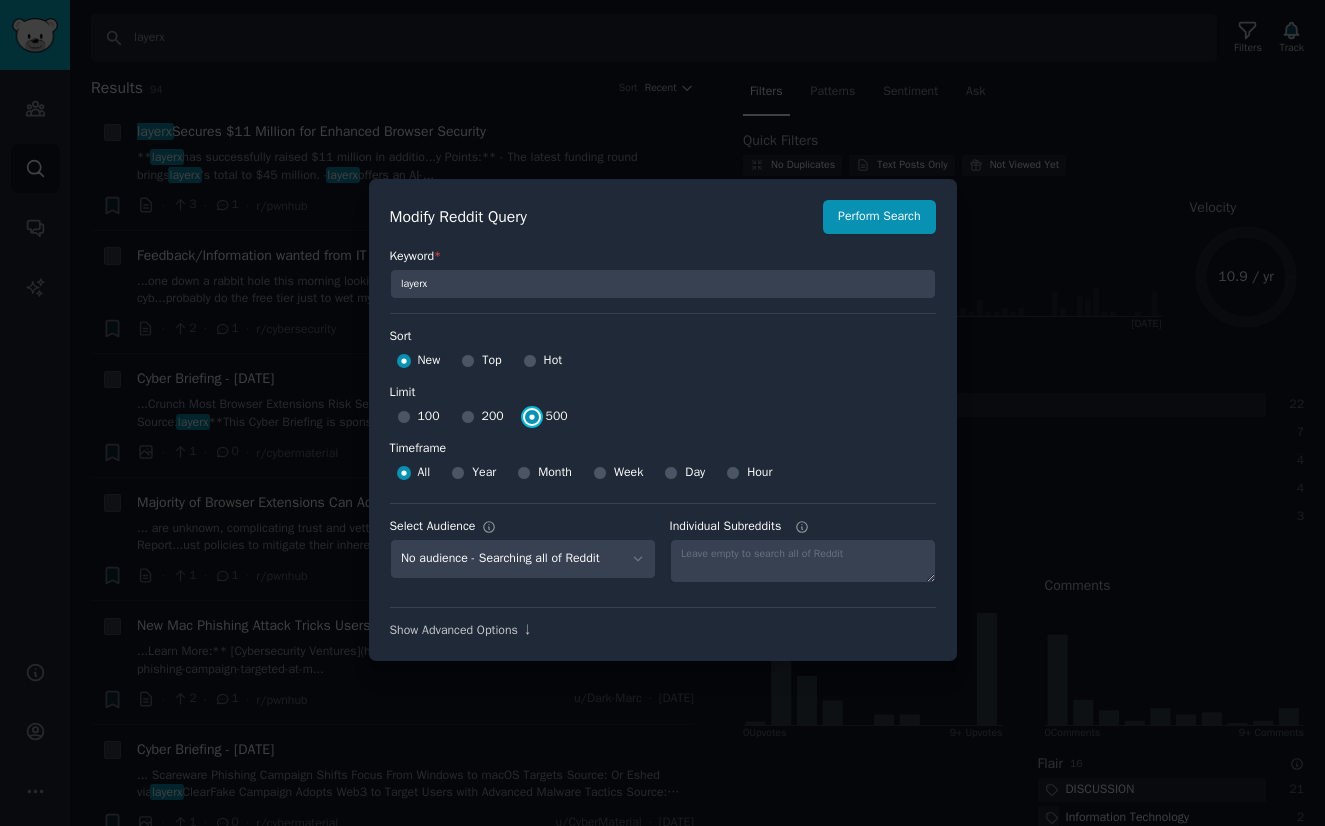 scroll, scrollTop: 14, scrollLeft: 0, axis: vertical 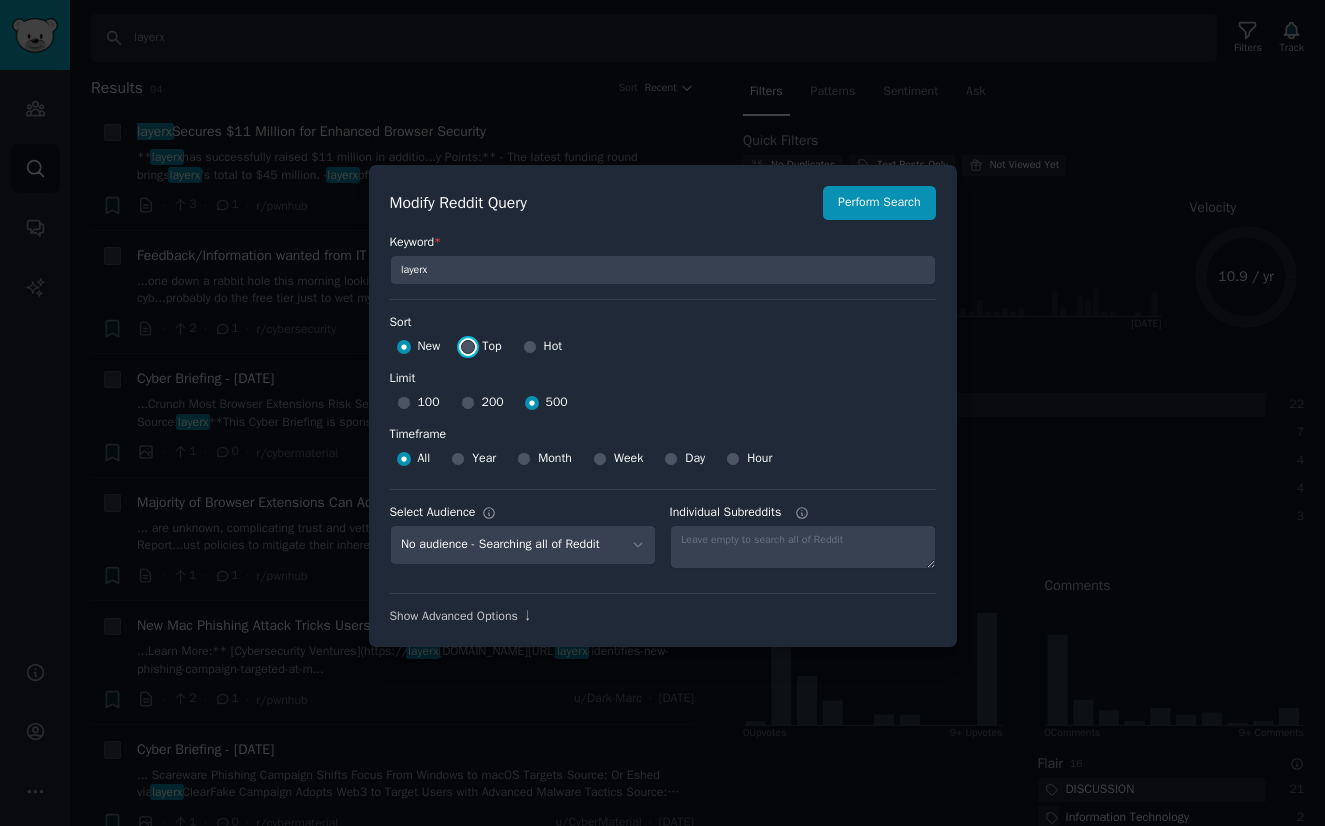 click on "Top" at bounding box center (468, 347) 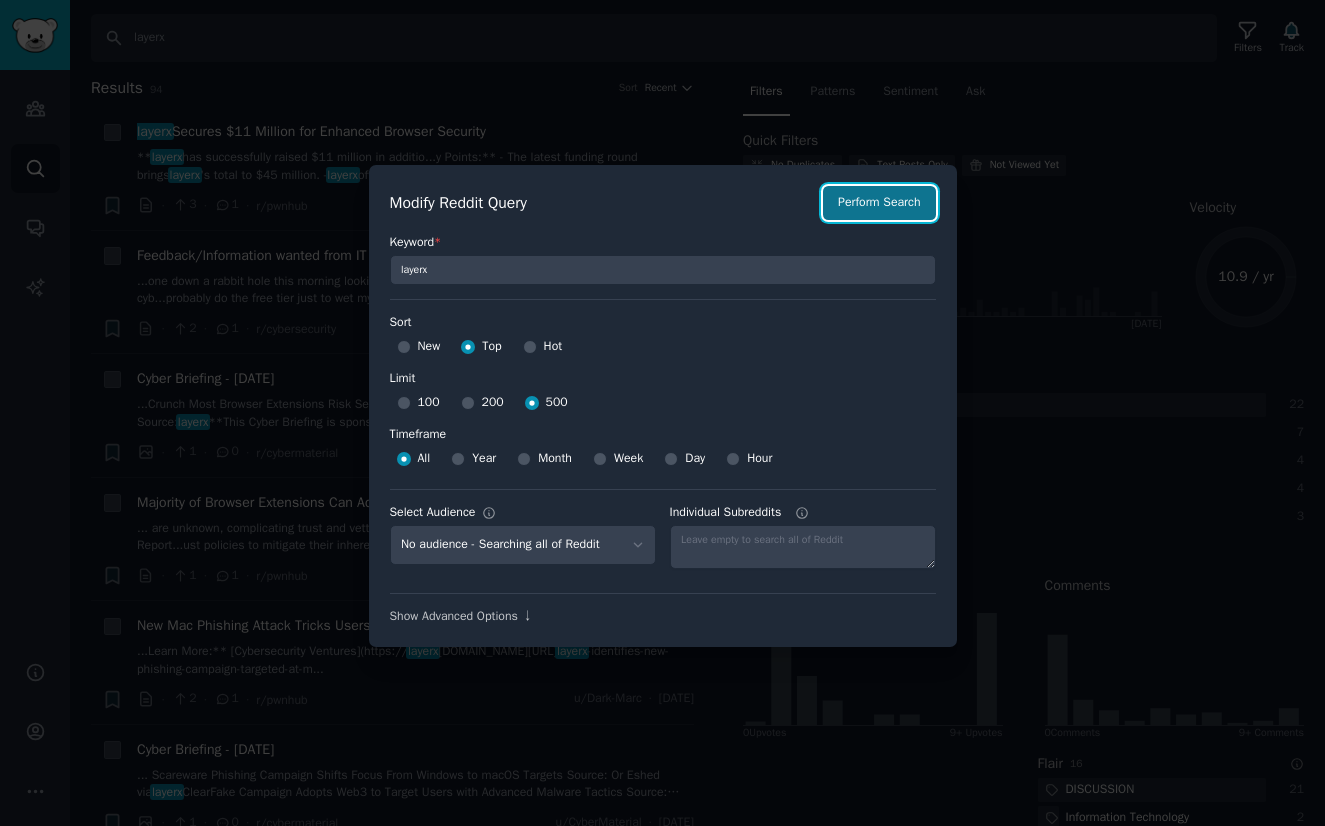 click on "Perform Search" at bounding box center (879, 203) 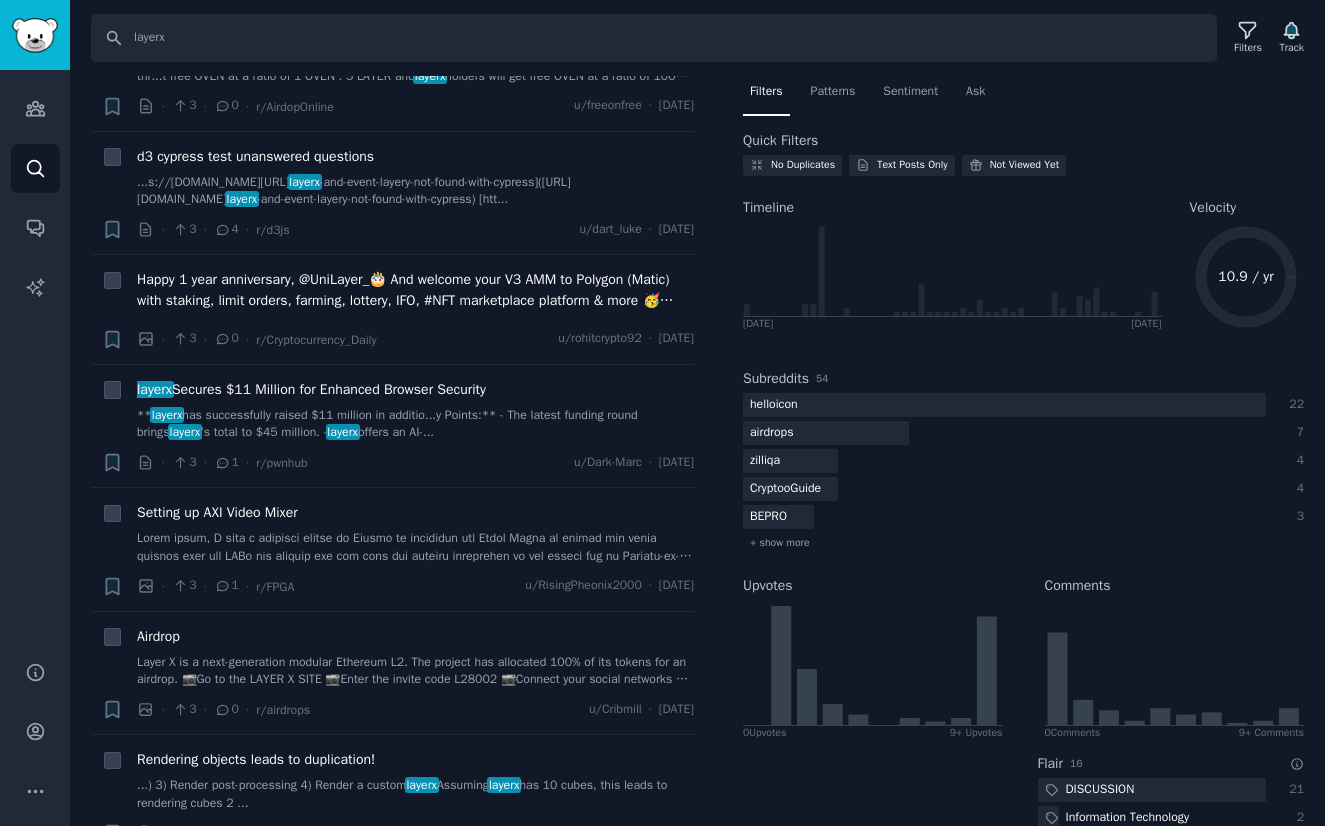 scroll, scrollTop: 5390, scrollLeft: 0, axis: vertical 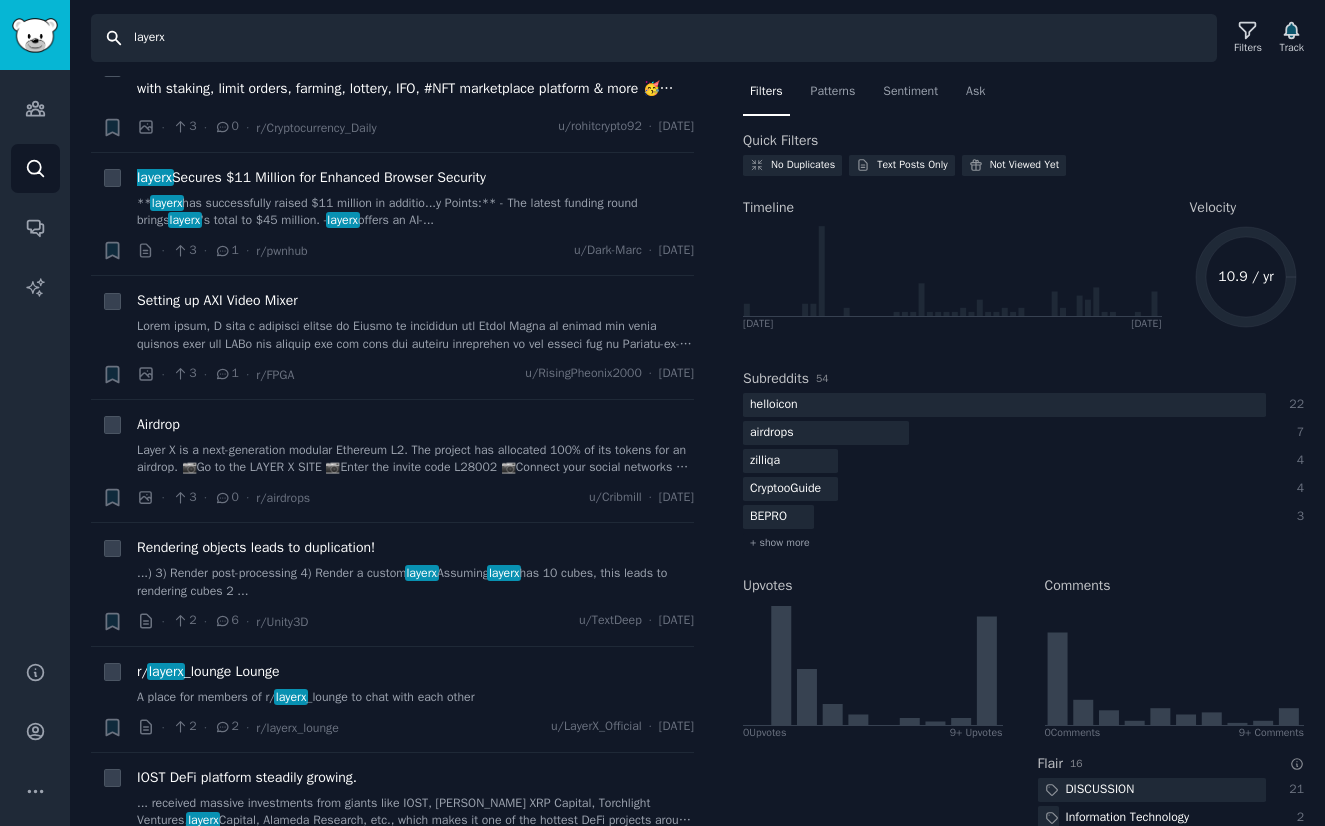 click on "layerx" at bounding box center [654, 38] 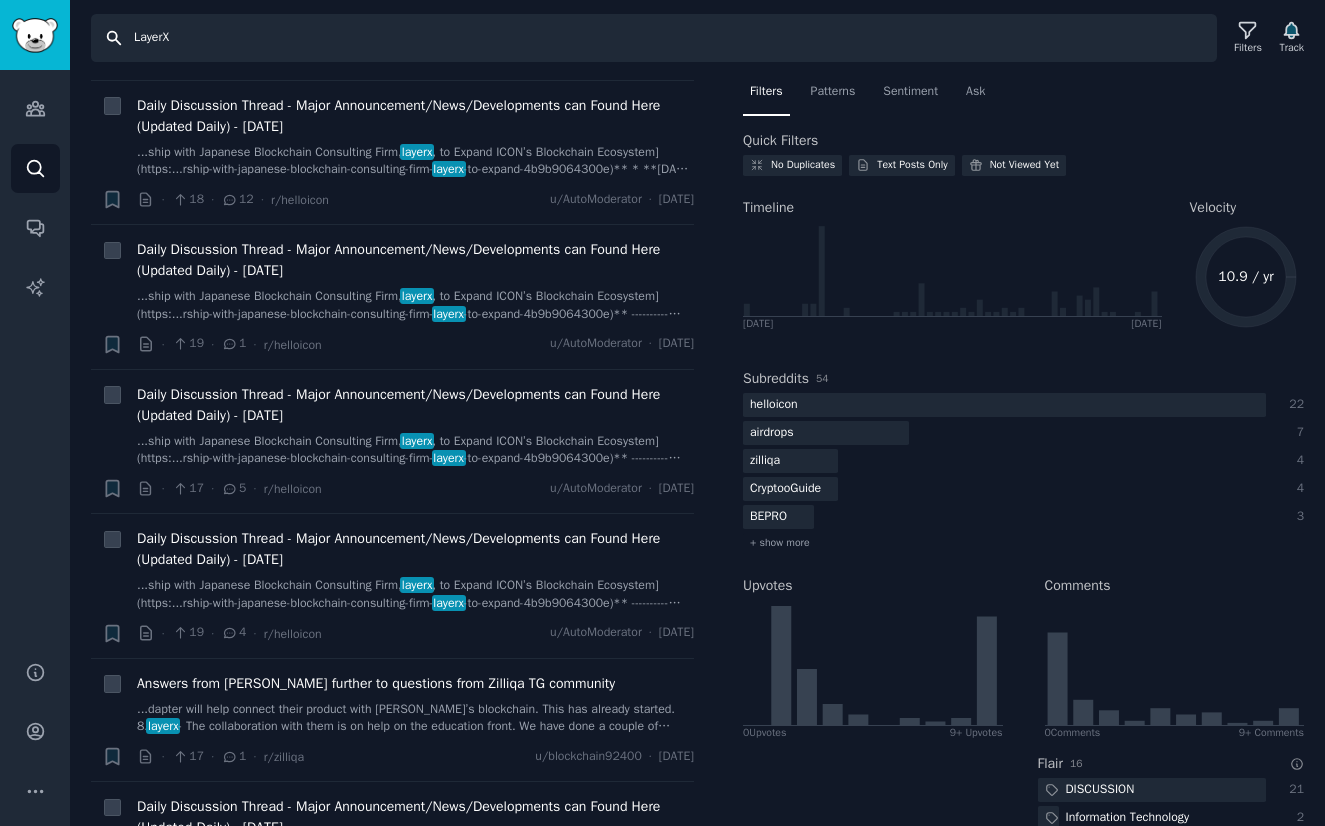 scroll, scrollTop: 0, scrollLeft: 0, axis: both 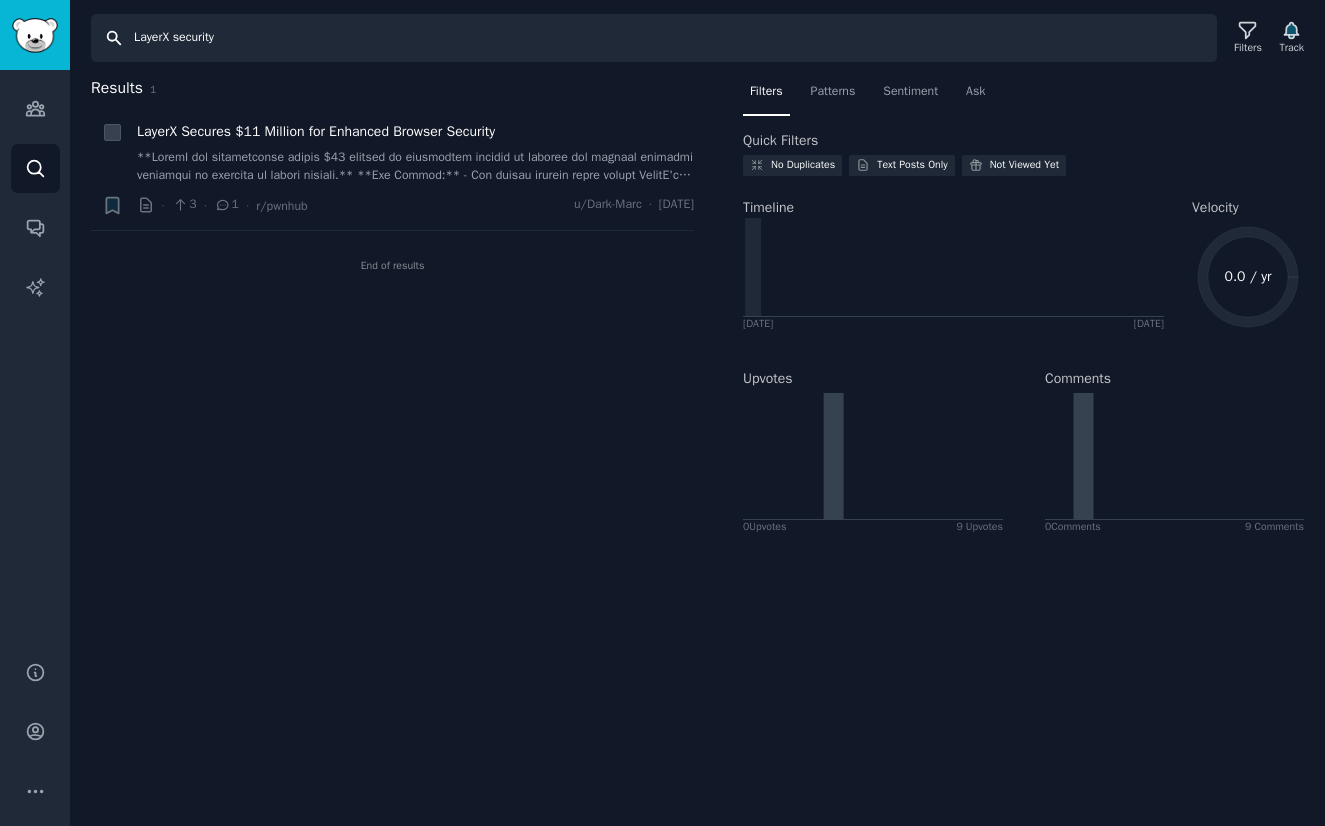 click on "LayerX security" at bounding box center (654, 38) 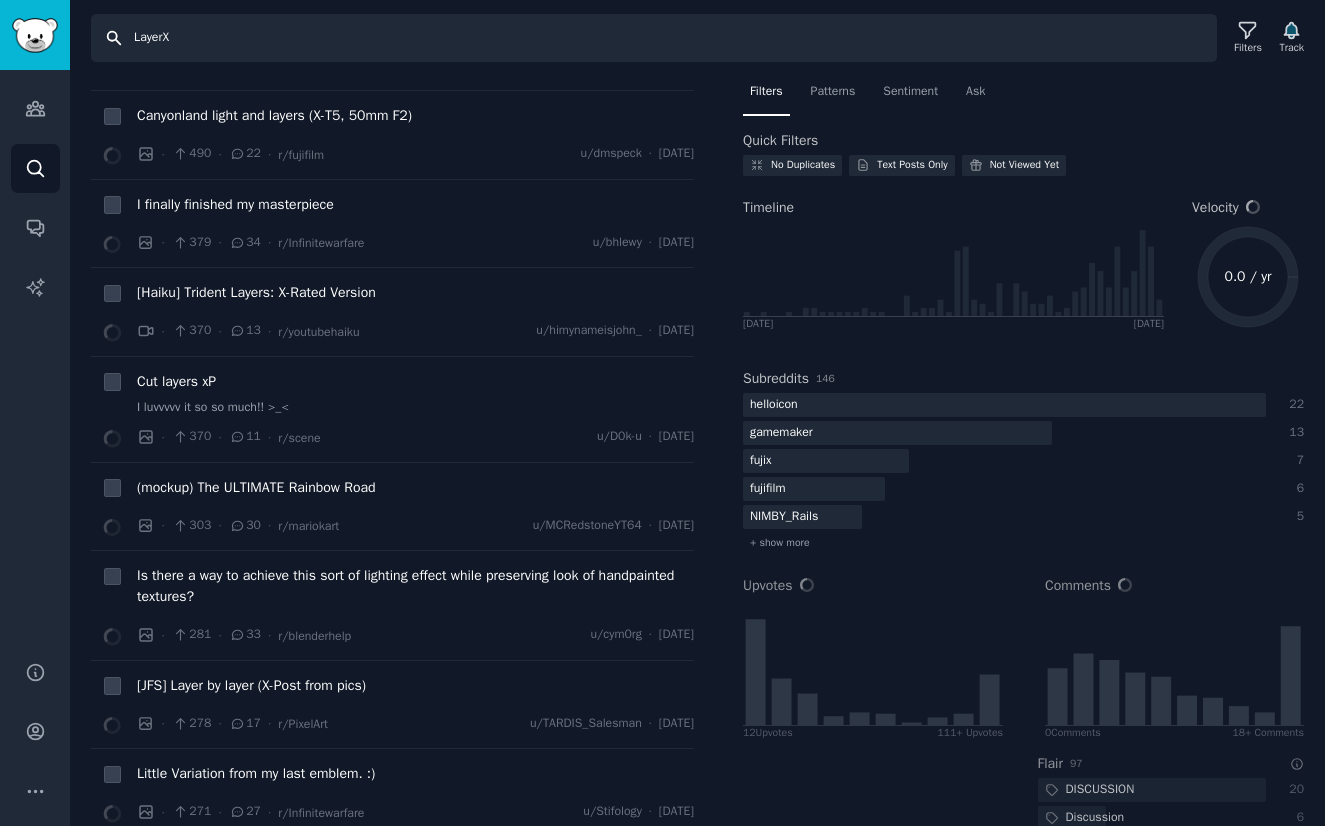 scroll, scrollTop: 0, scrollLeft: 0, axis: both 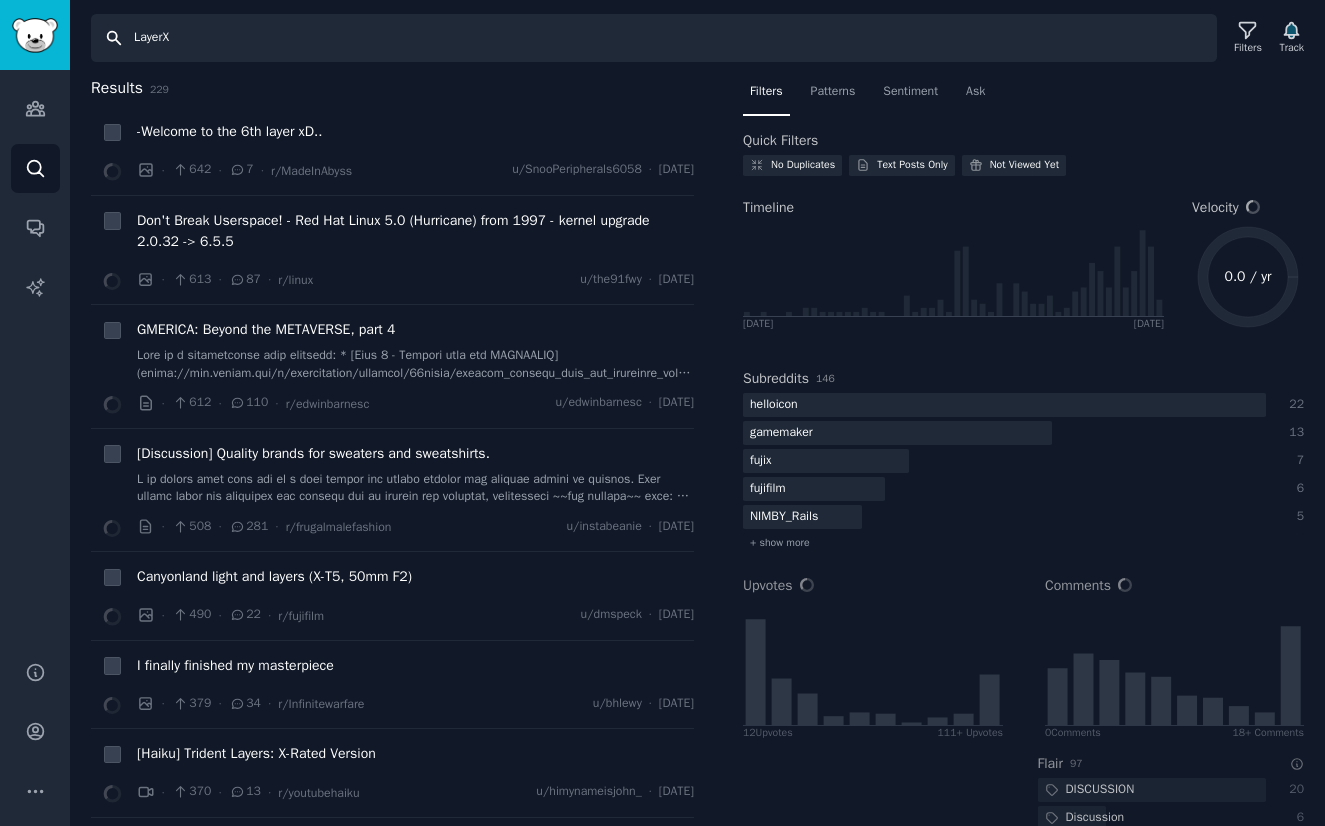 click on "LayerX" at bounding box center [654, 38] 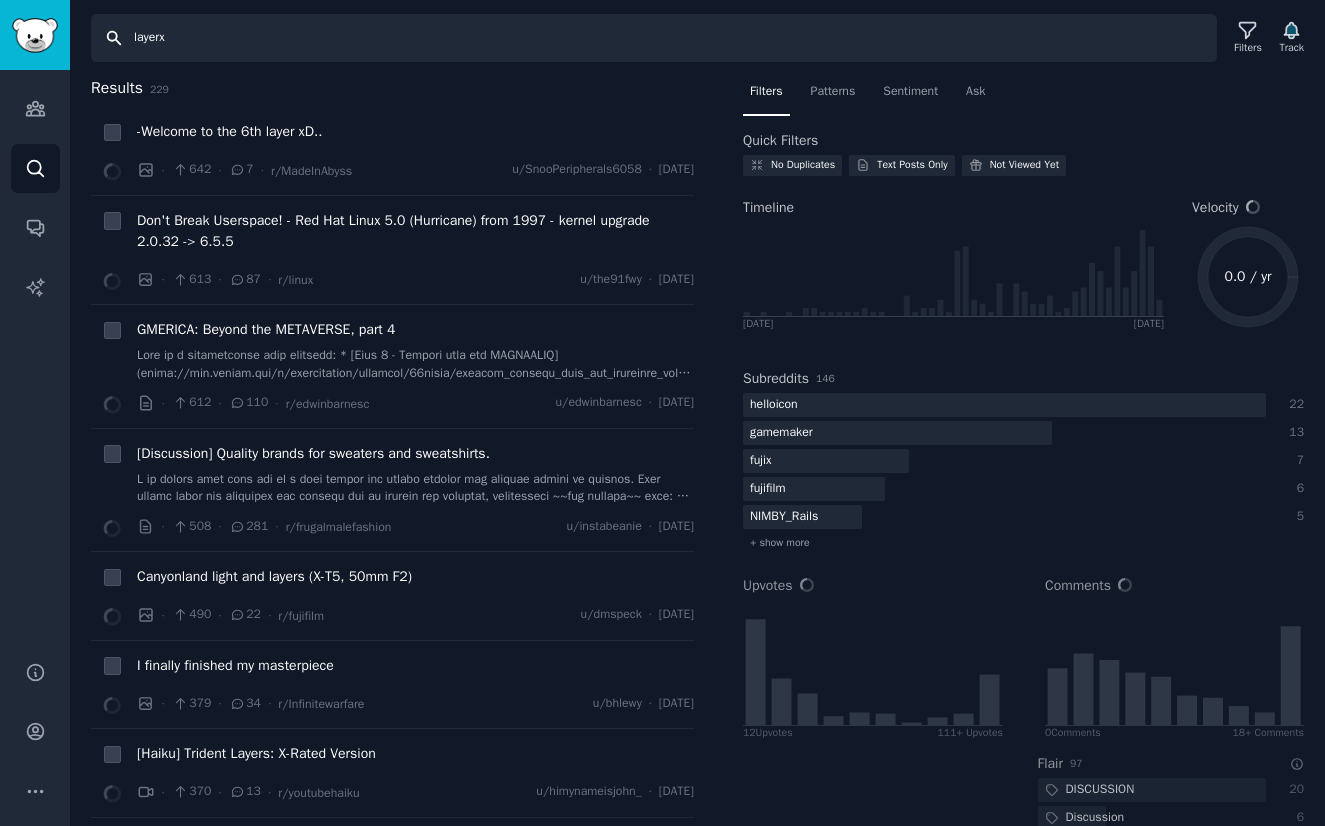 type on "layerx" 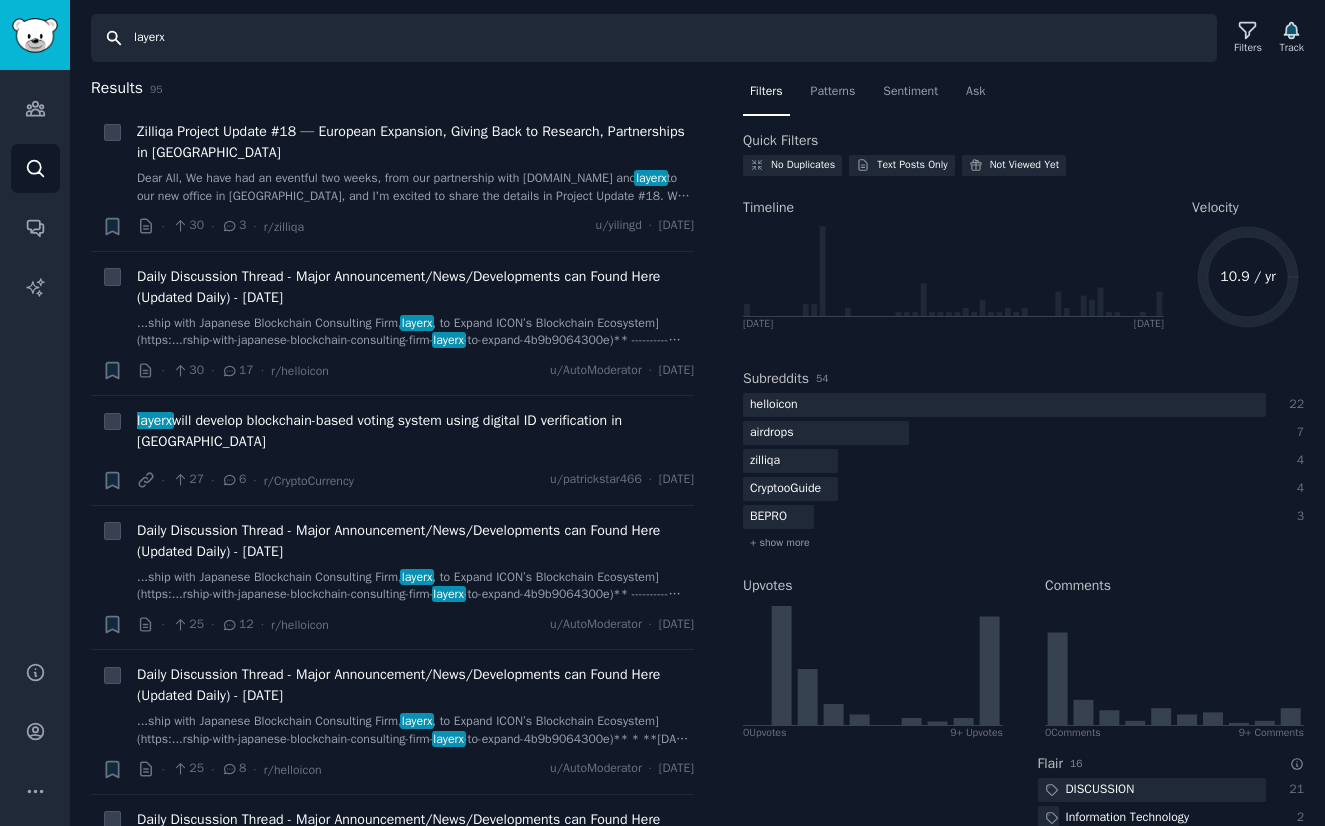 click on "layerx" at bounding box center (654, 38) 